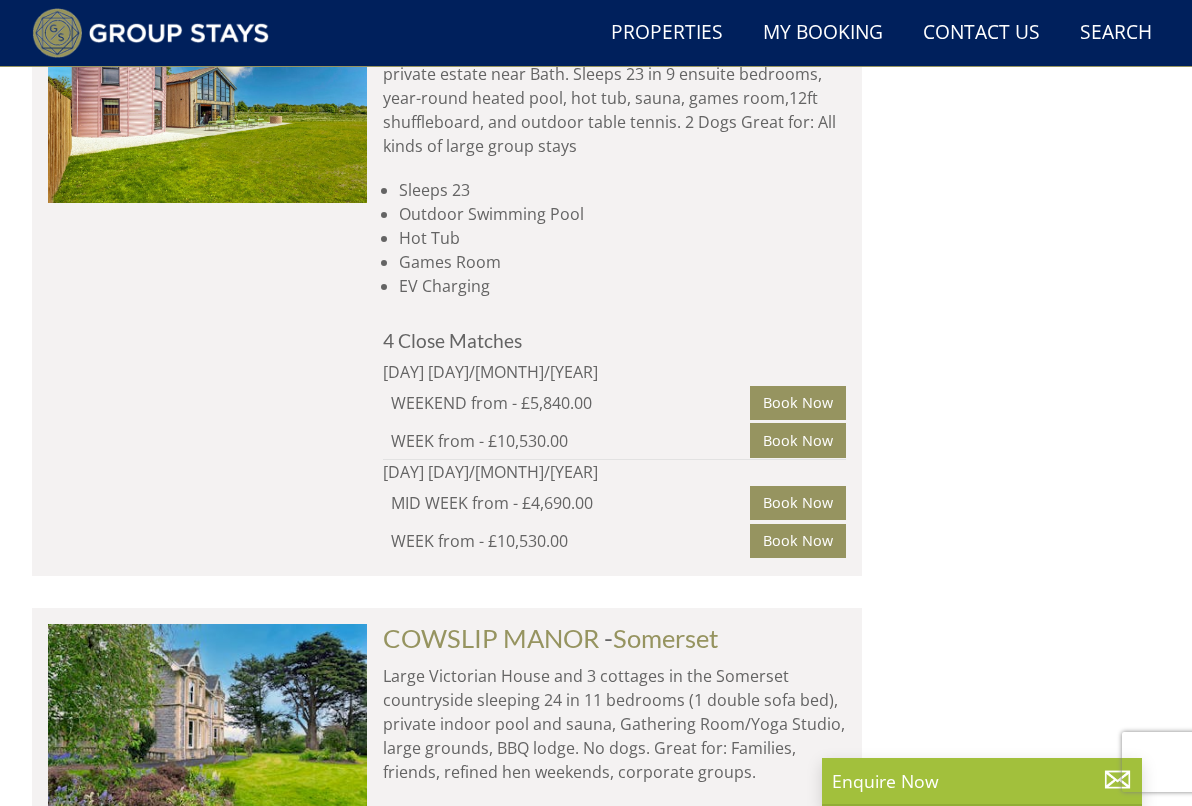 scroll, scrollTop: 25020, scrollLeft: 0, axis: vertical 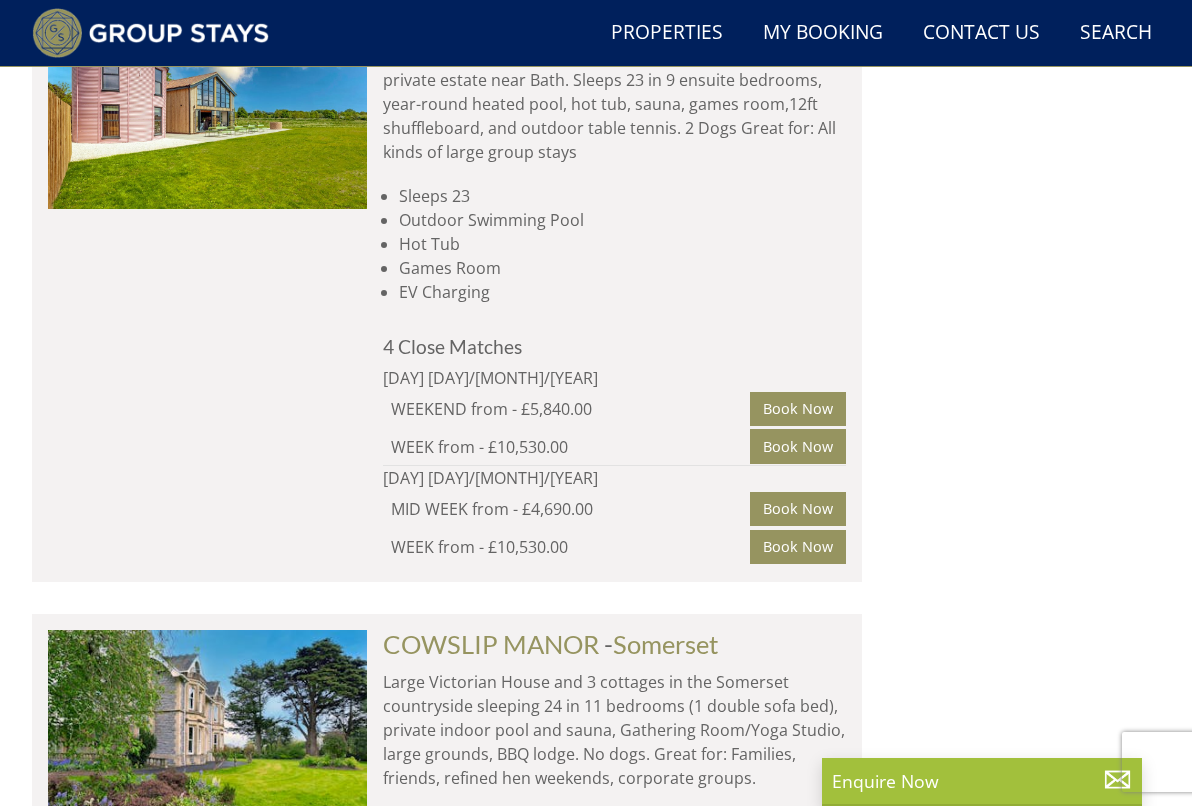 click on "Somerset" at bounding box center (617, -1261) 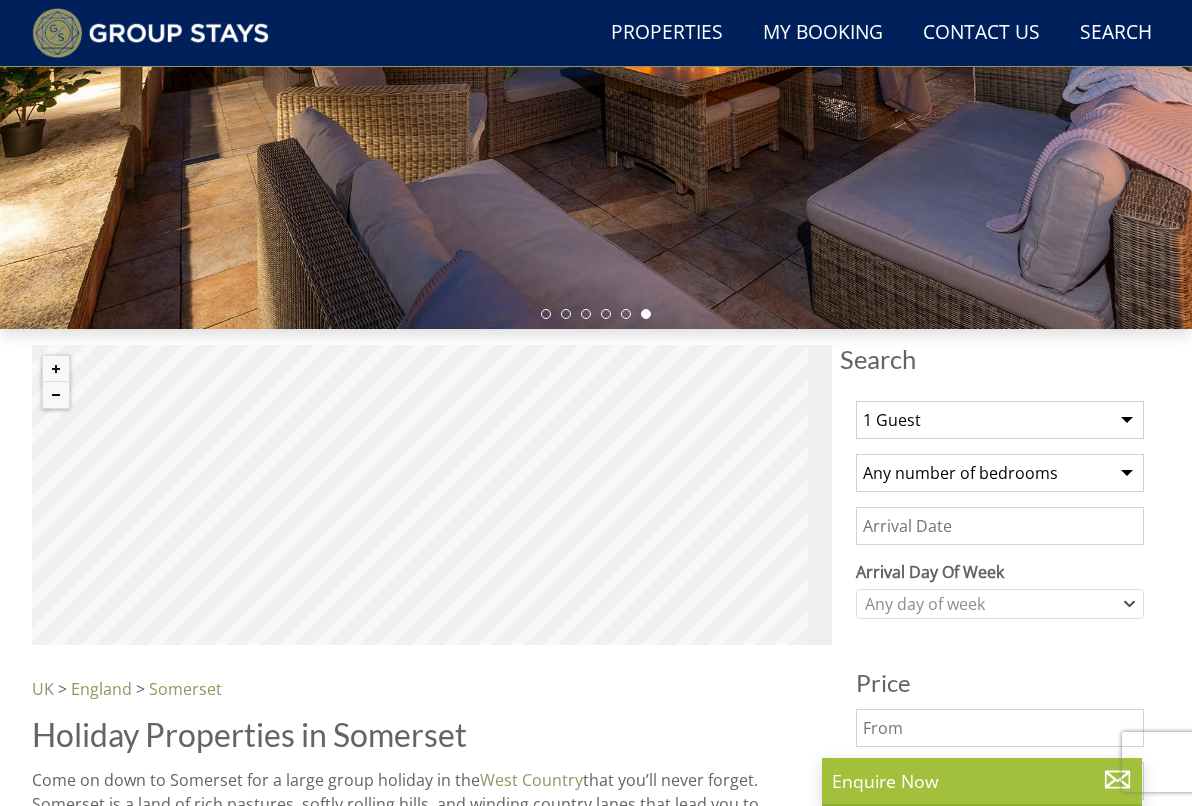 scroll, scrollTop: 148, scrollLeft: 0, axis: vertical 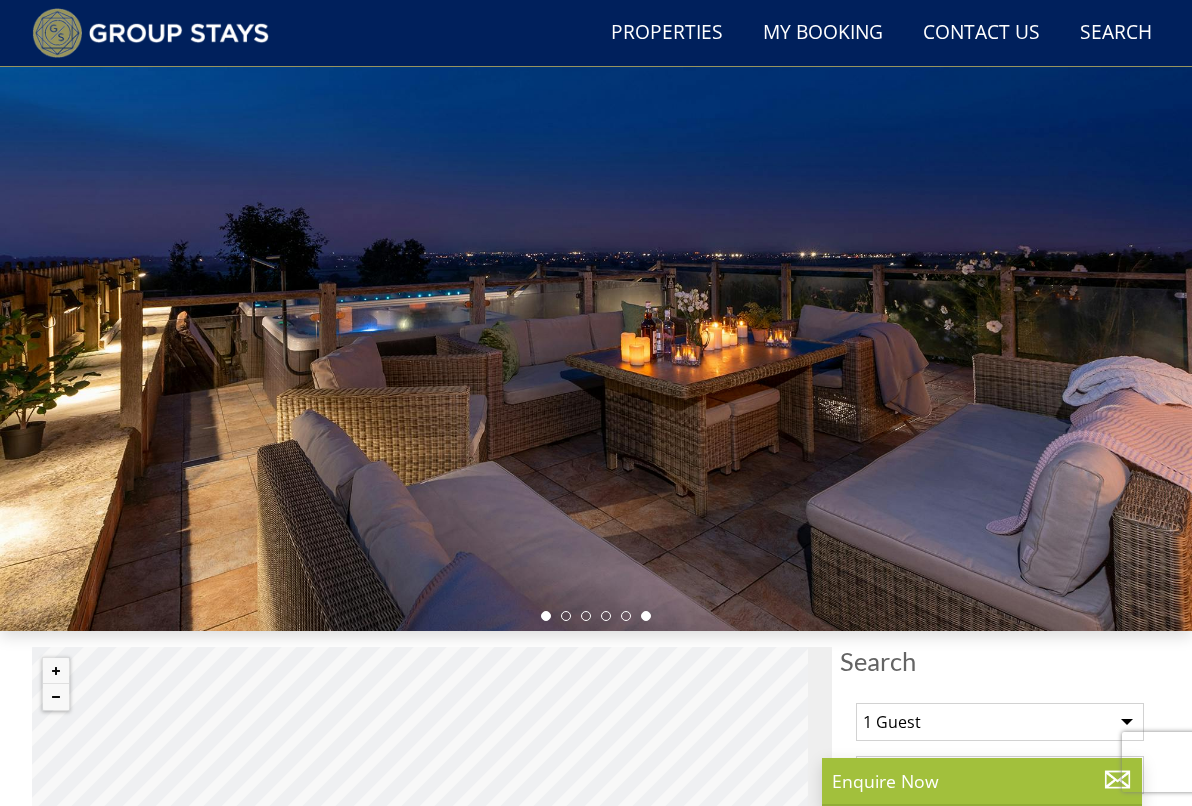 click at bounding box center [546, 616] 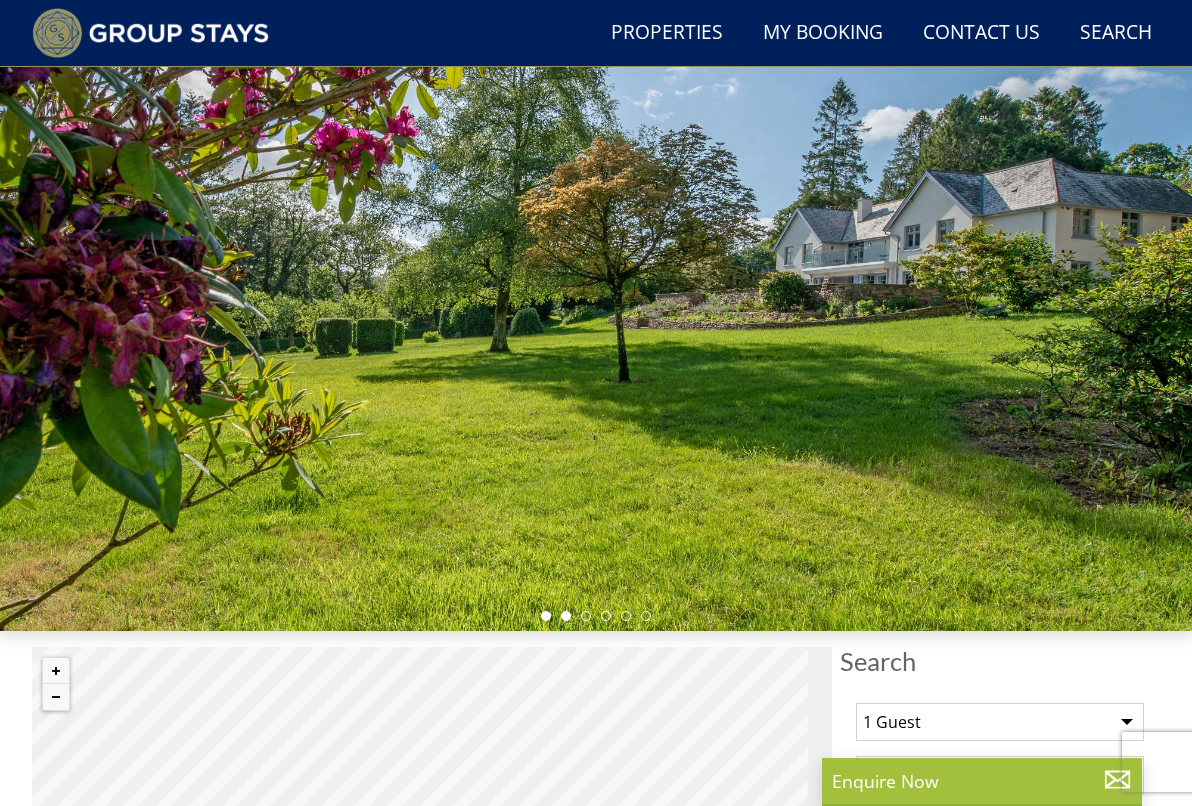 click at bounding box center (566, 616) 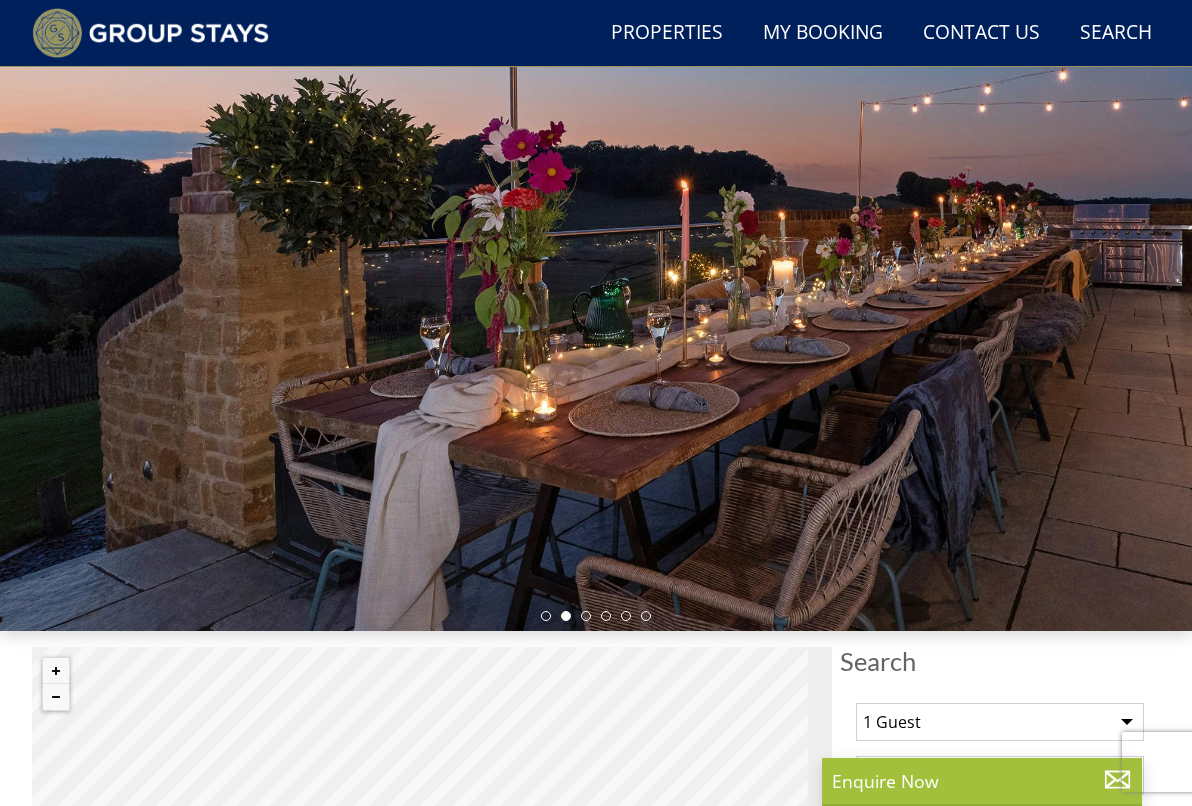 click at bounding box center [596, 616] 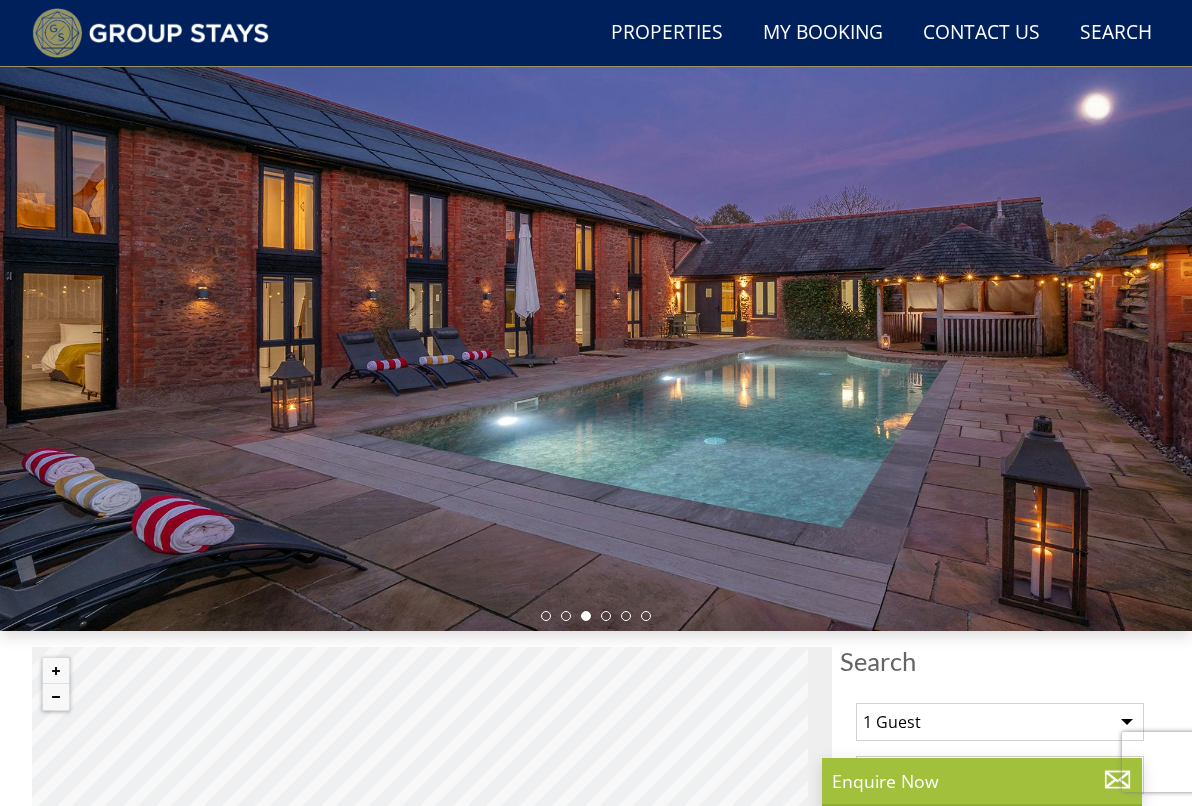 click at bounding box center [586, 616] 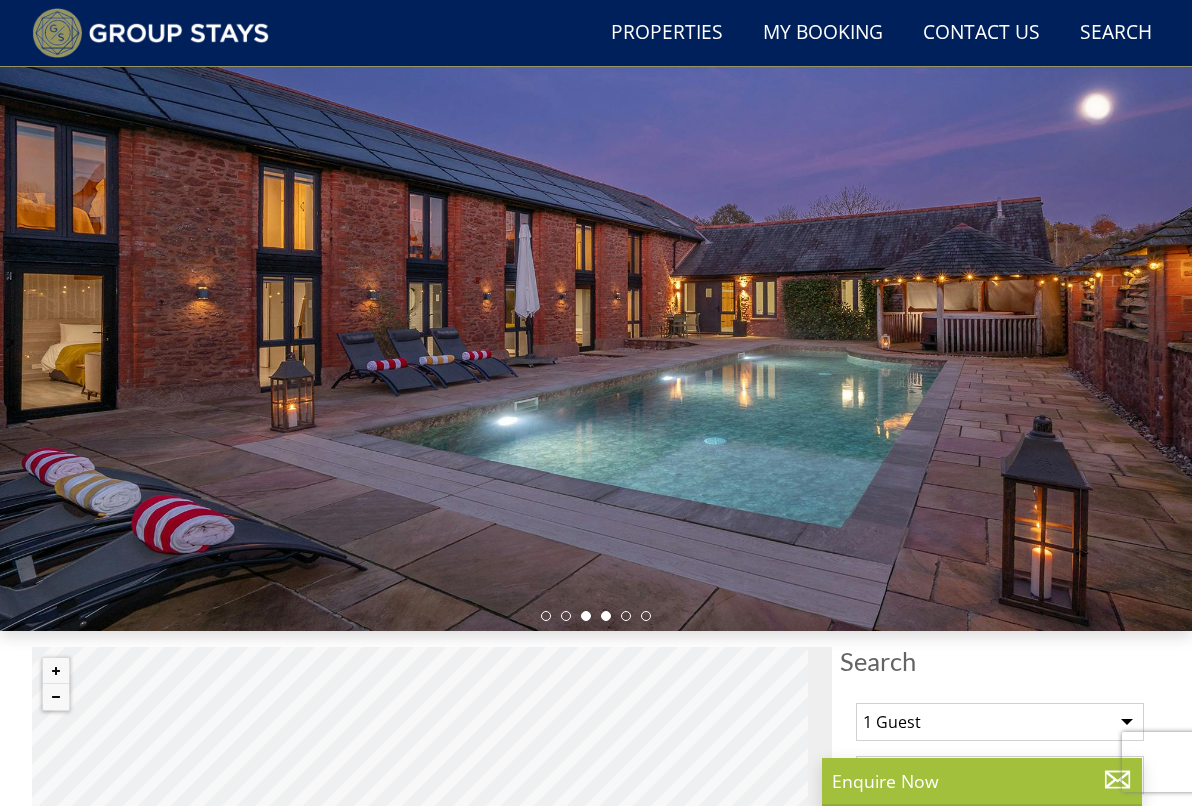 click at bounding box center [606, 616] 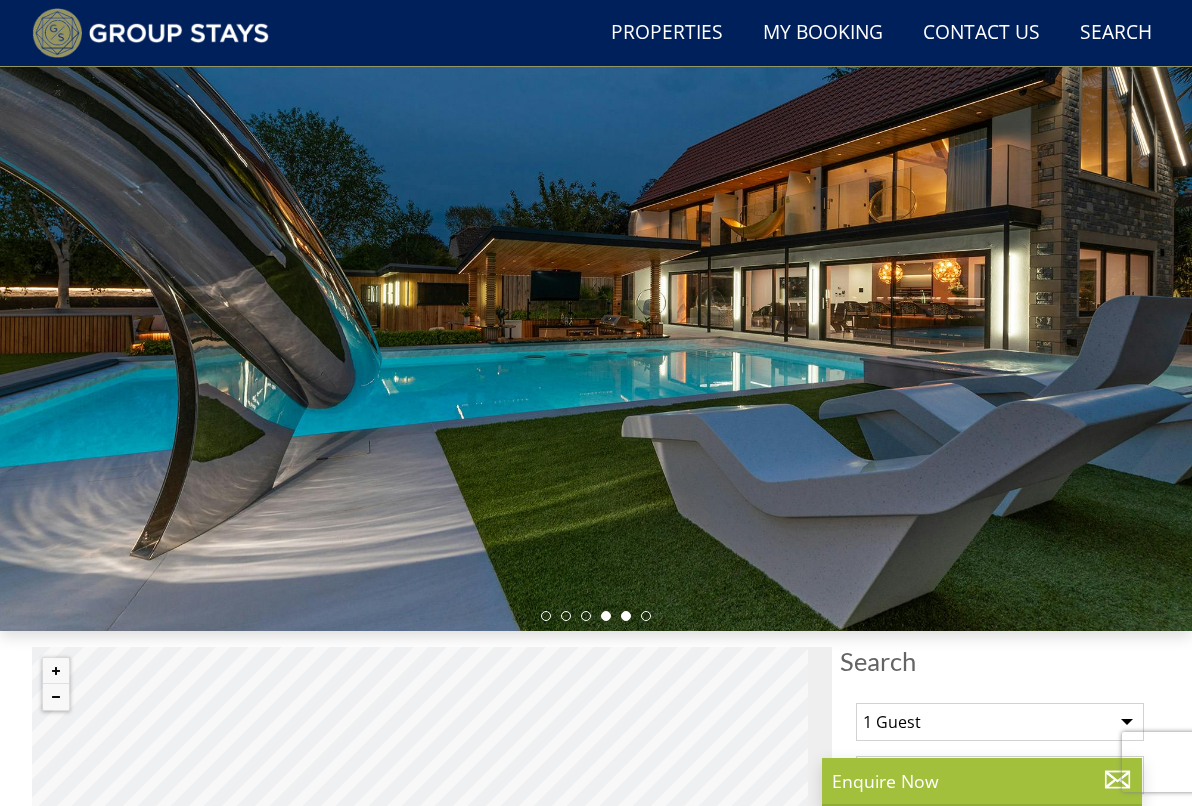 click at bounding box center (626, 616) 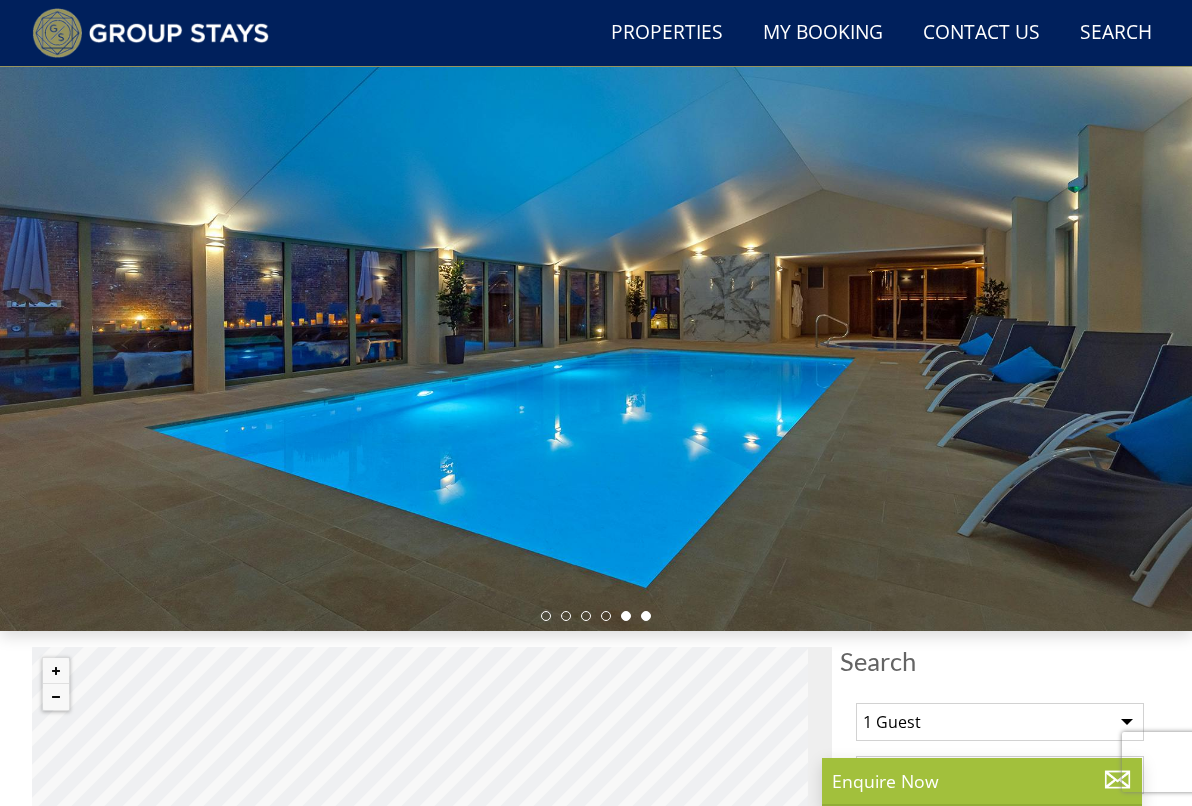 click at bounding box center (646, 616) 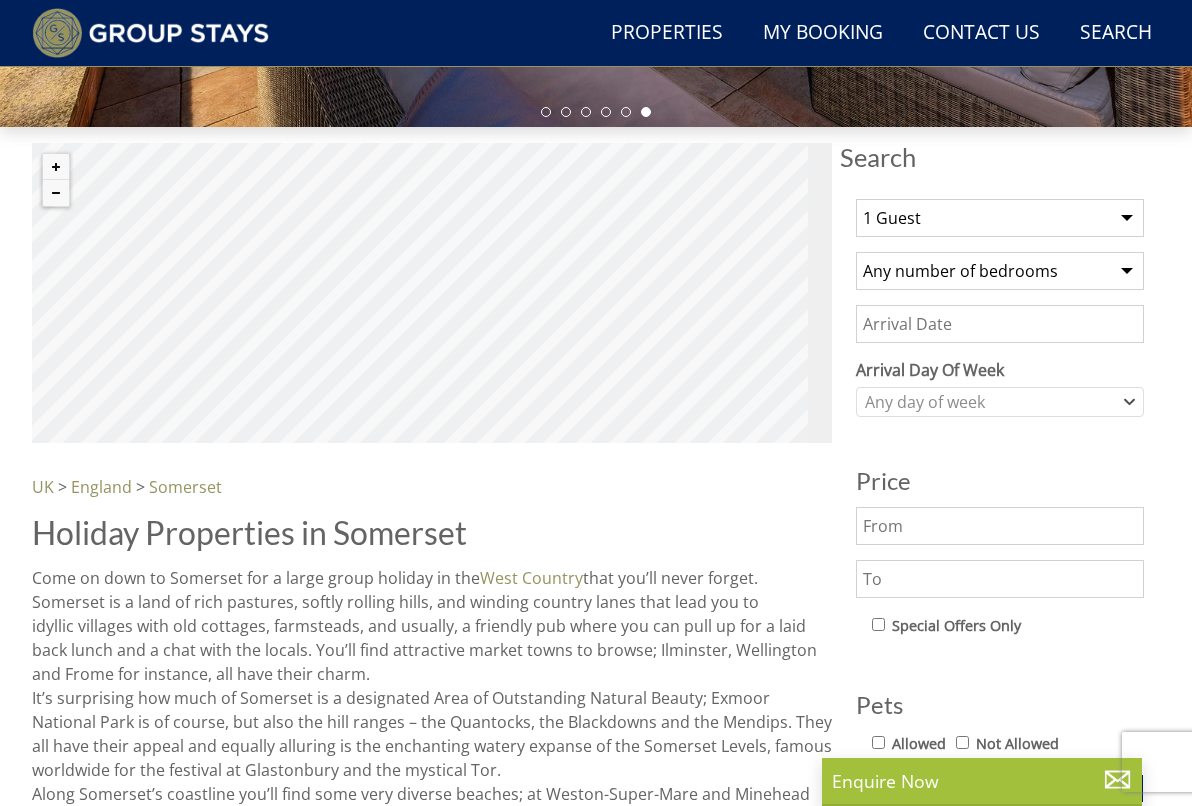 scroll, scrollTop: 675, scrollLeft: 0, axis: vertical 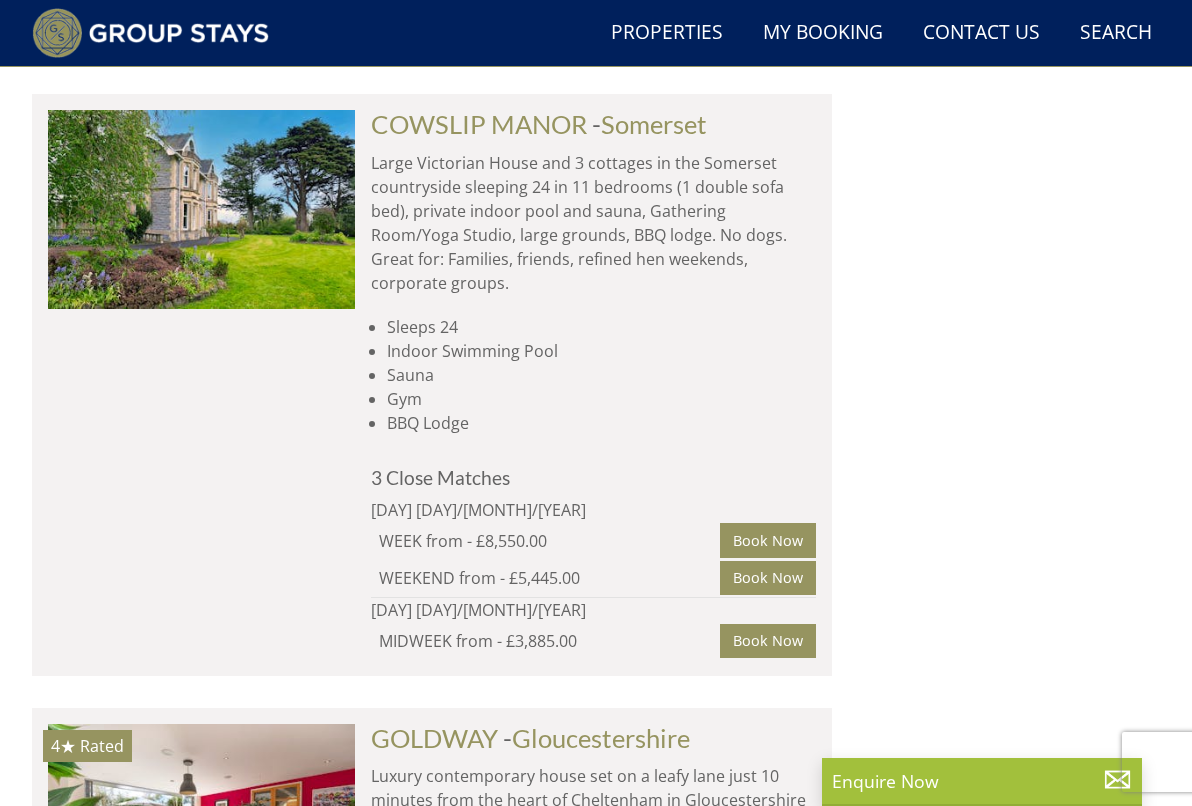 click on "POUND FARM" at bounding box center [454, -1781] 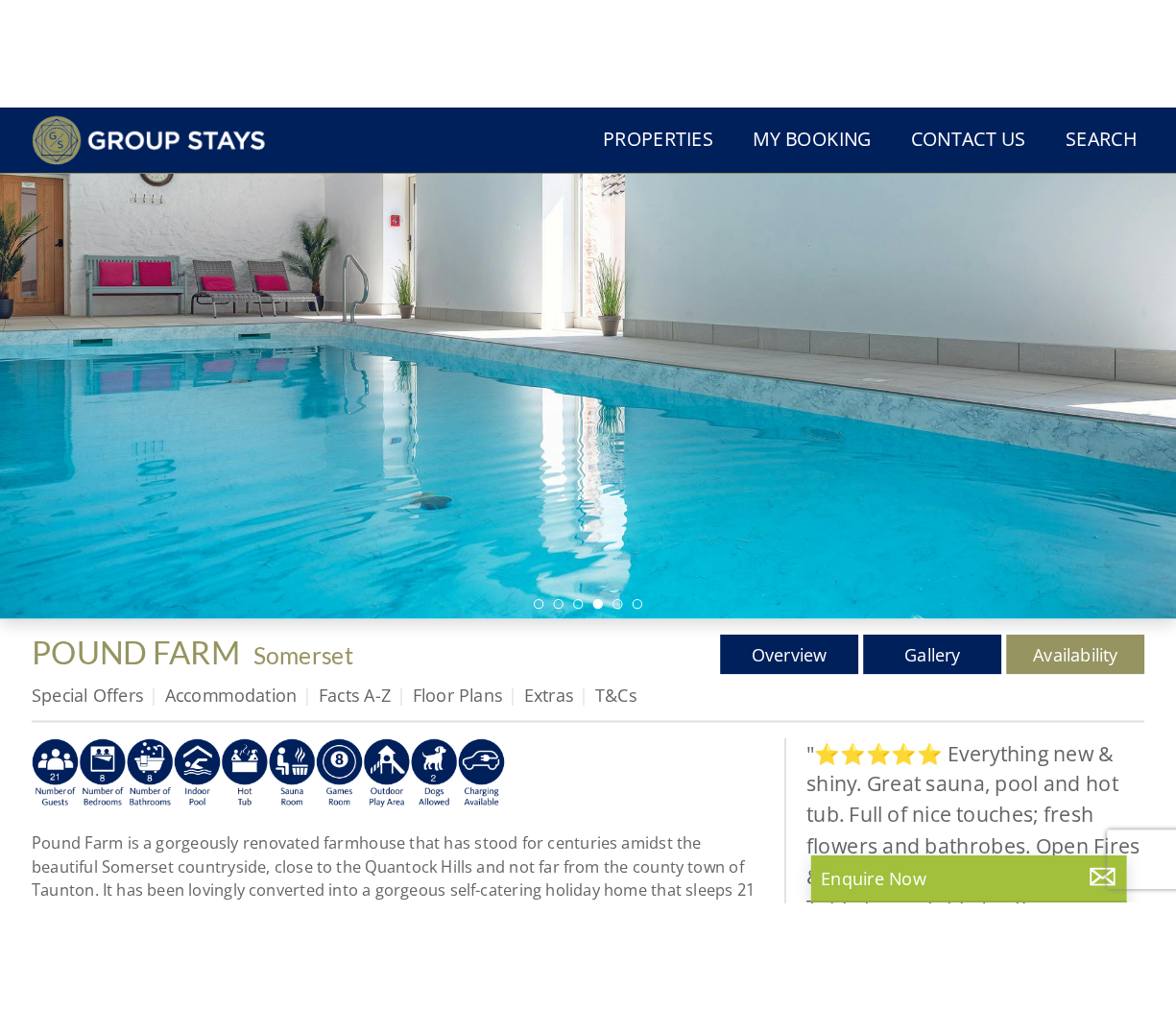 scroll, scrollTop: 243, scrollLeft: 0, axis: vertical 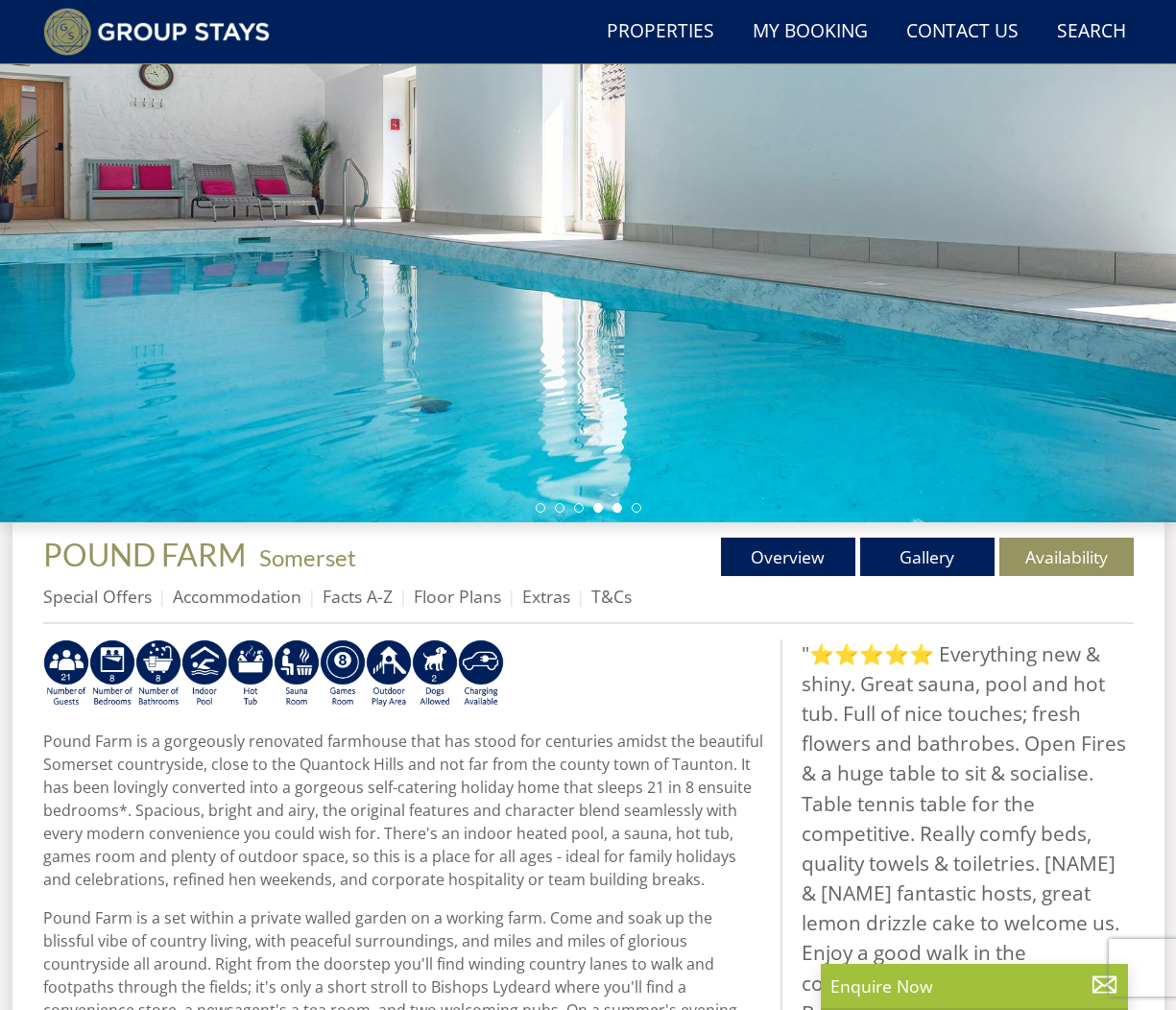 click at bounding box center [617, 508] 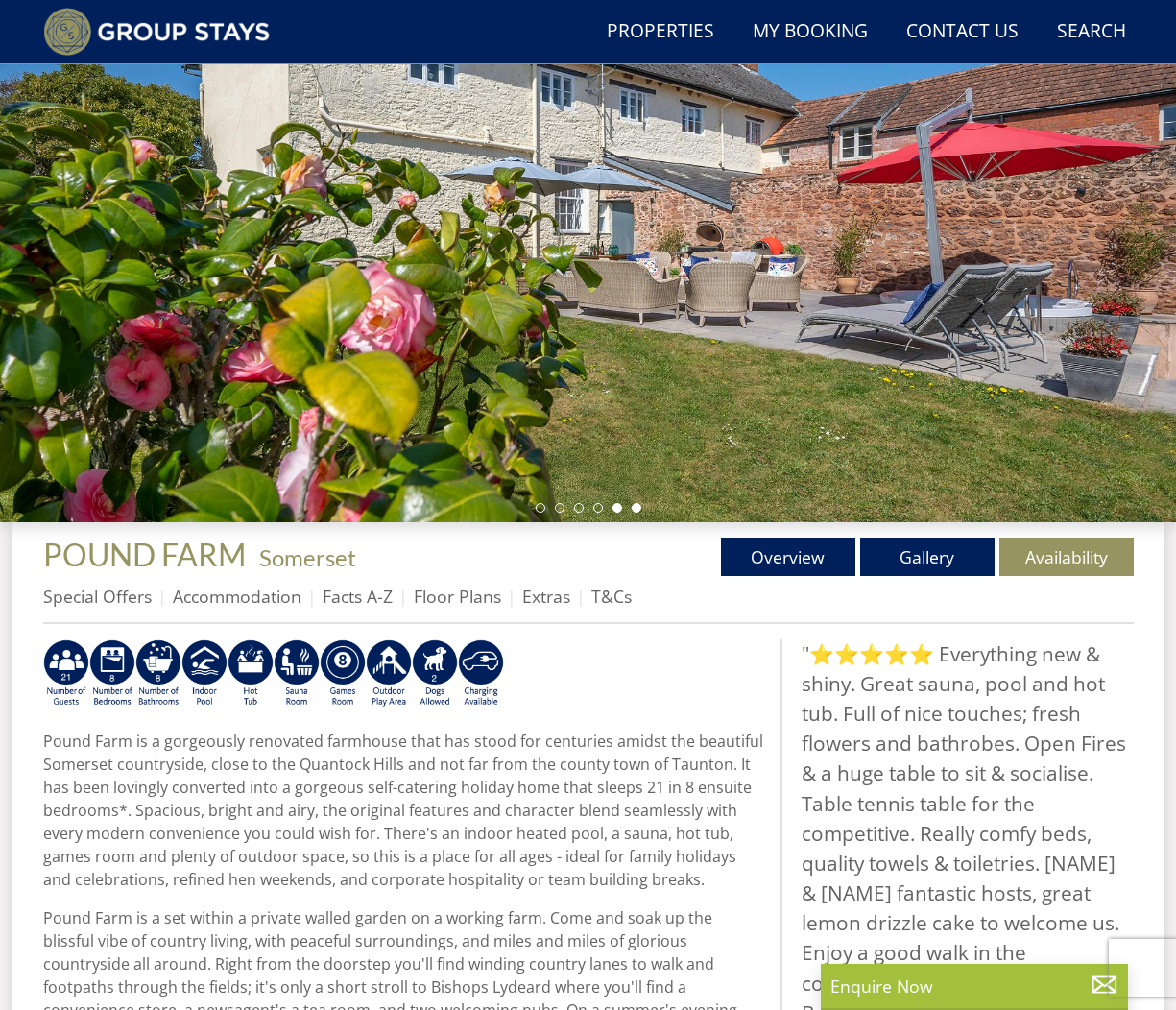 click at bounding box center (636, 508) 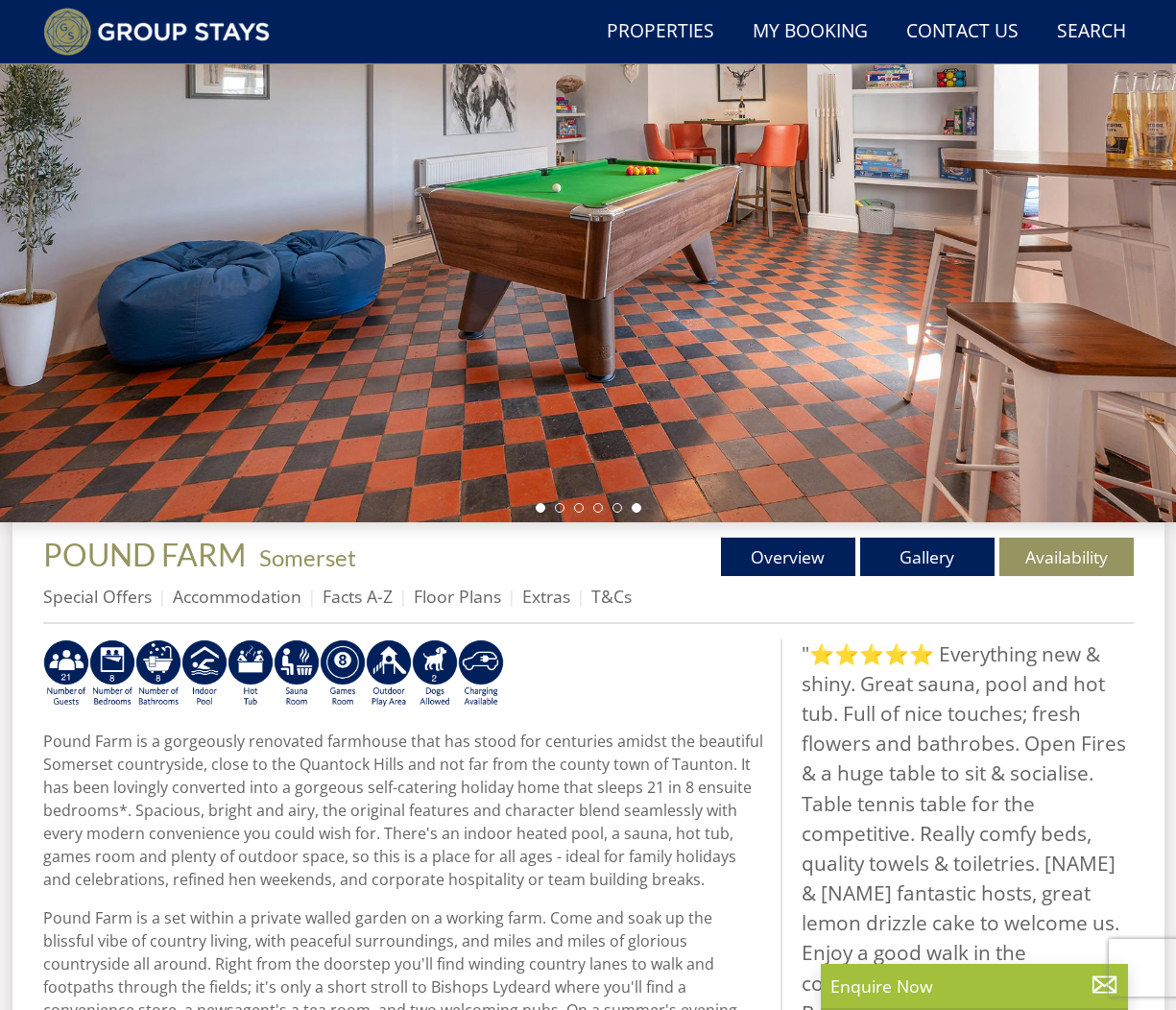 click at bounding box center [540, 508] 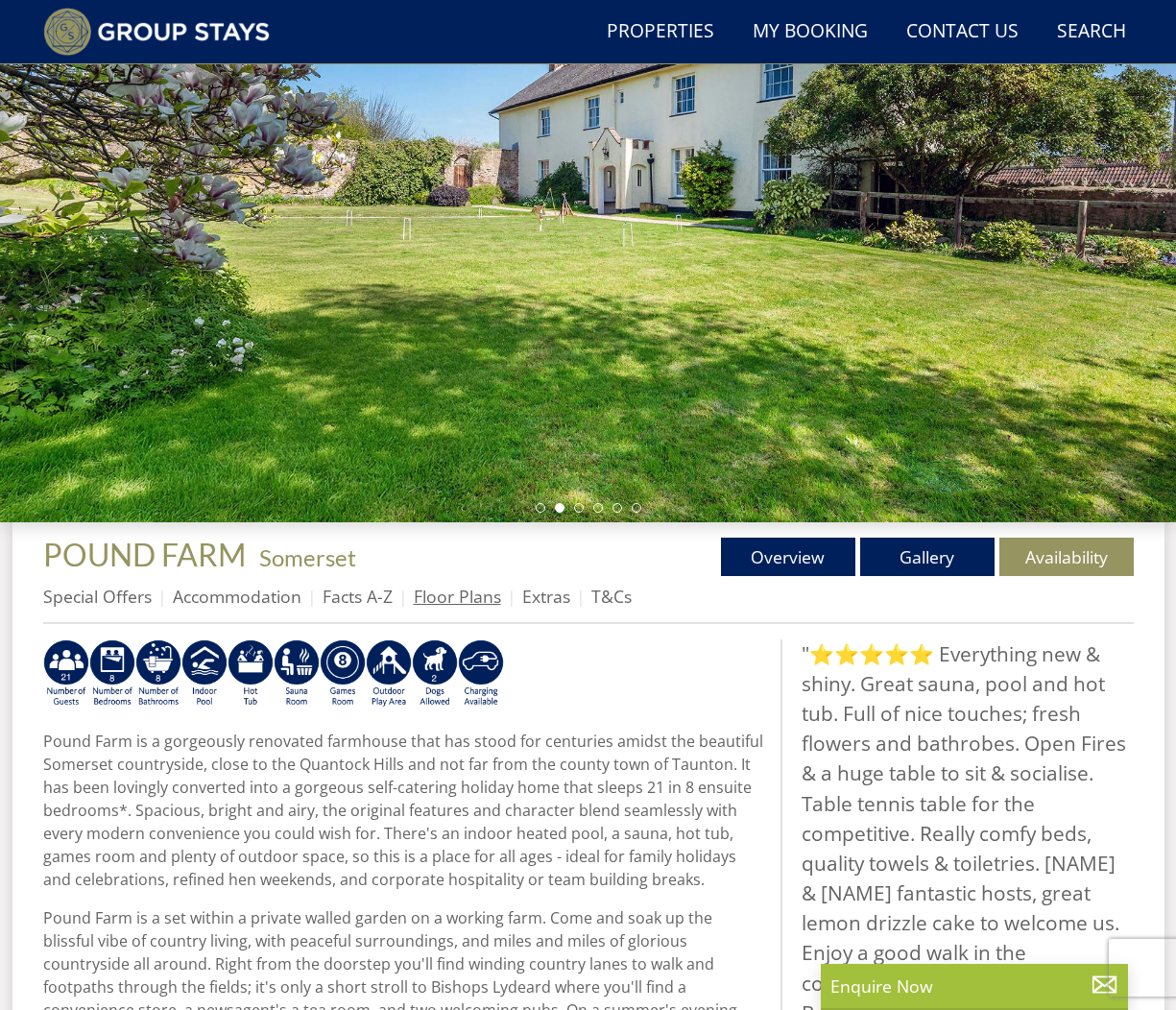 click on "Floor Plans" at bounding box center [457, 596] 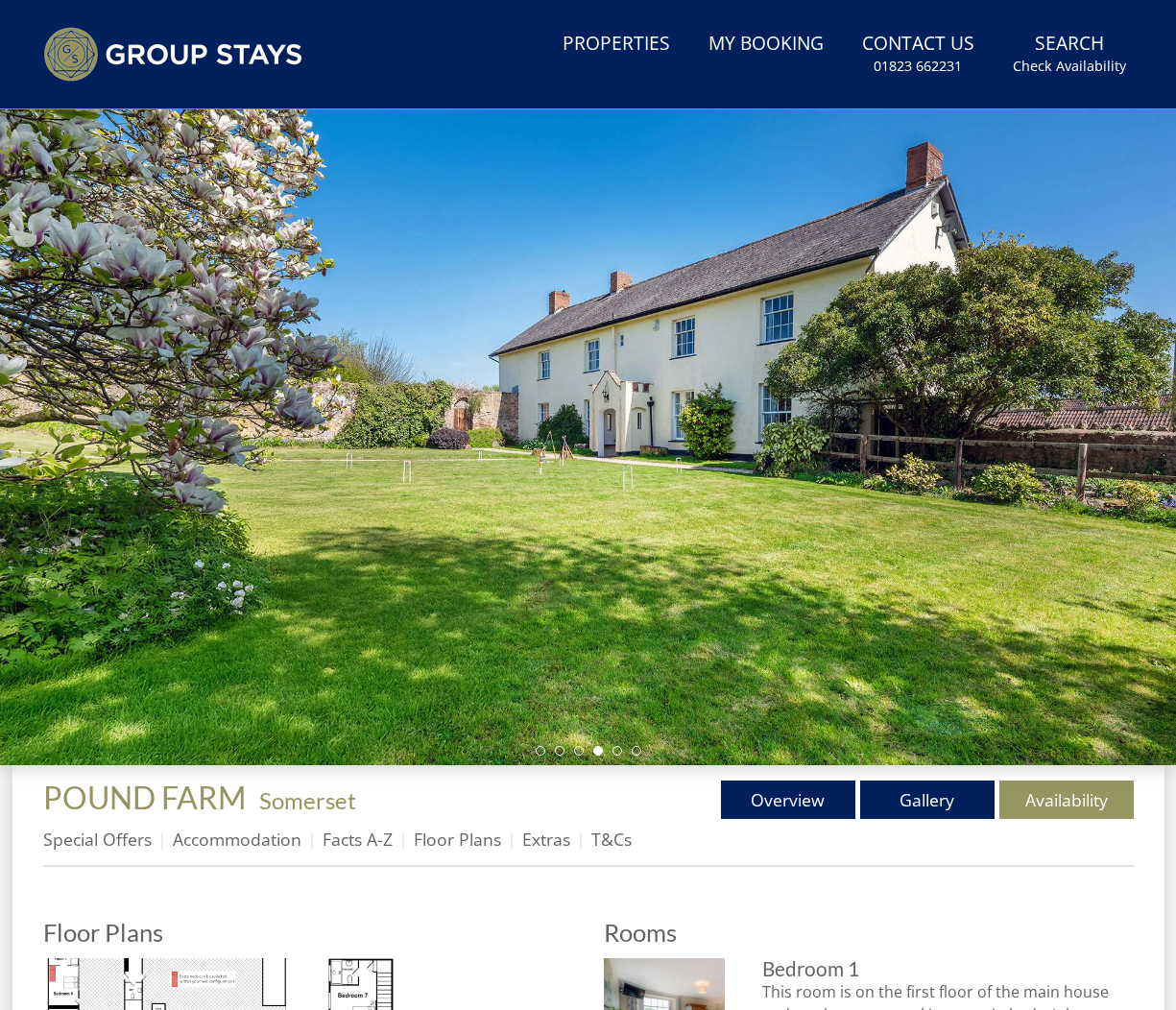 scroll, scrollTop: 46, scrollLeft: 0, axis: vertical 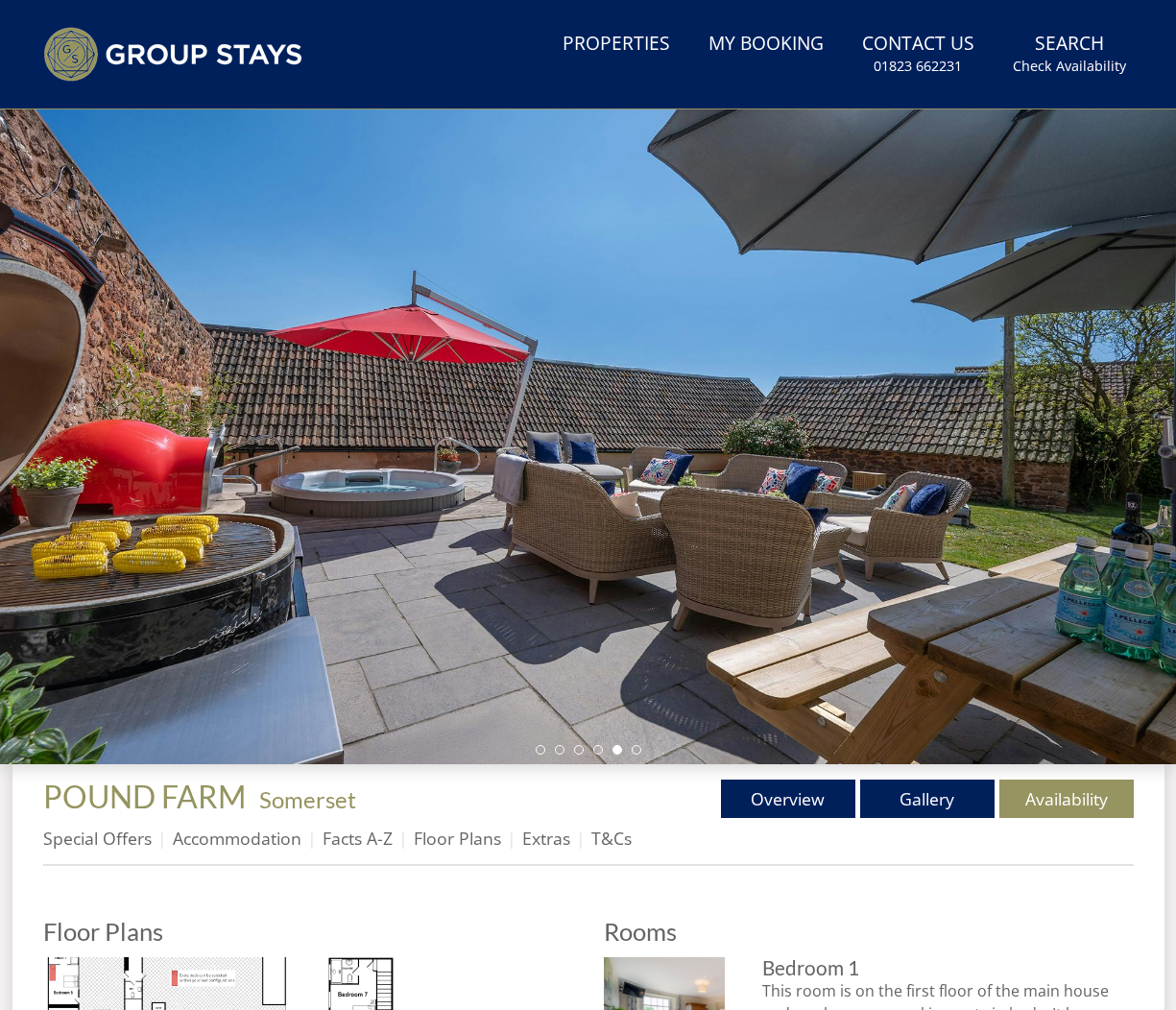 click on "Guests
1
2
3
4
5
6
7
8
9
10
11
12
13
14
15
16
17
18
19
20
21
22
23
24
25
26
27
28
29
30
31
32
33
34
35
36
37
38
39
40
41
42
43
44
45
46
47
48
49
50
Date
04/08/2025
Search" at bounding box center [588, 435] 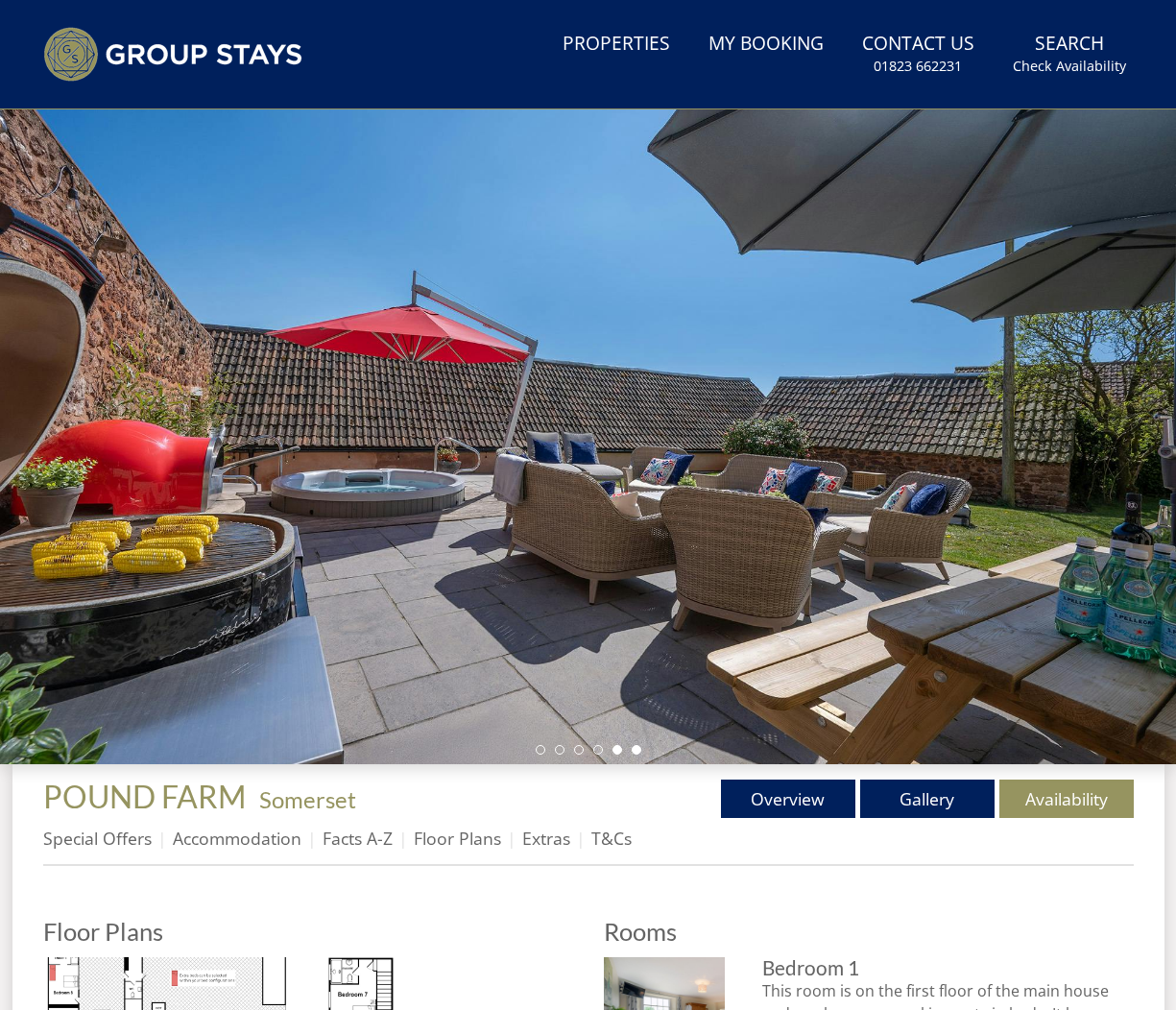 click at bounding box center [636, 750] 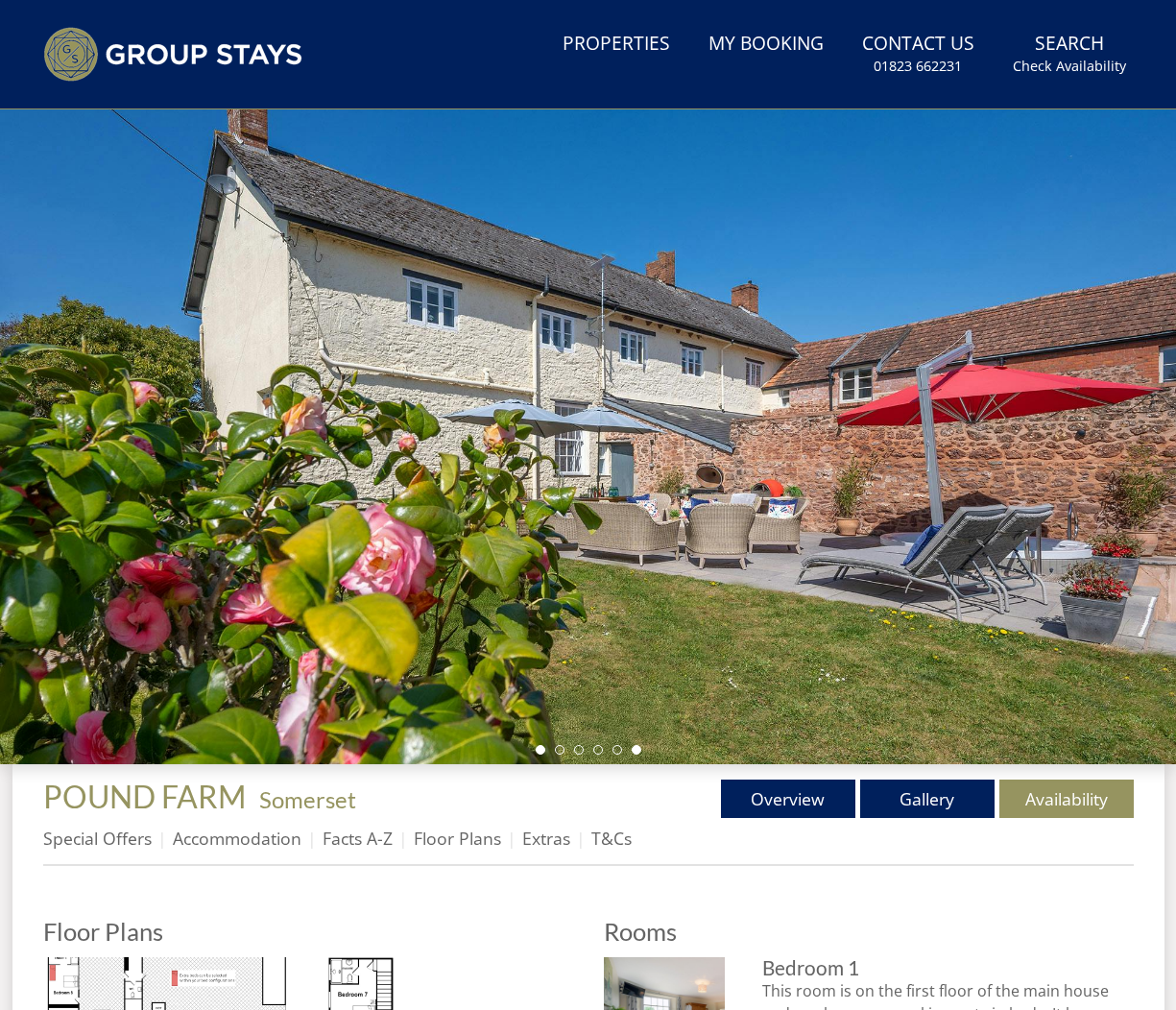 click on "Guests
1
2
3
4
5
6
7
8
9
10
11
12
13
14
15
16
17
18
19
20
21
22
23
24
25
26
27
28
29
30
31
32
33
34
35
36
37
38
39
40
41
42
43
44
45
46
47
48
49
50
Date
04/08/2025
Search" at bounding box center (588, 435) 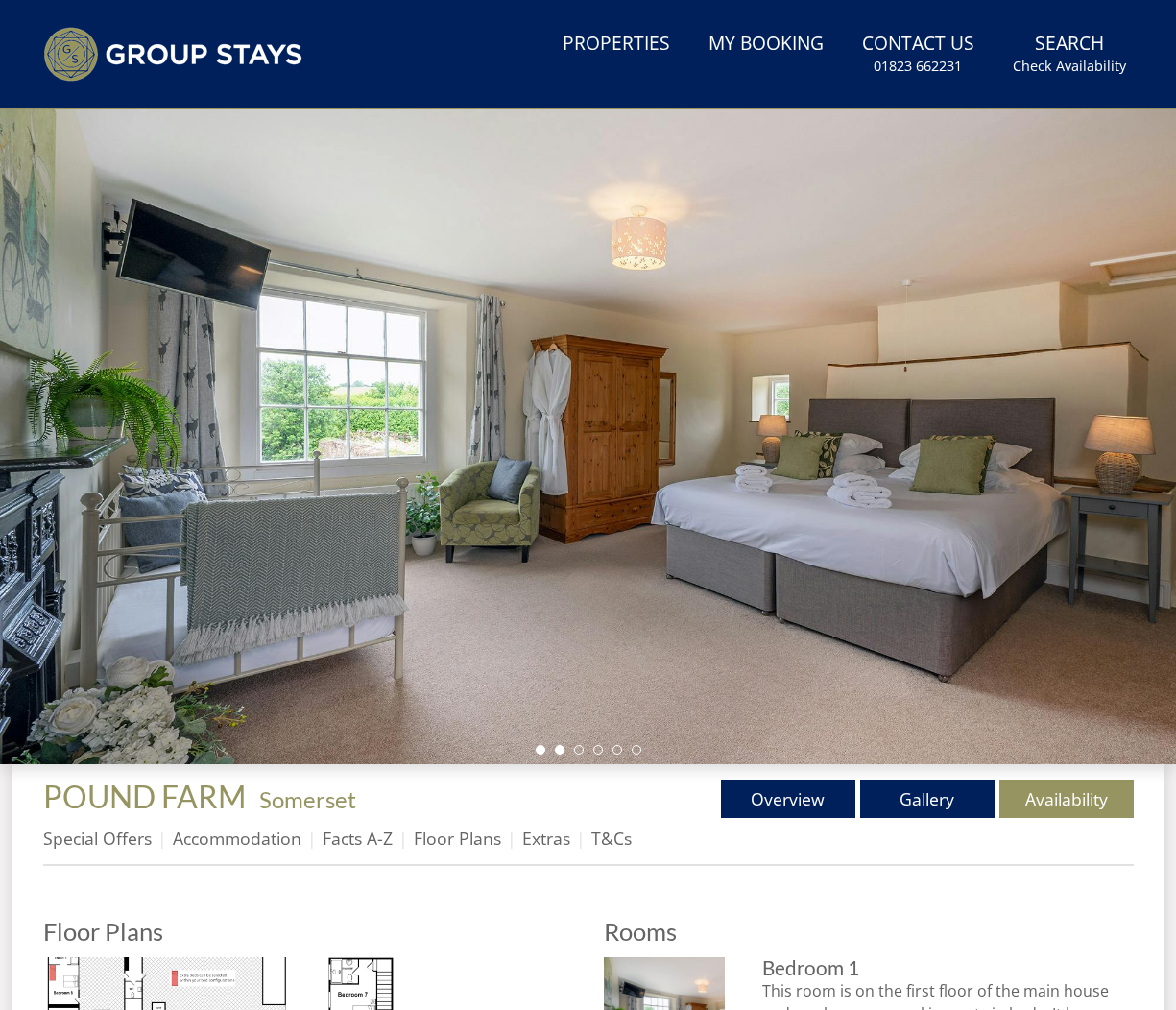 click at bounding box center [560, 750] 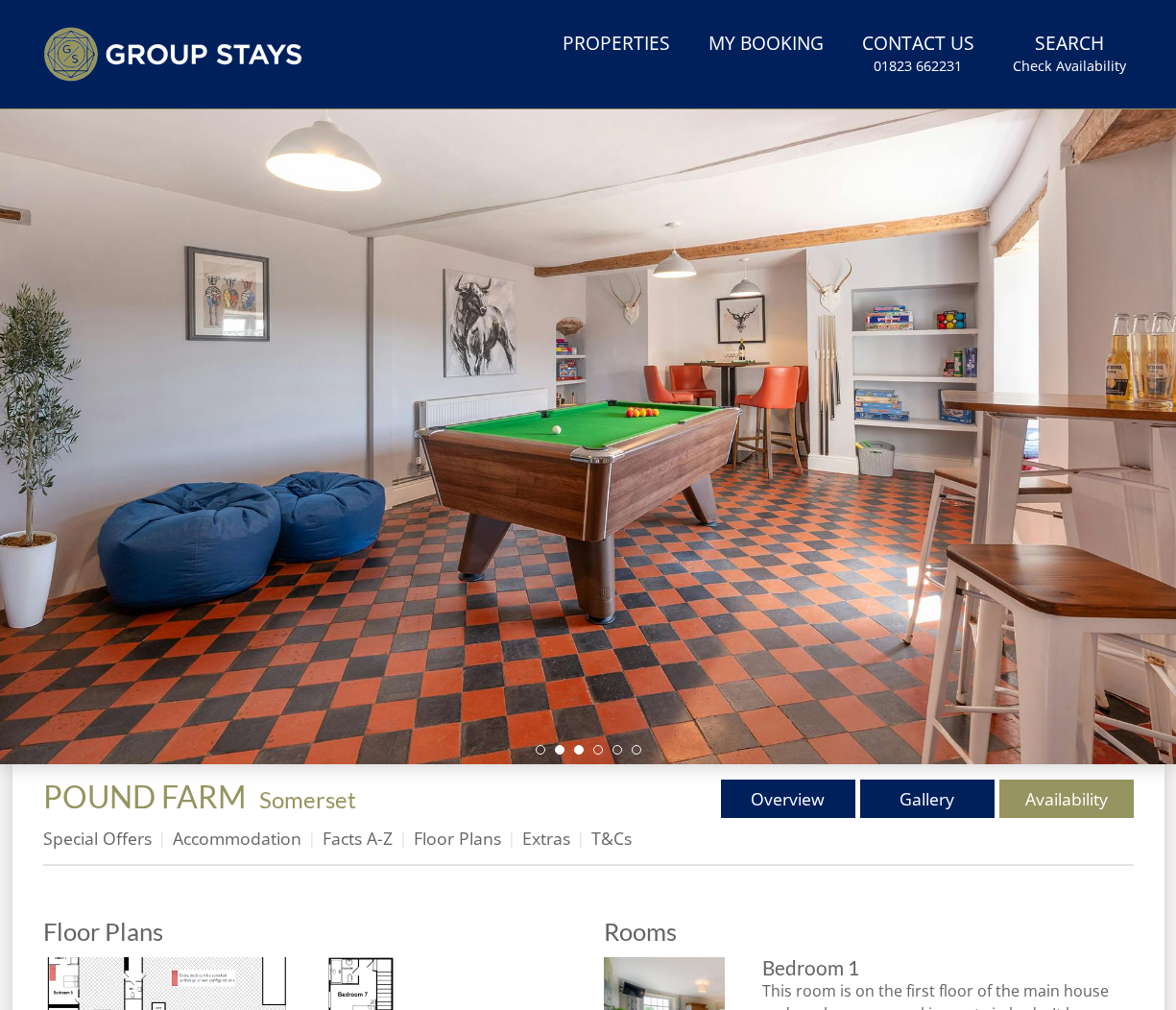 click at bounding box center (579, 750) 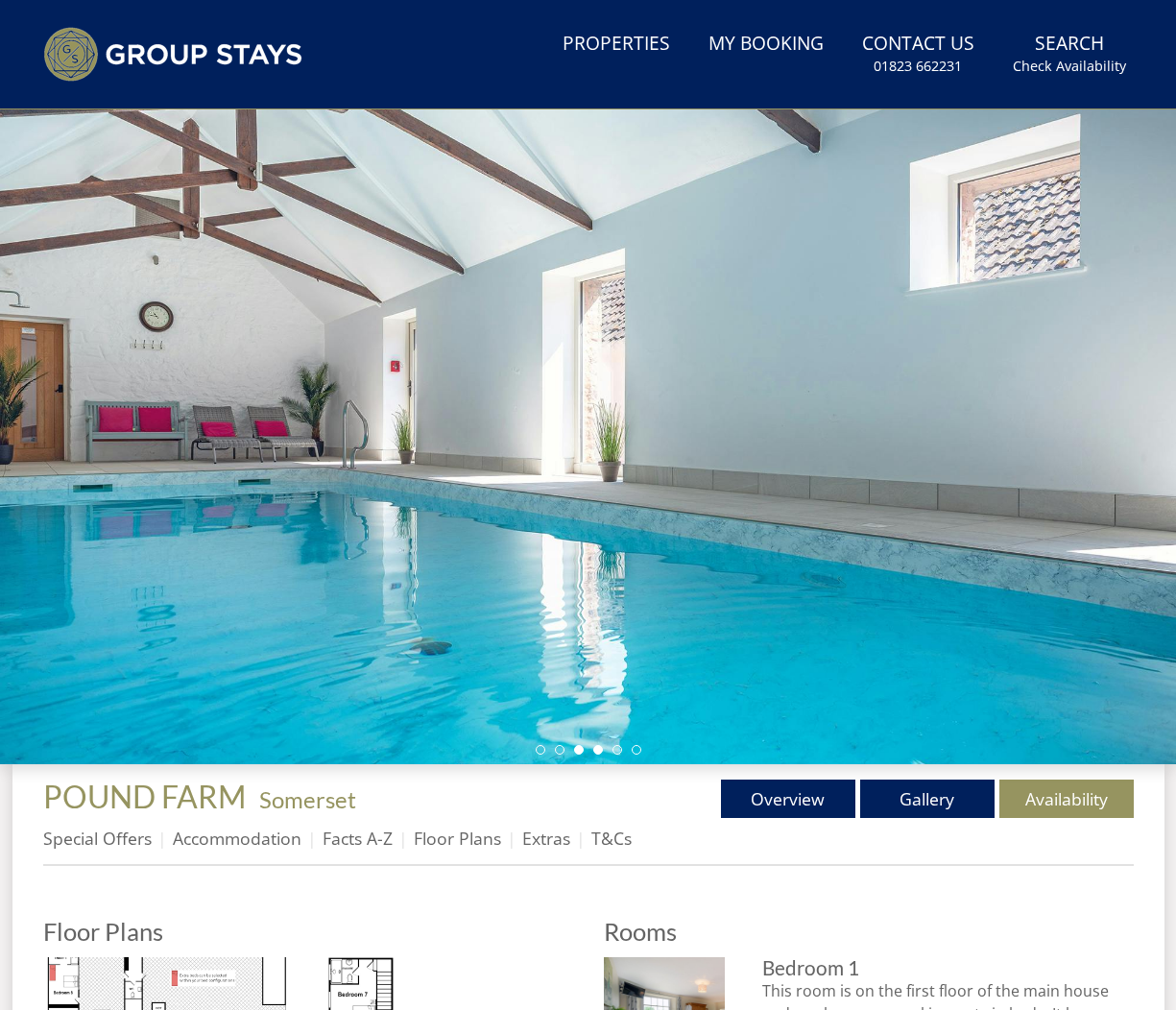 click at bounding box center (598, 750) 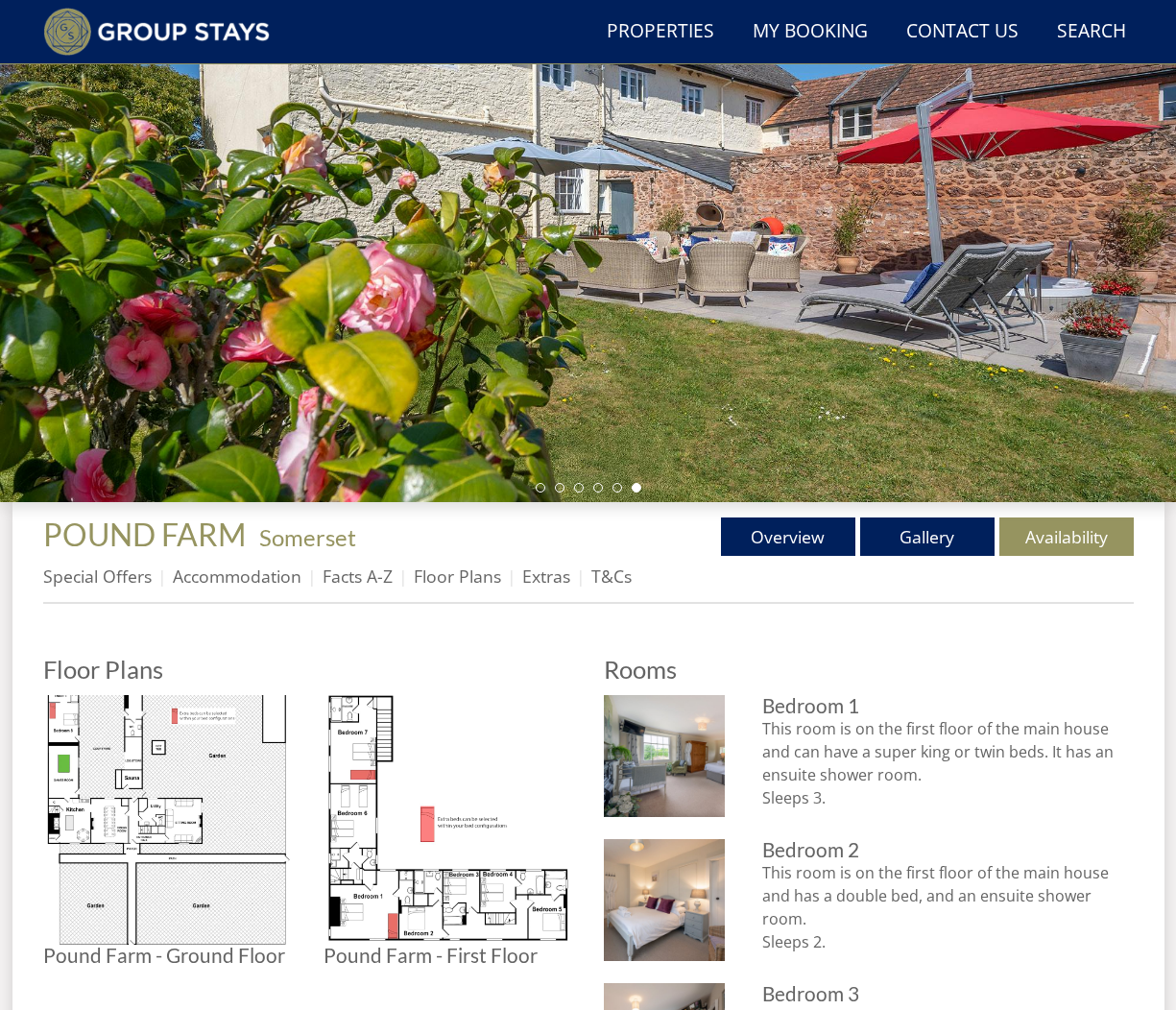 scroll, scrollTop: 325, scrollLeft: 0, axis: vertical 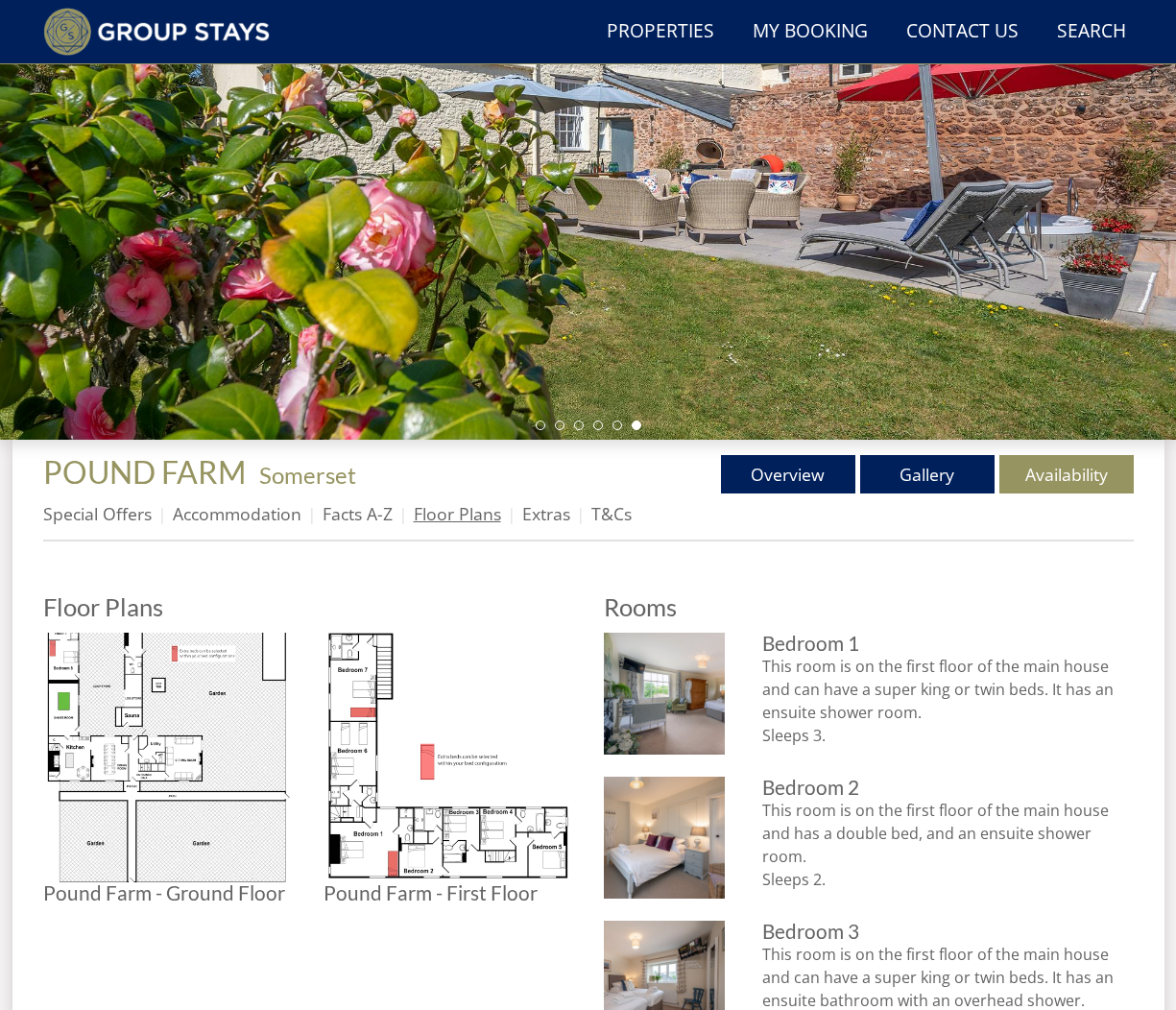 click on "Floor Plans" at bounding box center (457, 514) 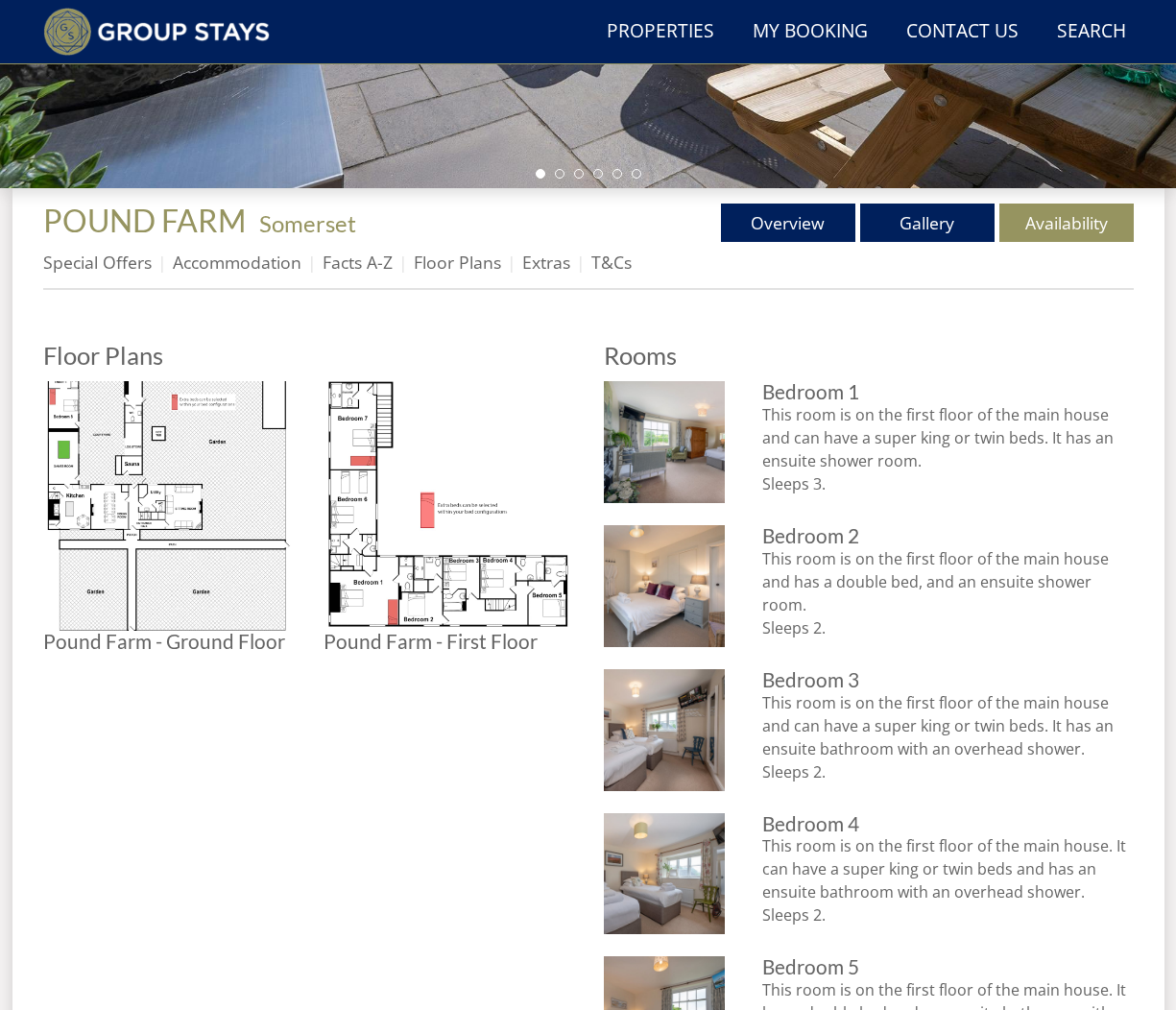 scroll, scrollTop: 584, scrollLeft: 0, axis: vertical 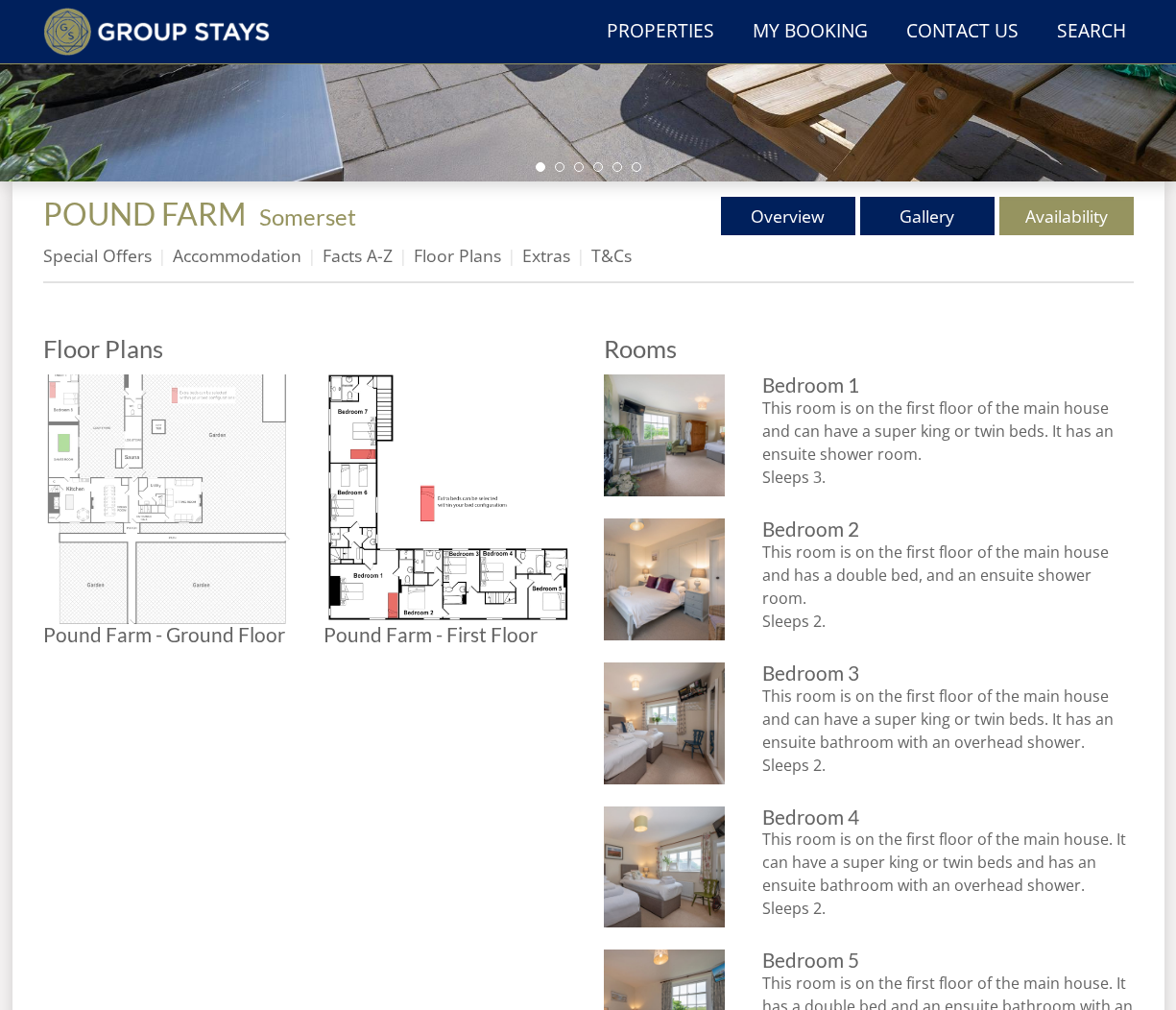 click at bounding box center (168, 499) 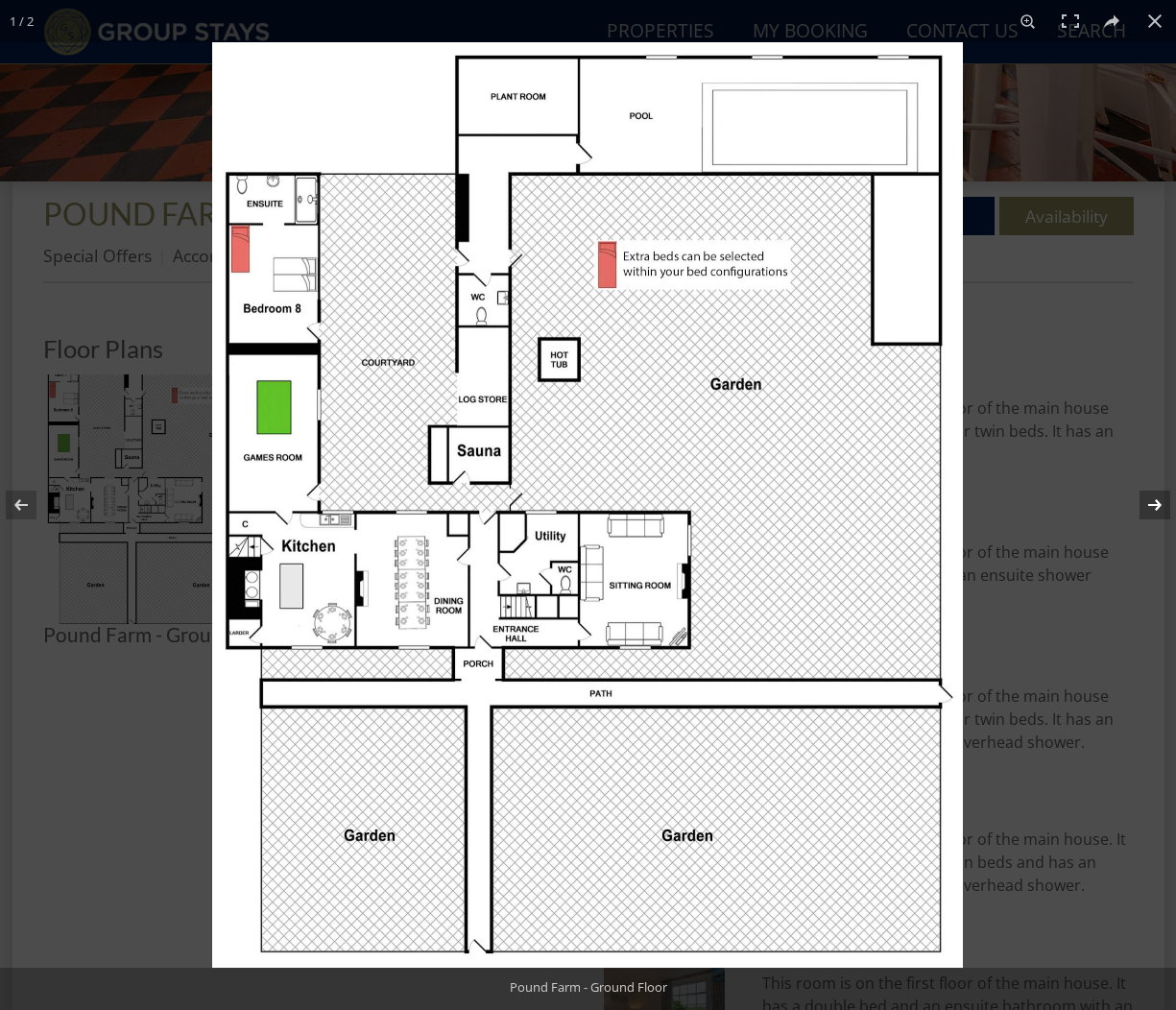 click at bounding box center [1142, 505] 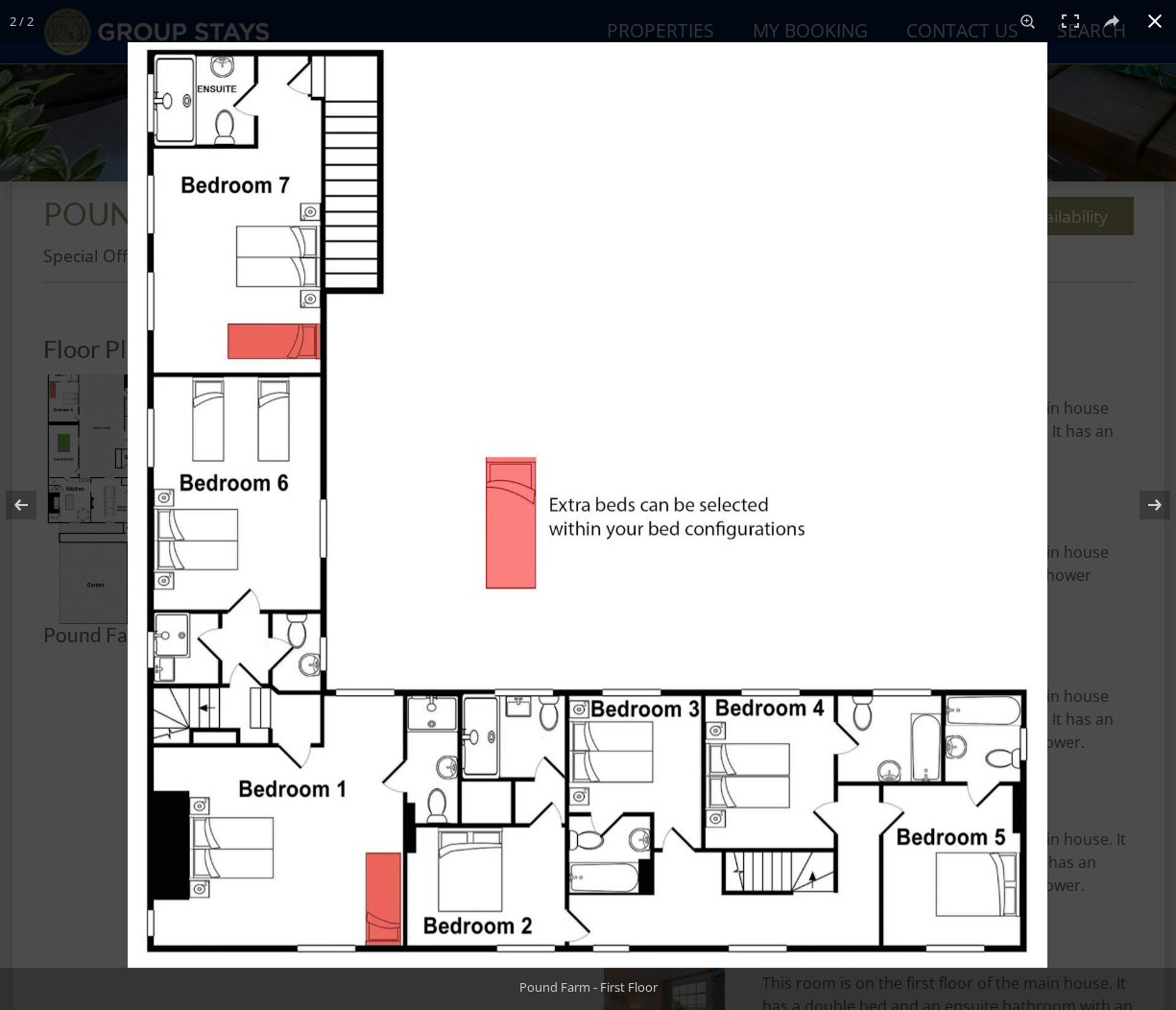 click at bounding box center [1155, 21] 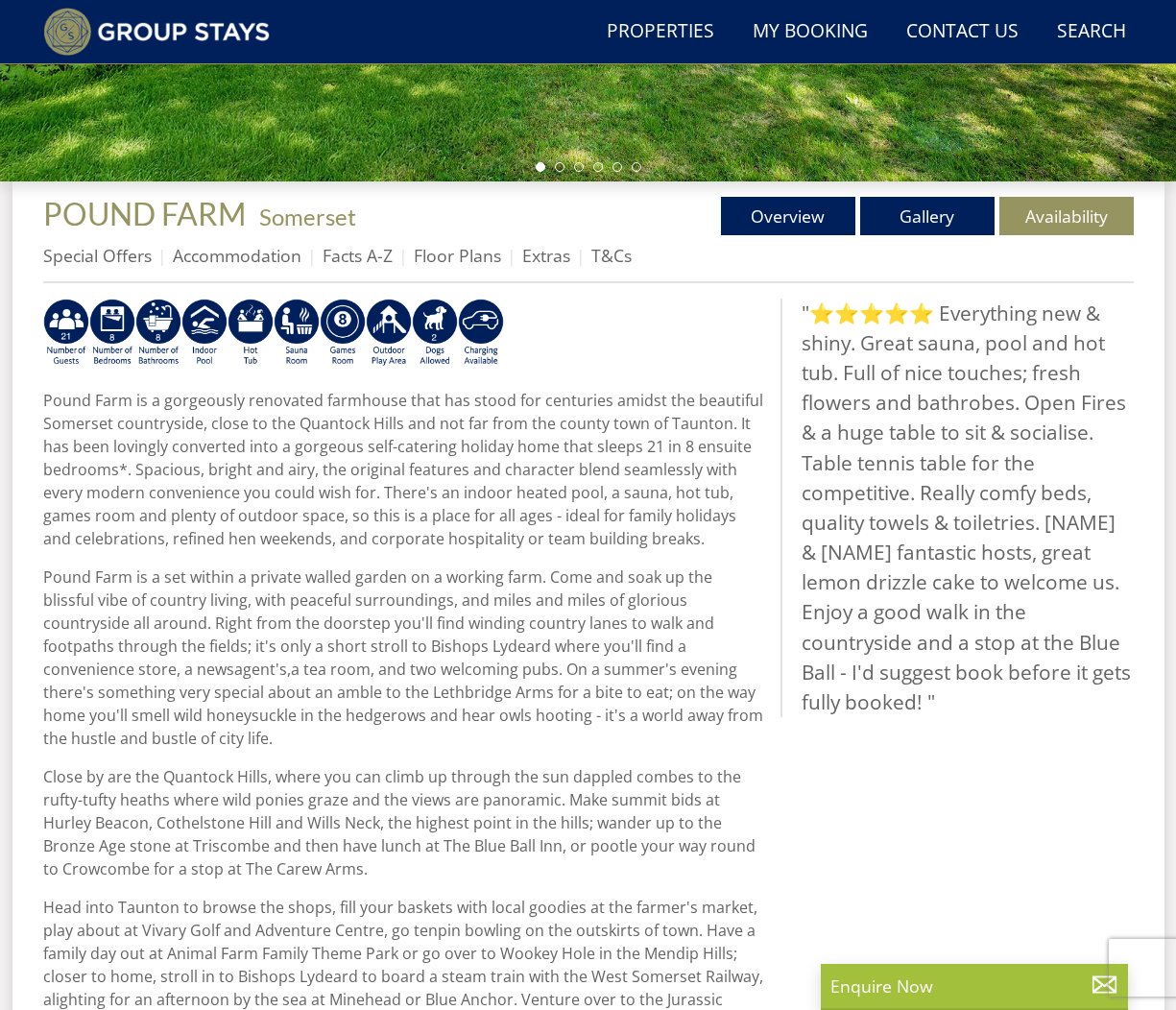 scroll, scrollTop: 243, scrollLeft: 0, axis: vertical 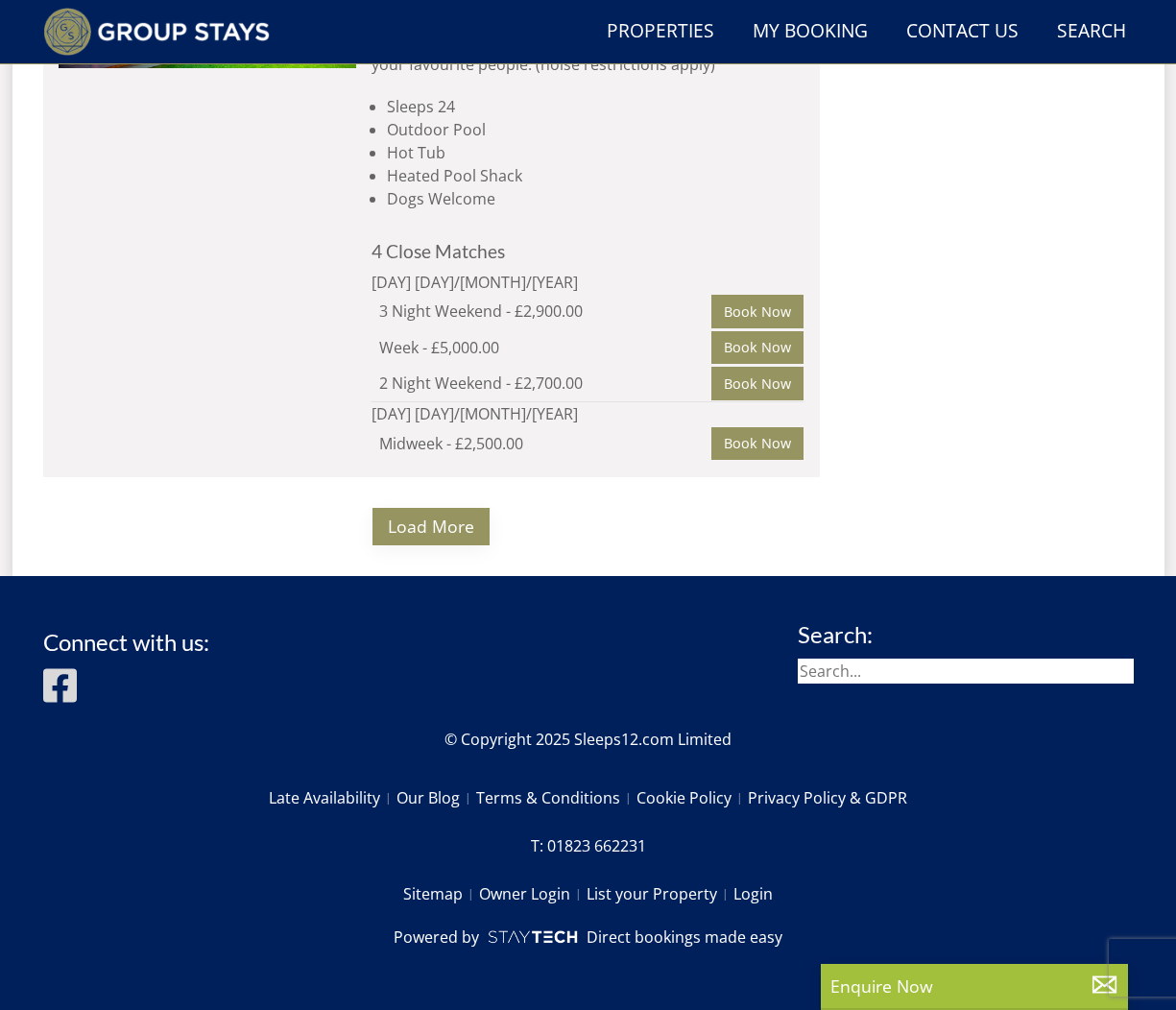 click on "Load More" at bounding box center (431, 526) 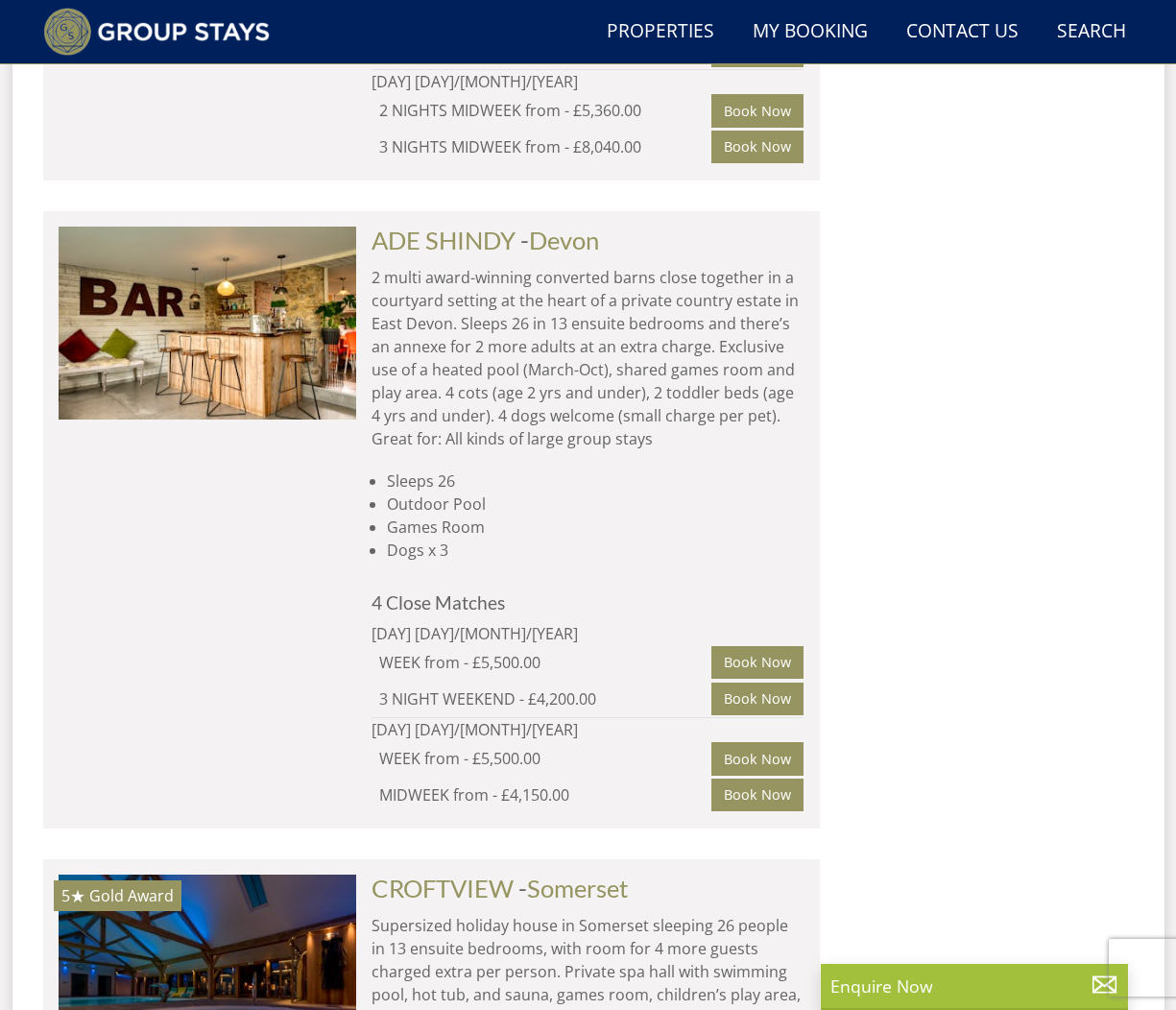 scroll, scrollTop: 29052, scrollLeft: 0, axis: vertical 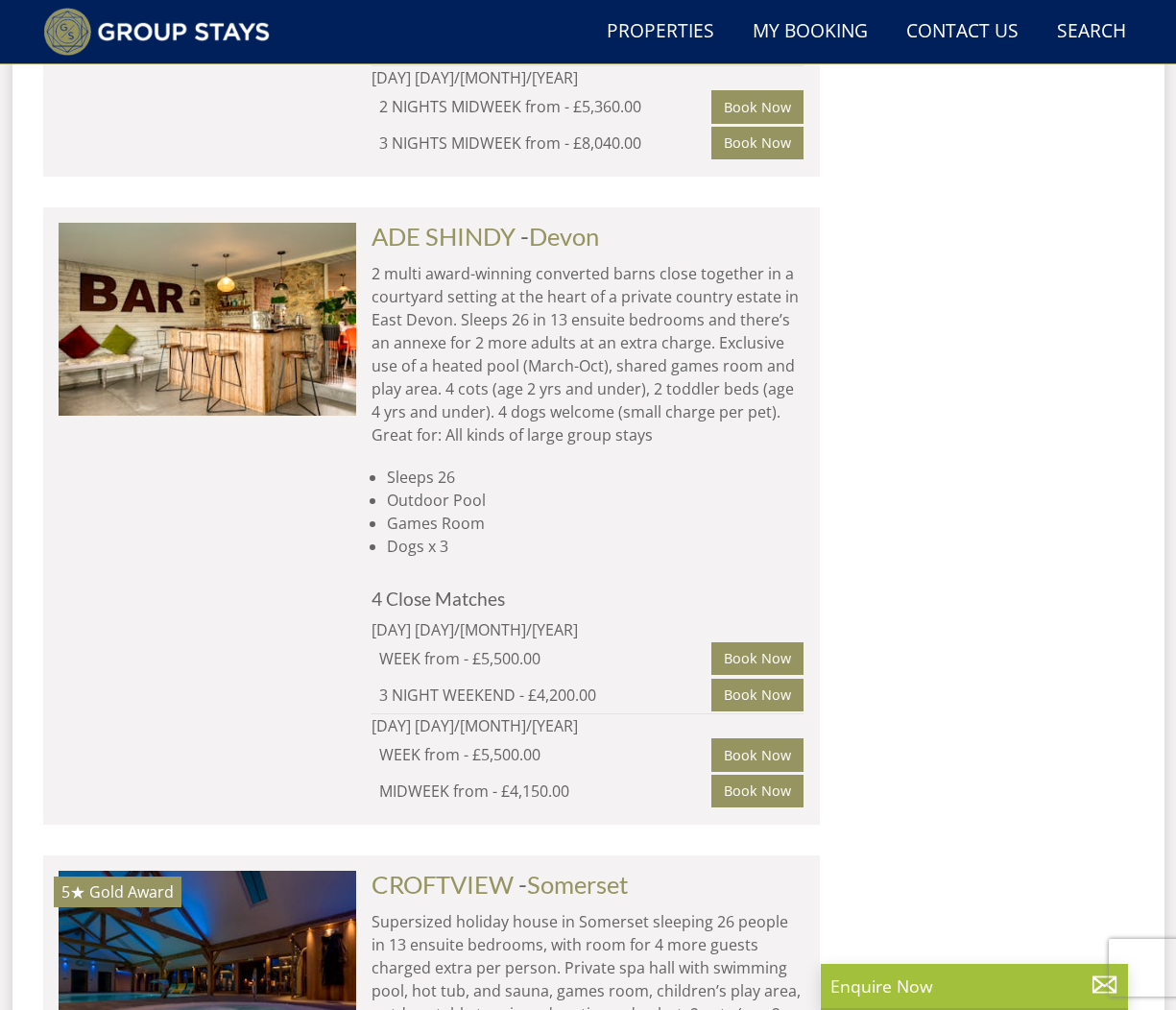 click on "HEAVENLY PALOOZA" at bounding box center (490, -1734) 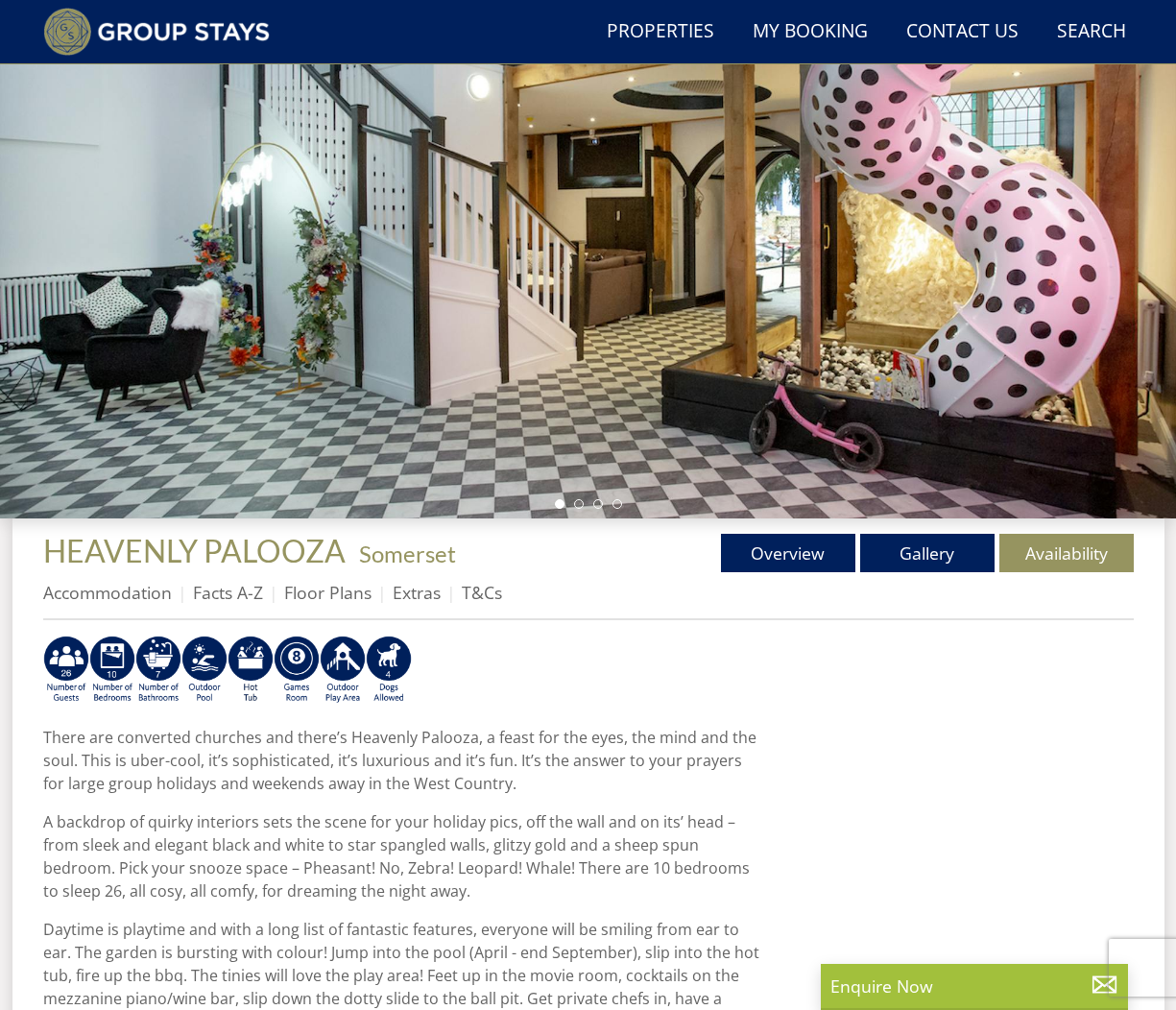 scroll, scrollTop: 139, scrollLeft: 0, axis: vertical 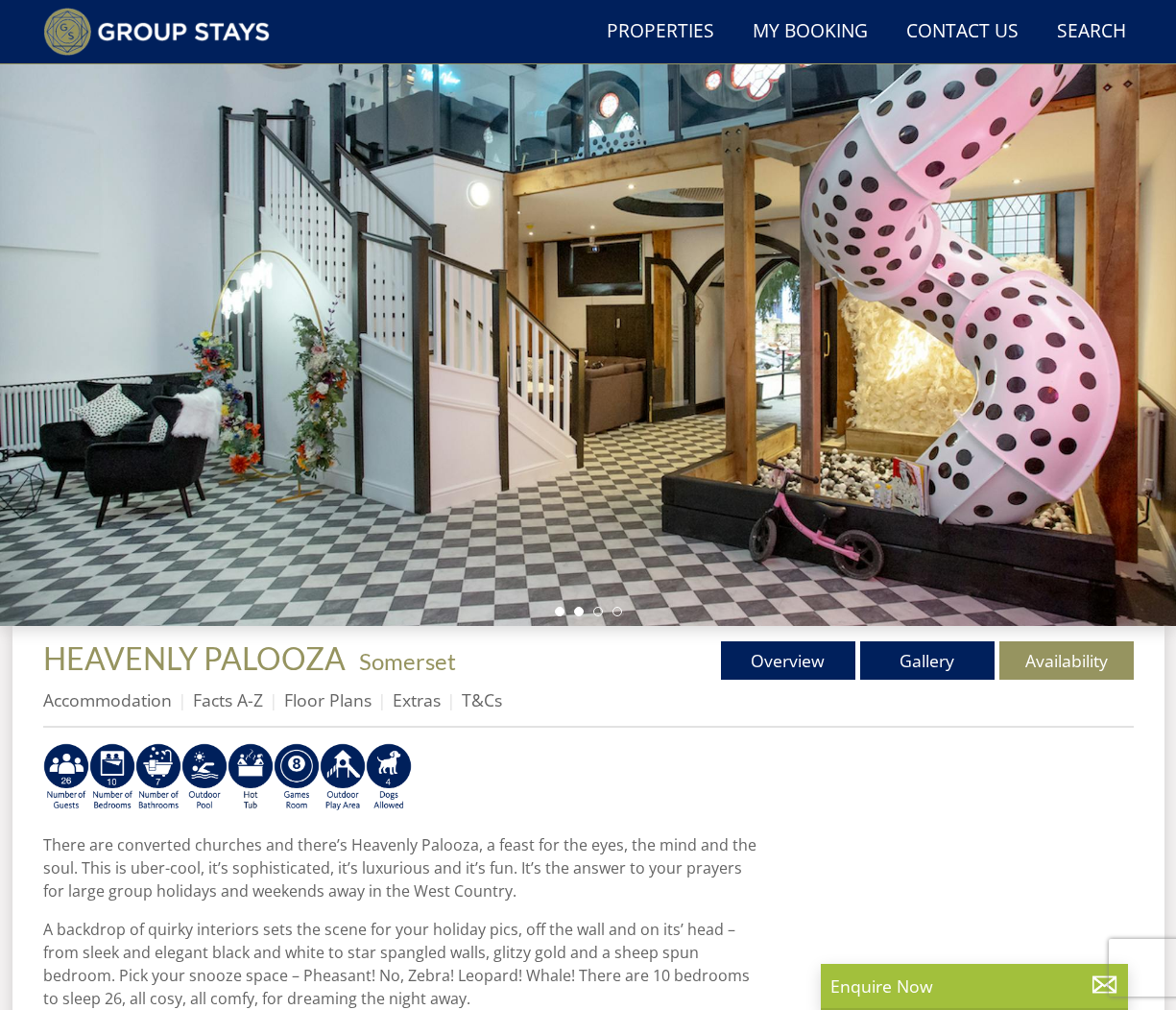 click at bounding box center [579, 612] 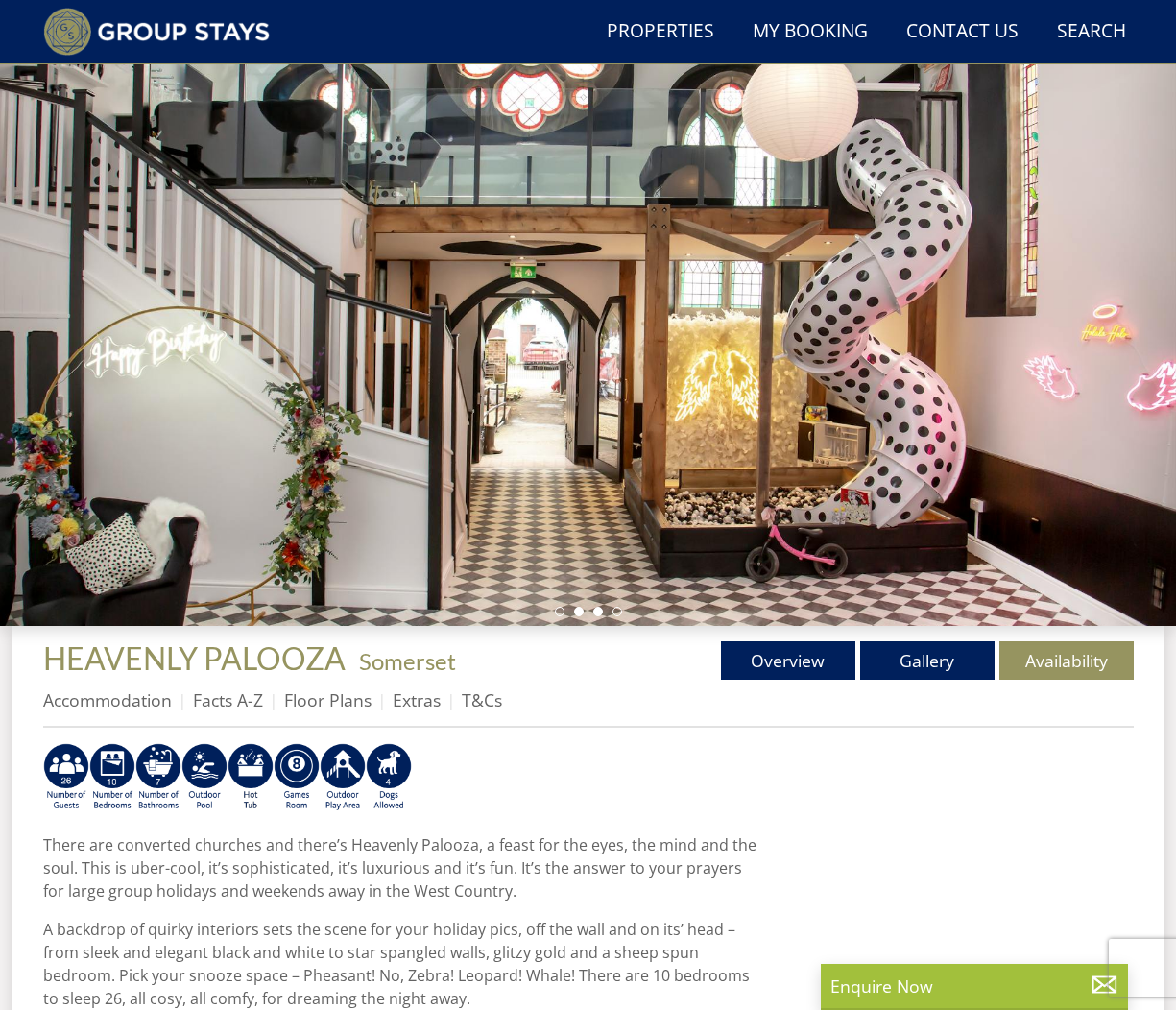 click at bounding box center (598, 612) 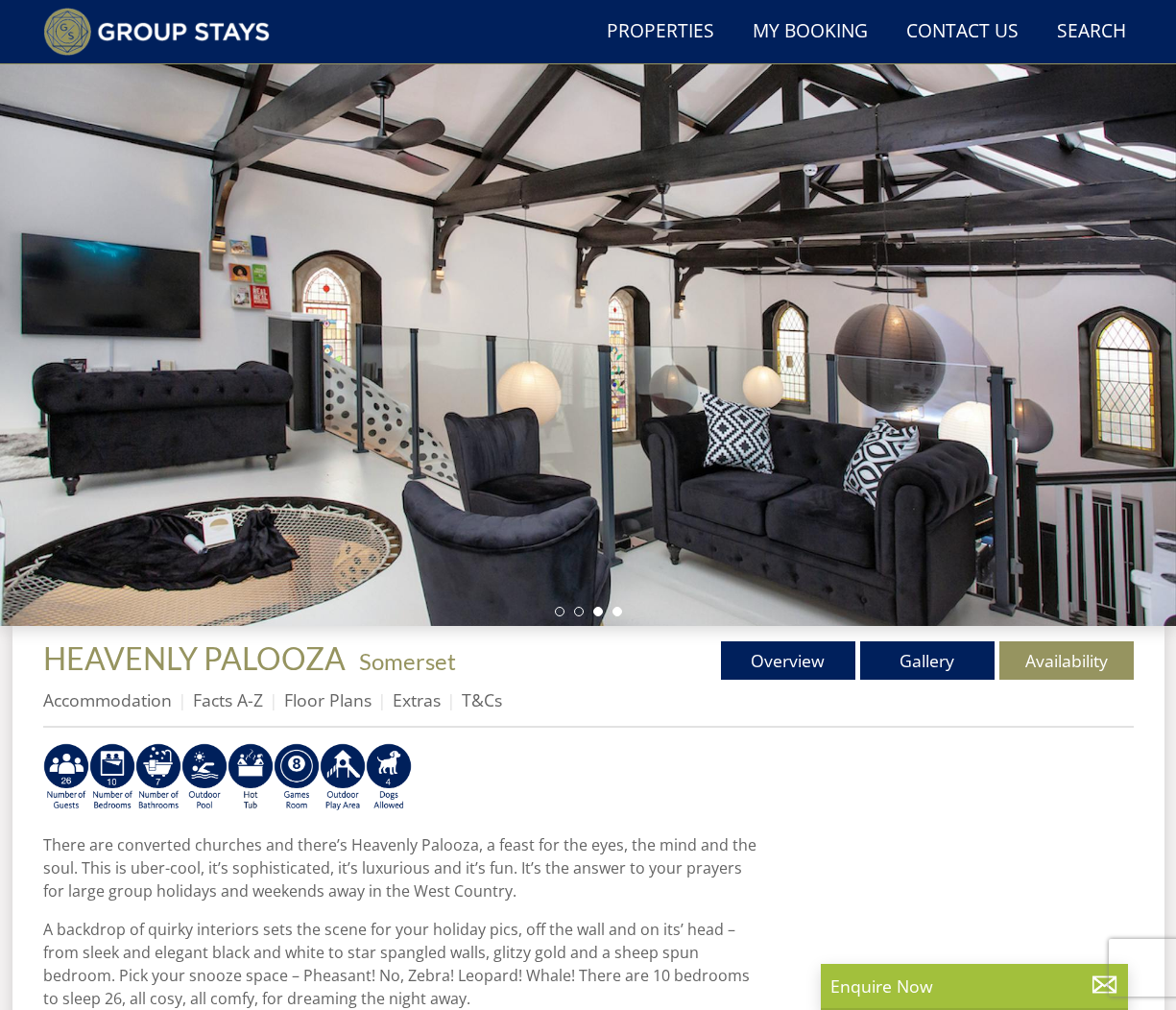 click at bounding box center (617, 612) 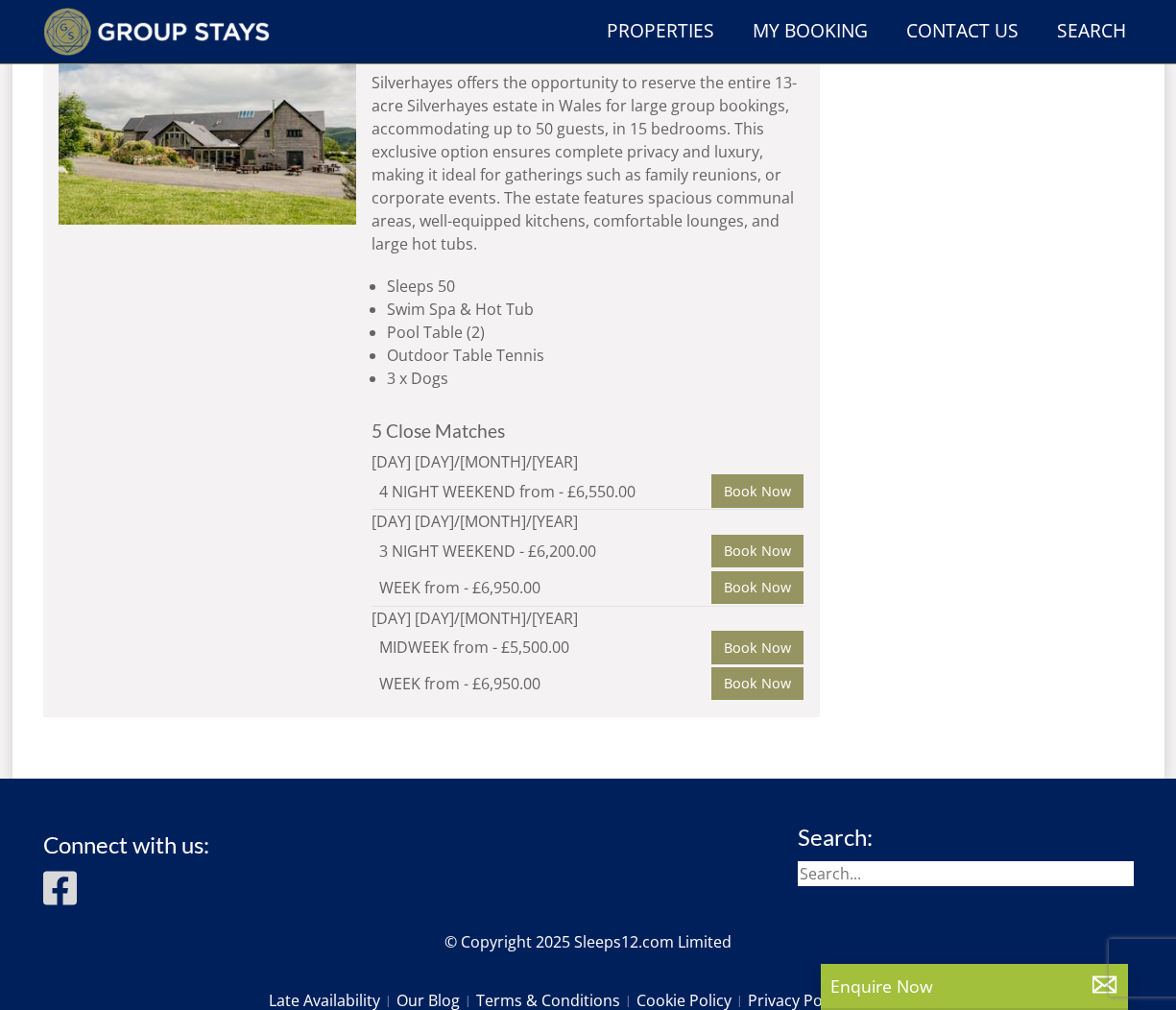 scroll, scrollTop: 32428, scrollLeft: 0, axis: vertical 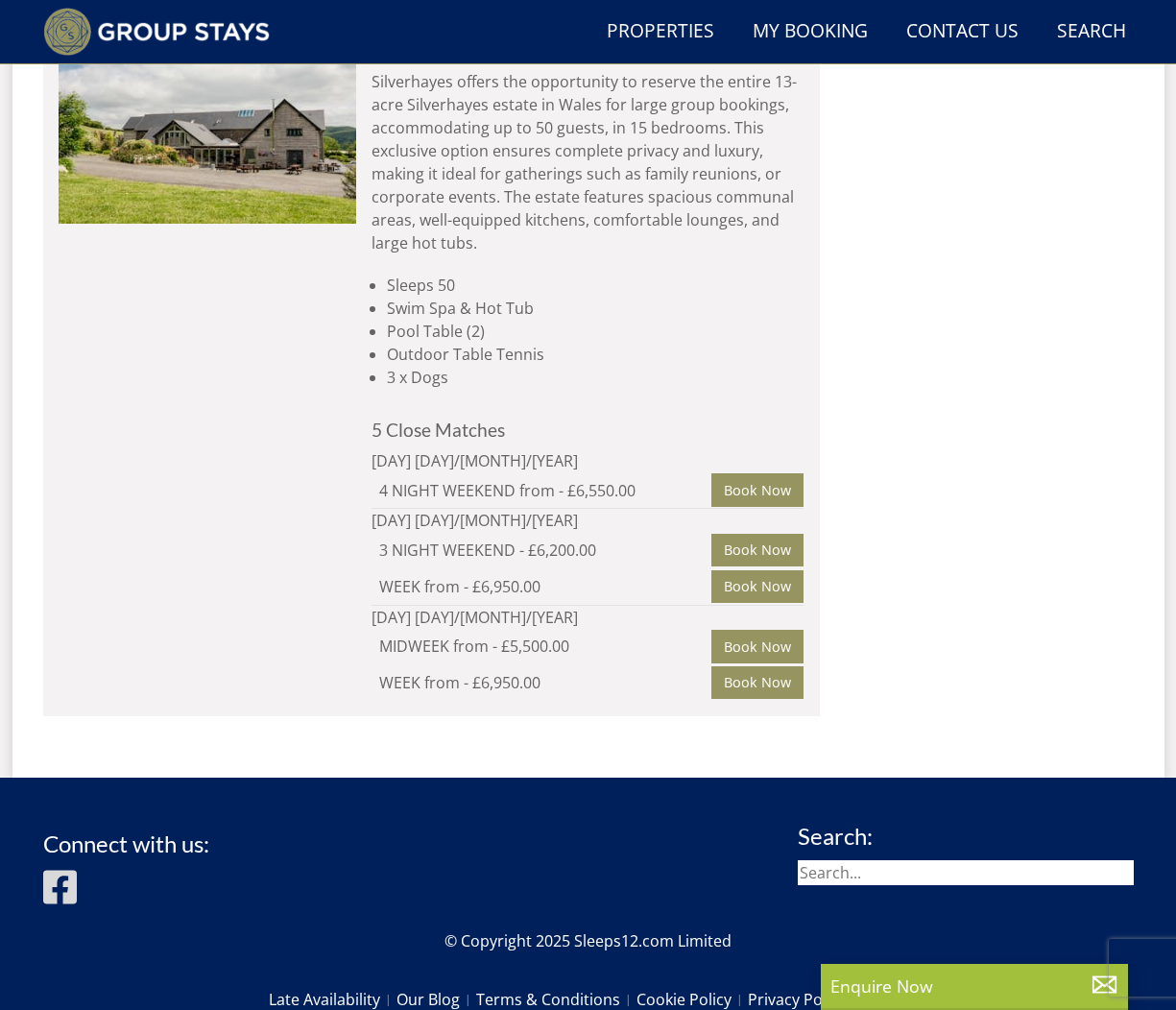 click on "THE PLOUGH" at bounding box center (447, -1867) 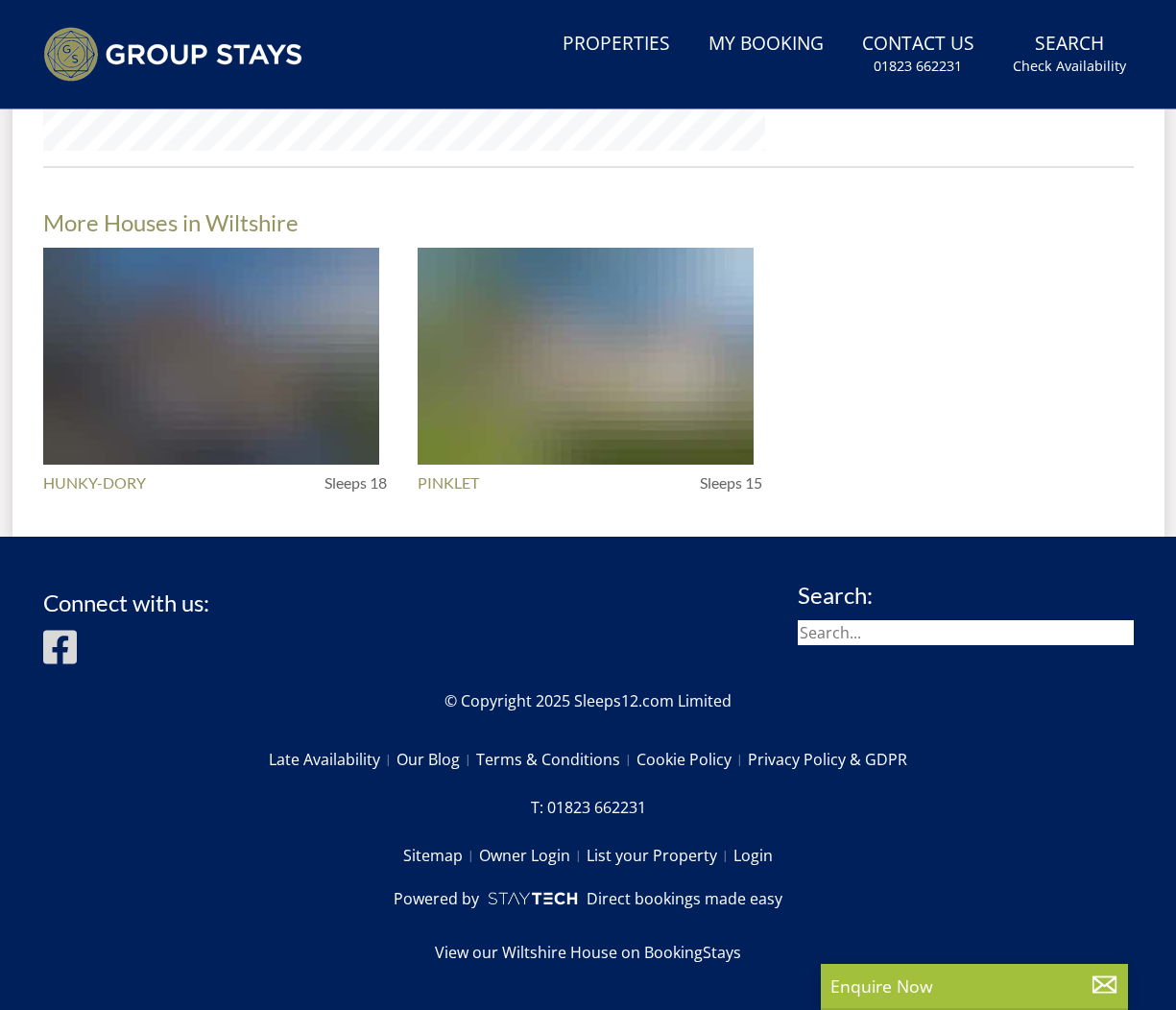 scroll, scrollTop: 0, scrollLeft: 0, axis: both 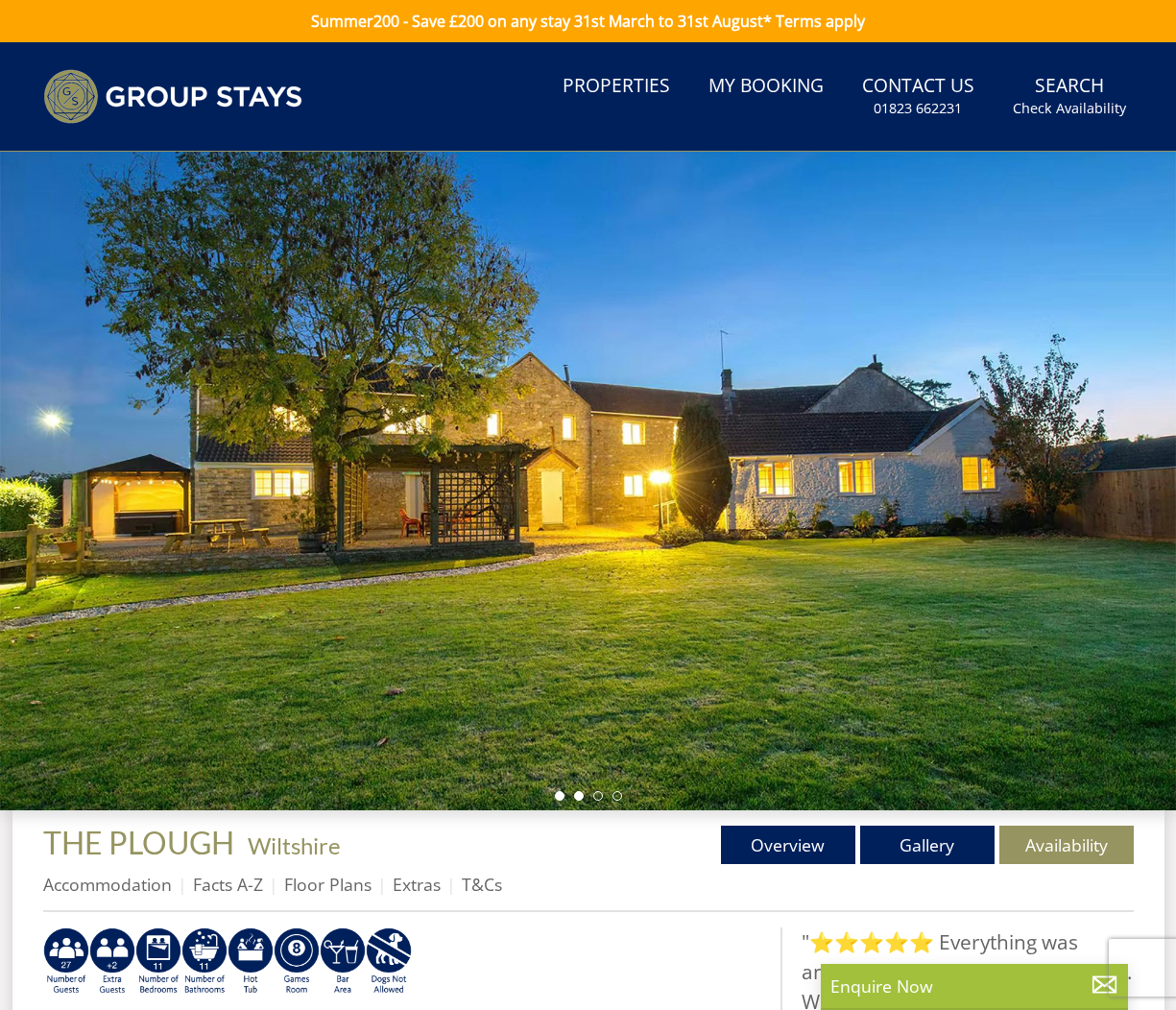 click at bounding box center [579, 796] 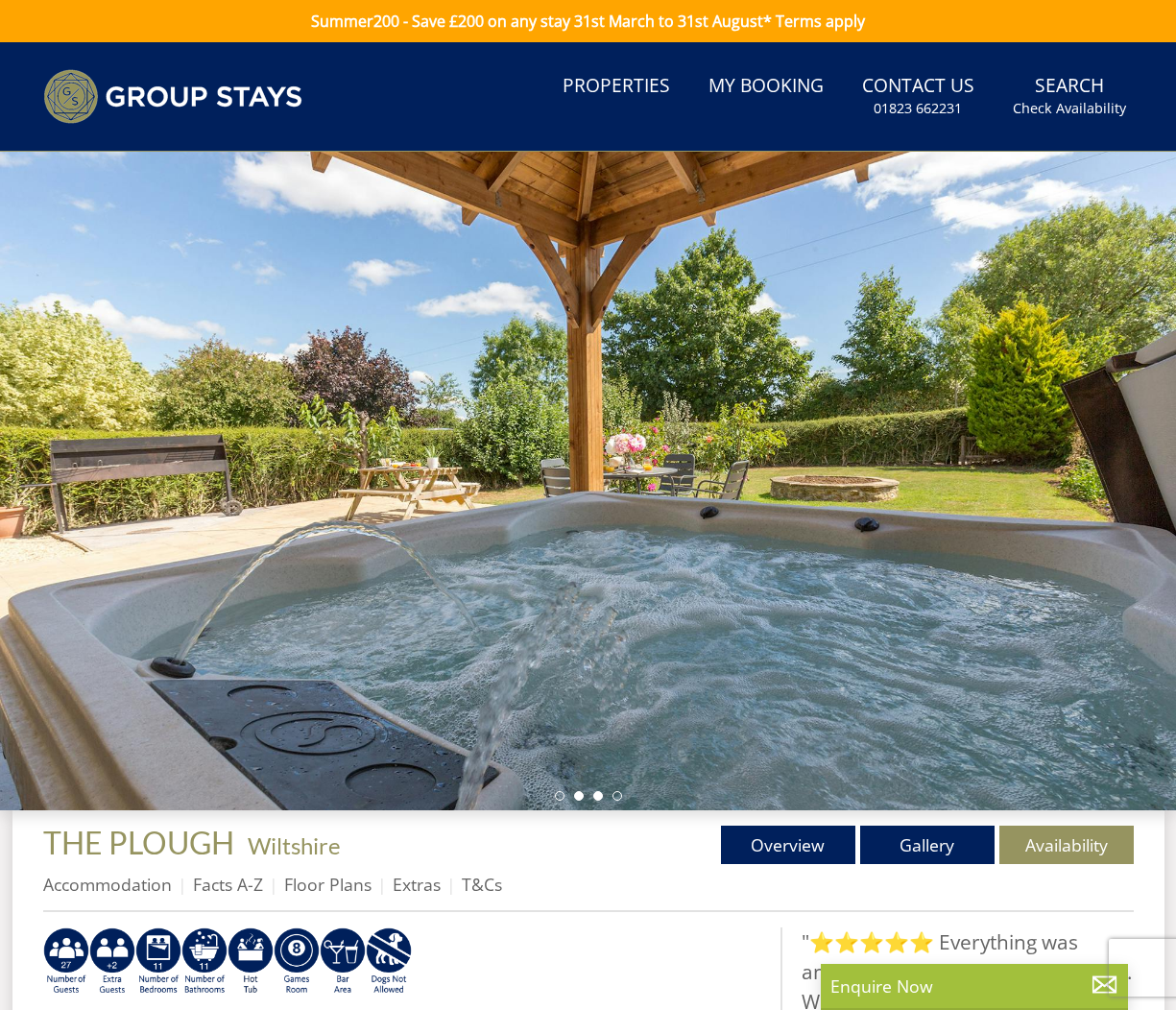 click at bounding box center (598, 796) 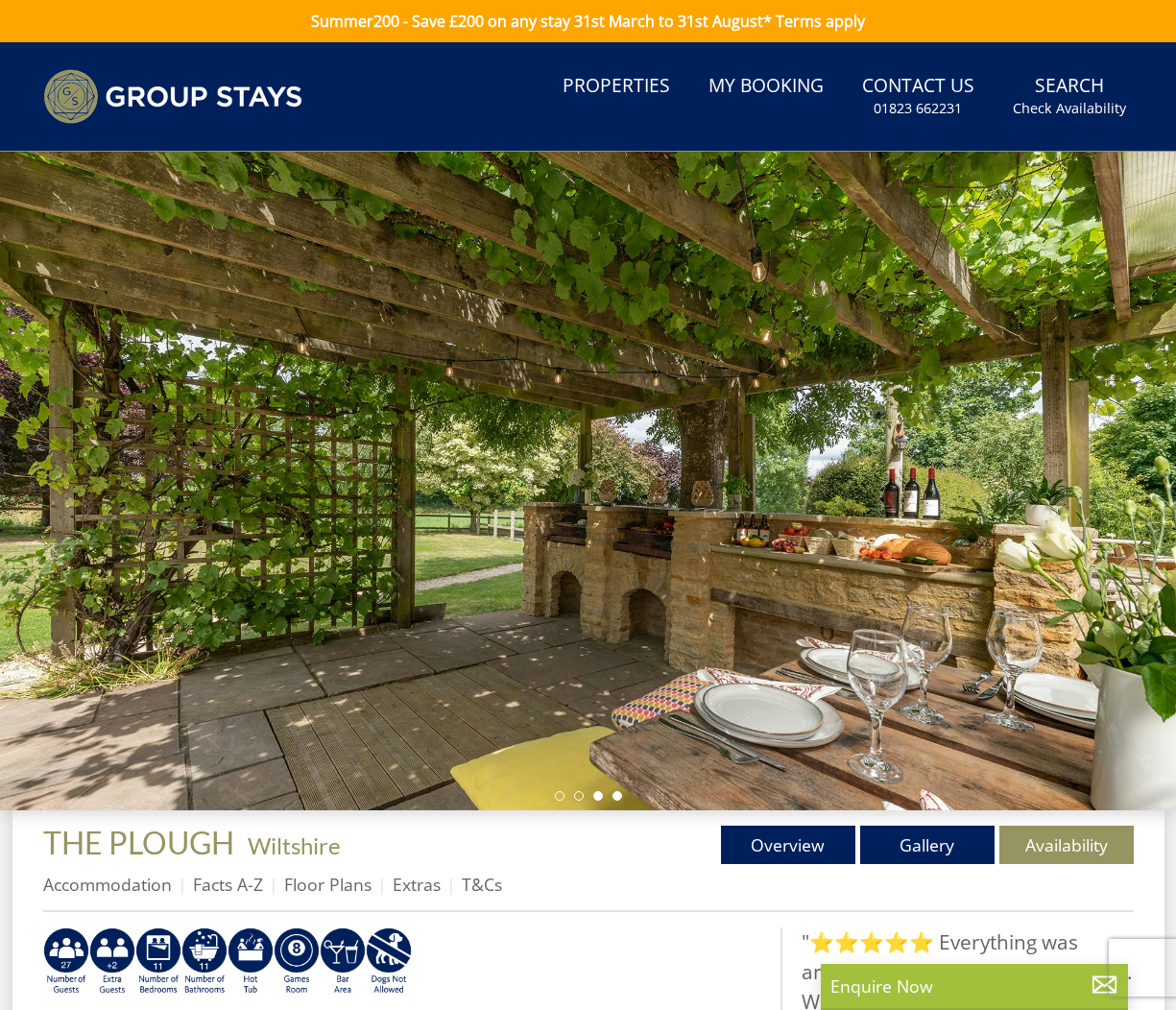 click at bounding box center [617, 796] 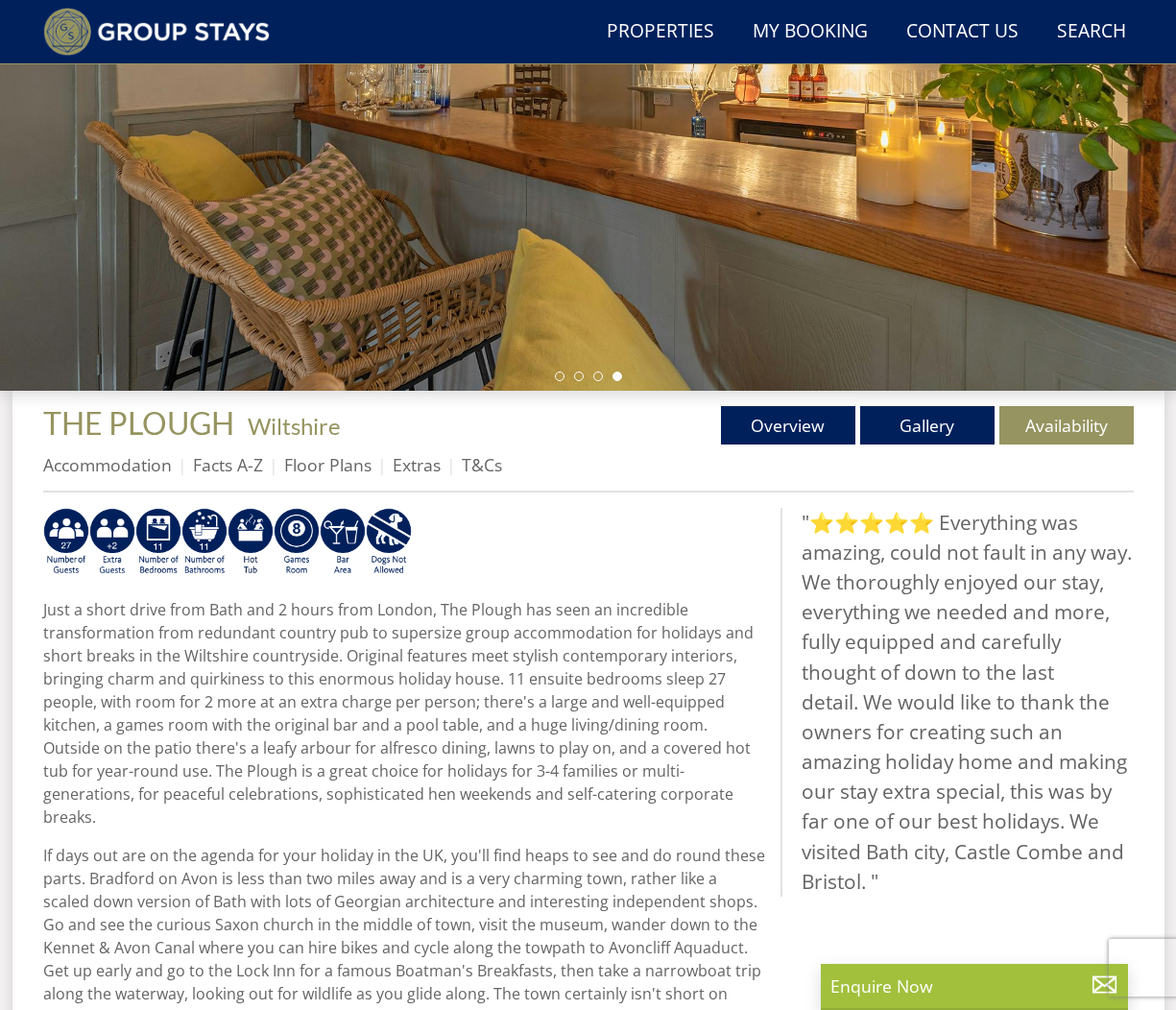 scroll, scrollTop: 377, scrollLeft: 0, axis: vertical 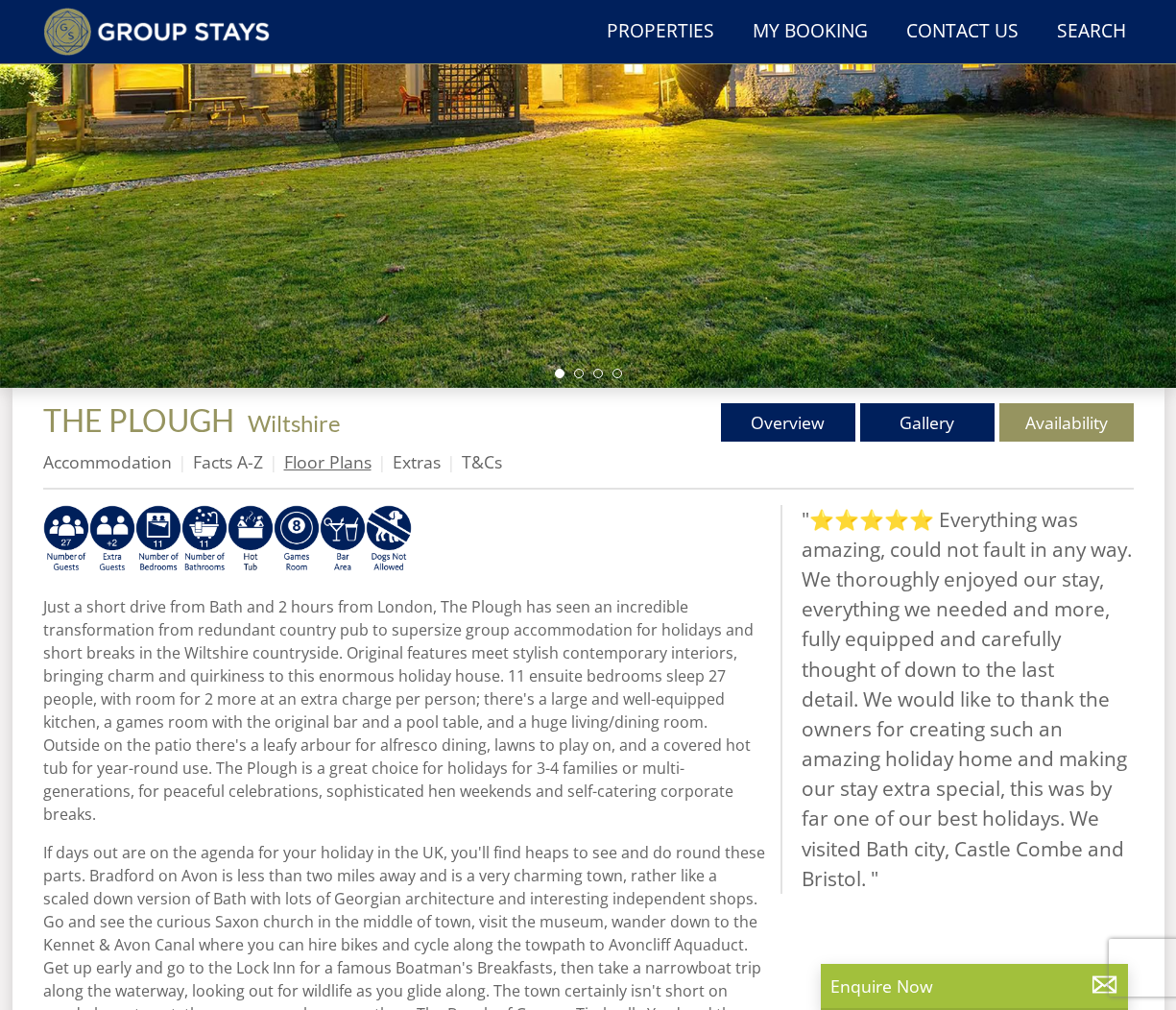 click on "Floor Plans" at bounding box center [327, 462] 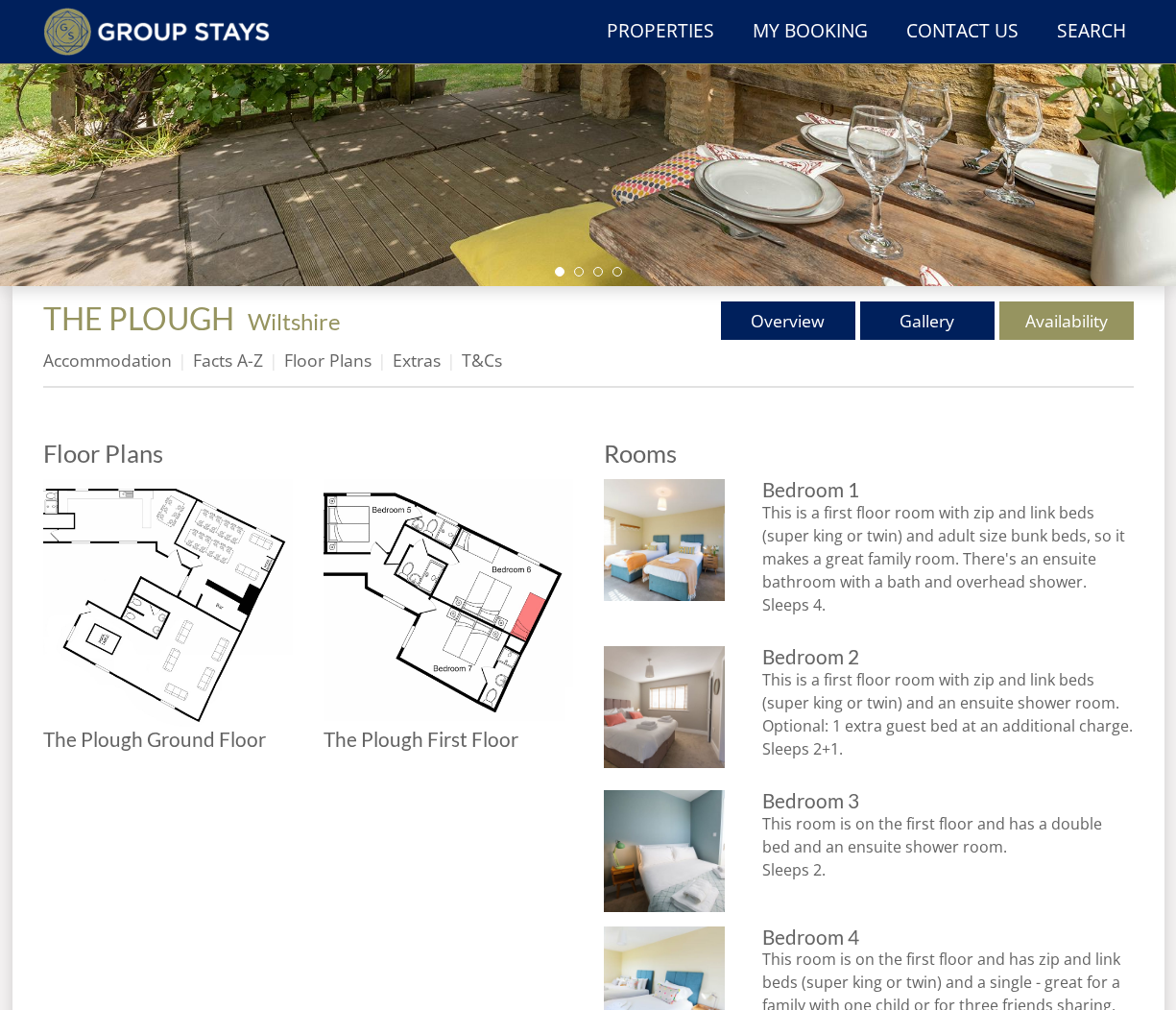 scroll, scrollTop: 478, scrollLeft: 0, axis: vertical 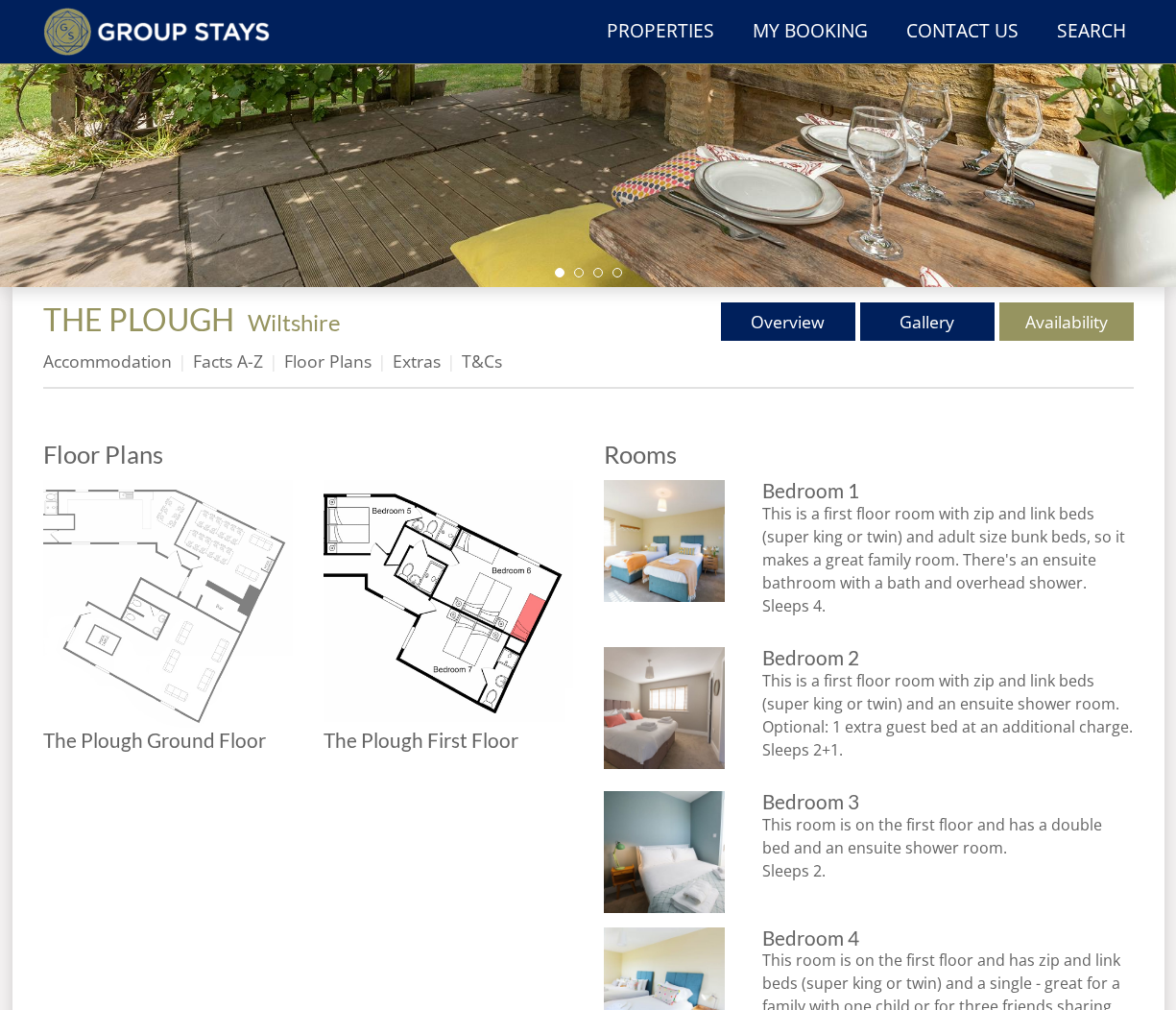 click at bounding box center [168, 605] 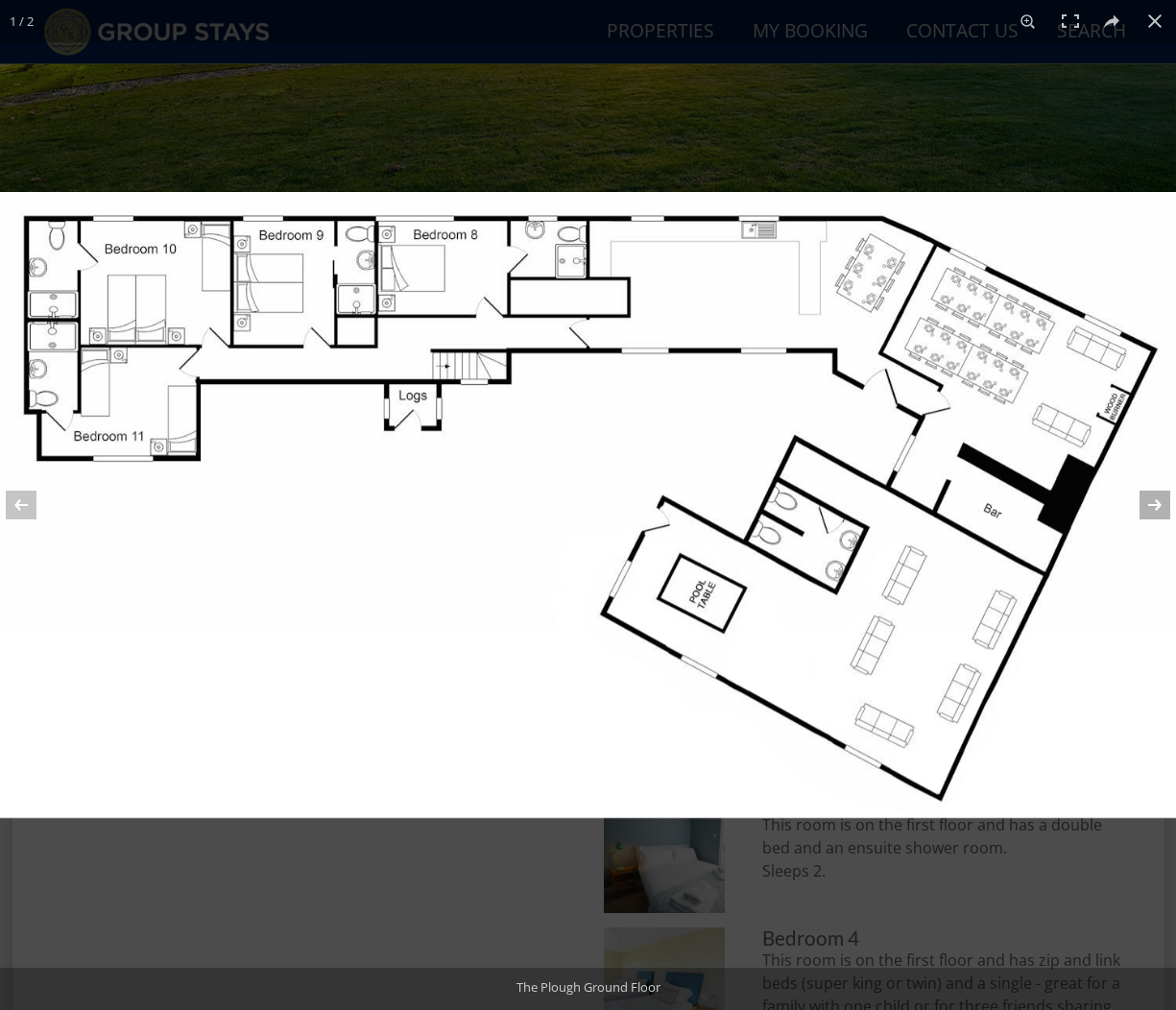 click at bounding box center (1142, 505) 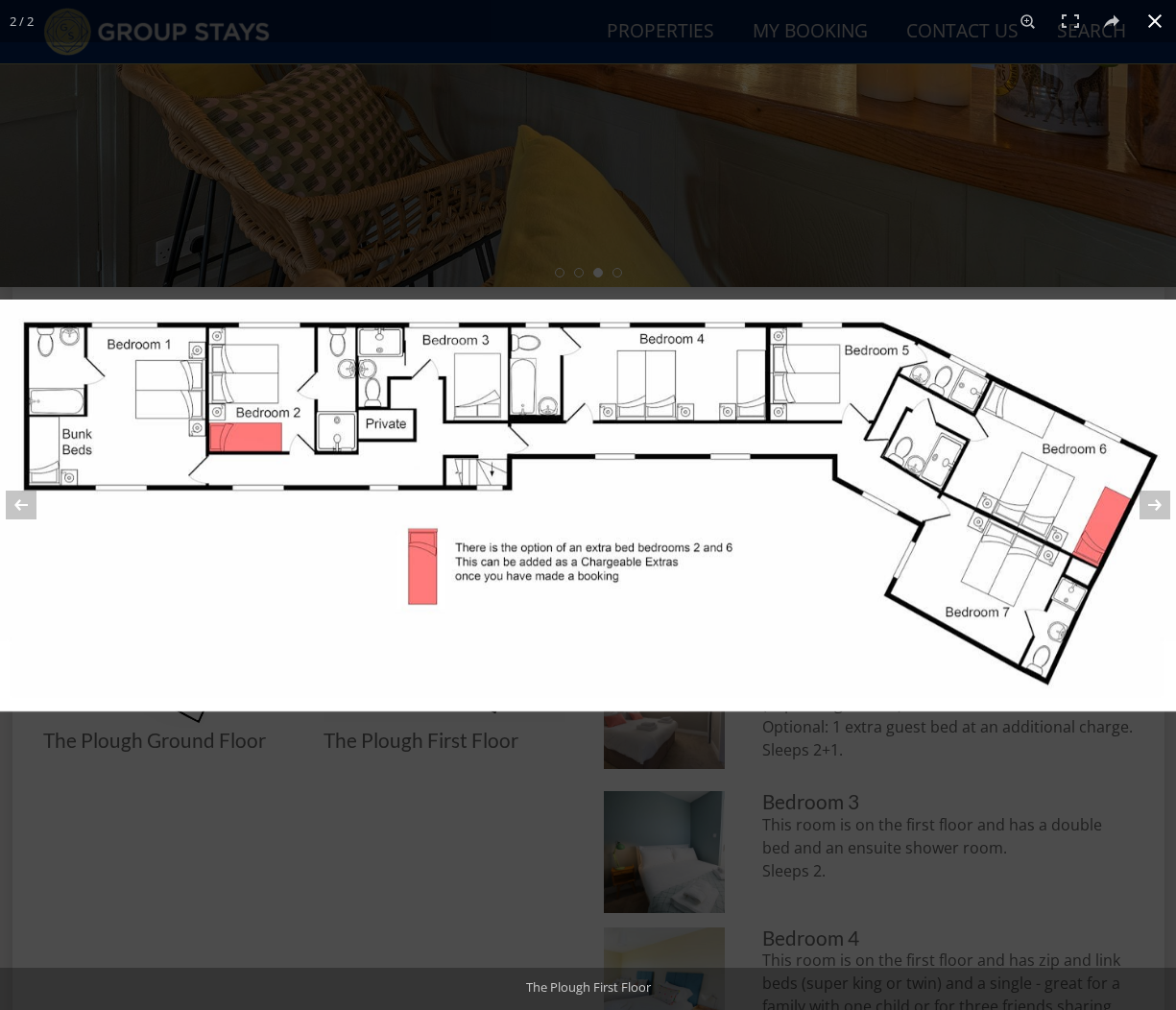 click at bounding box center (1155, 21) 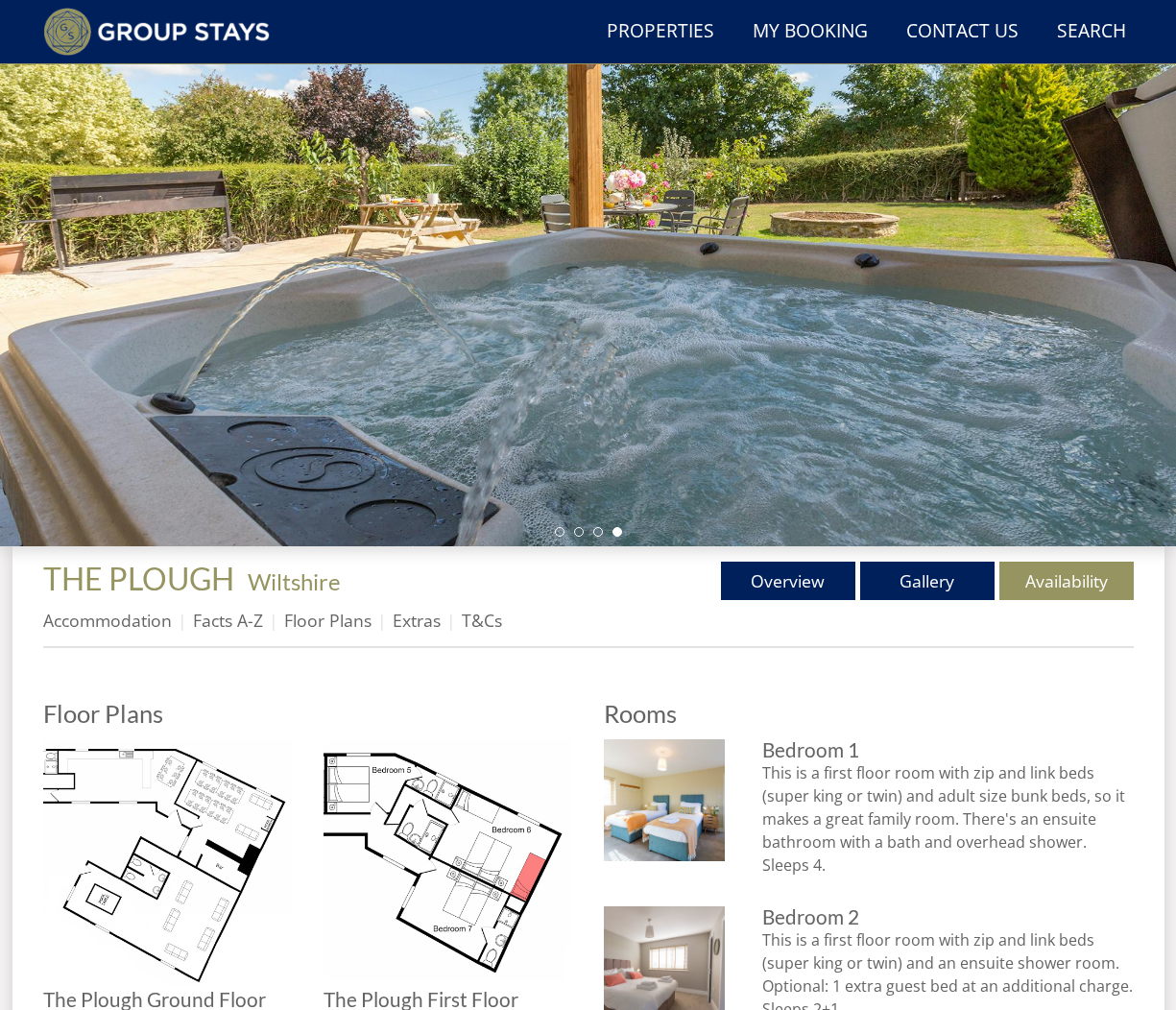 scroll, scrollTop: 219, scrollLeft: 0, axis: vertical 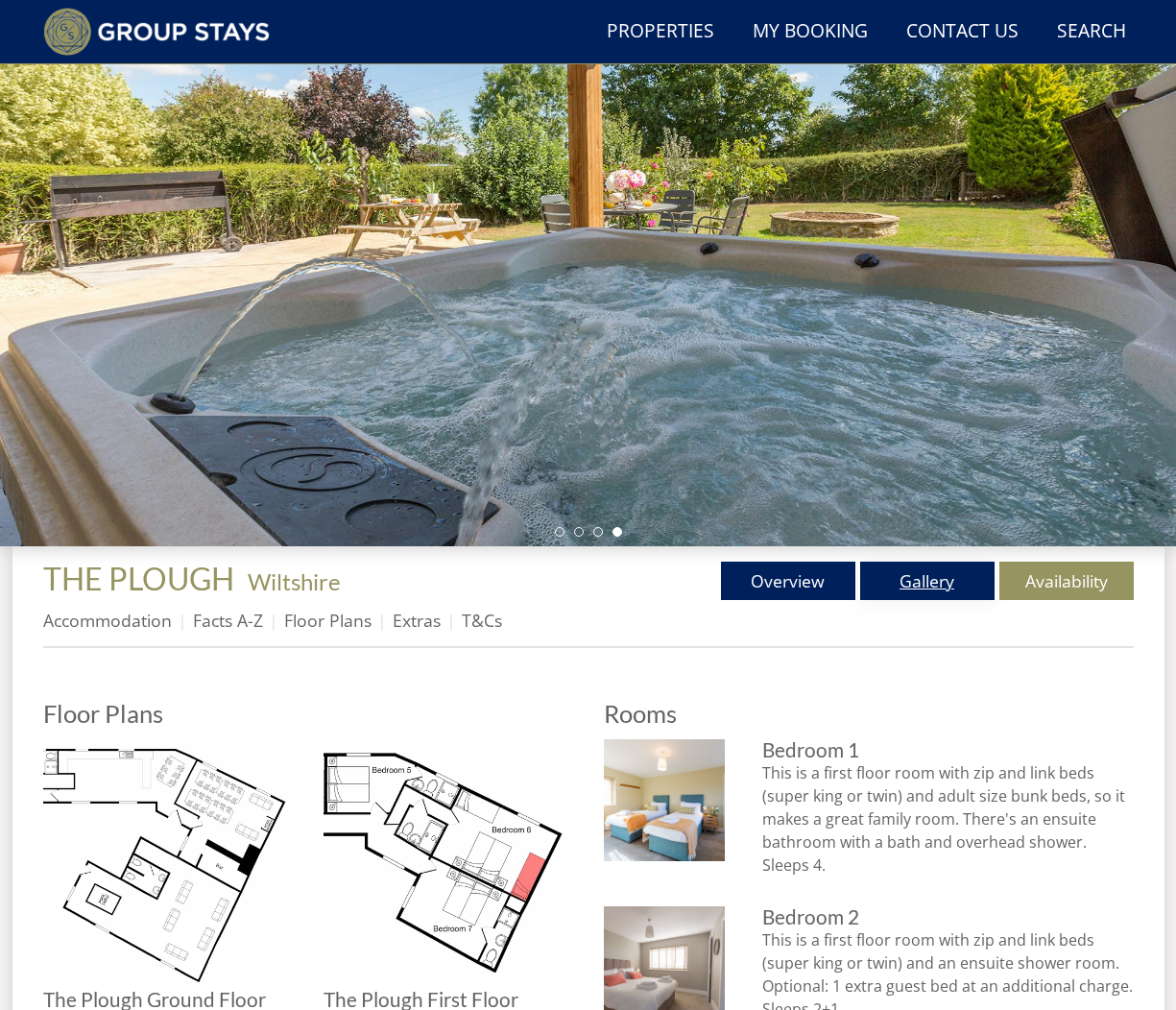 click on "Gallery" at bounding box center [927, 581] 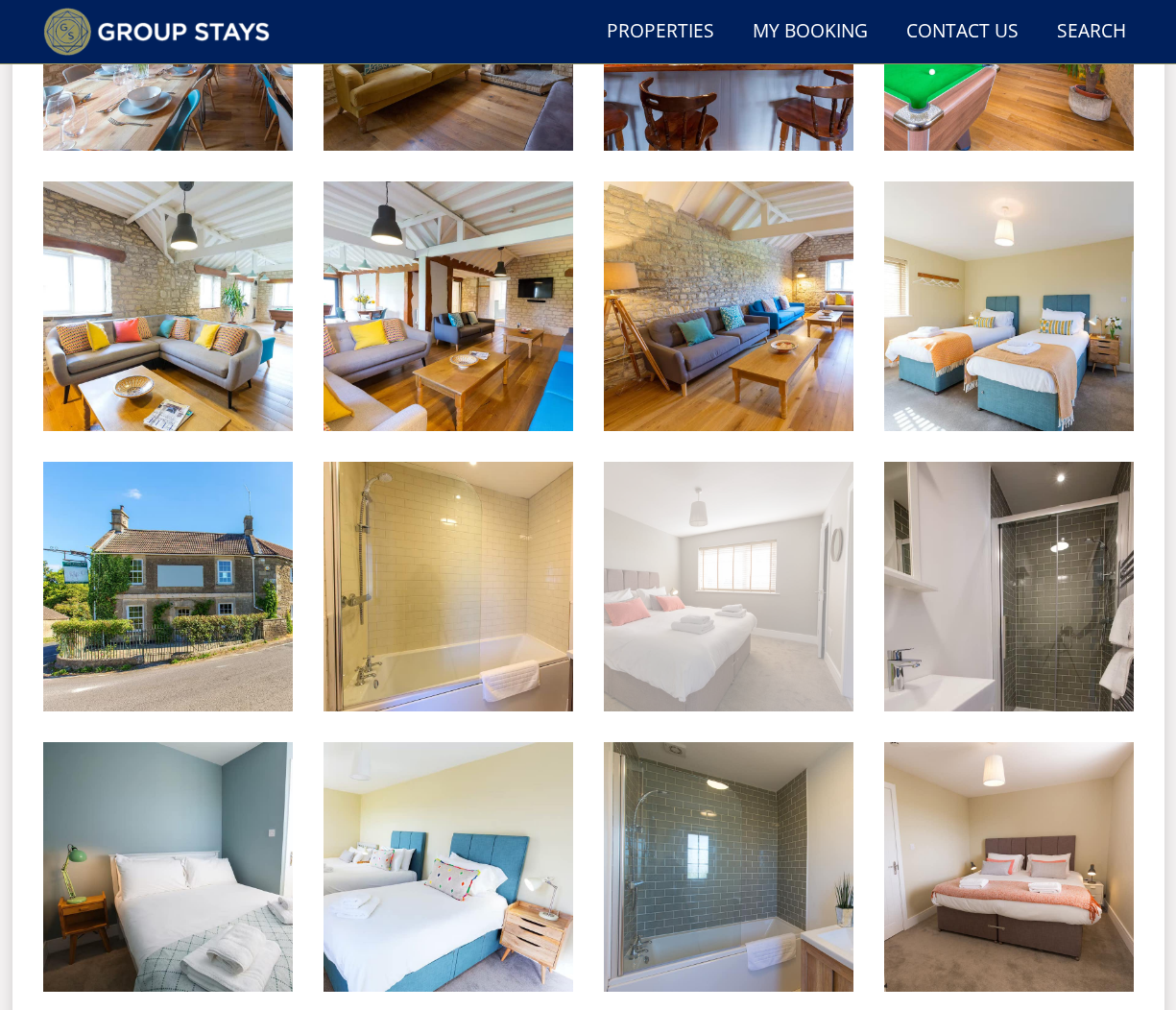 scroll, scrollTop: 1573, scrollLeft: 0, axis: vertical 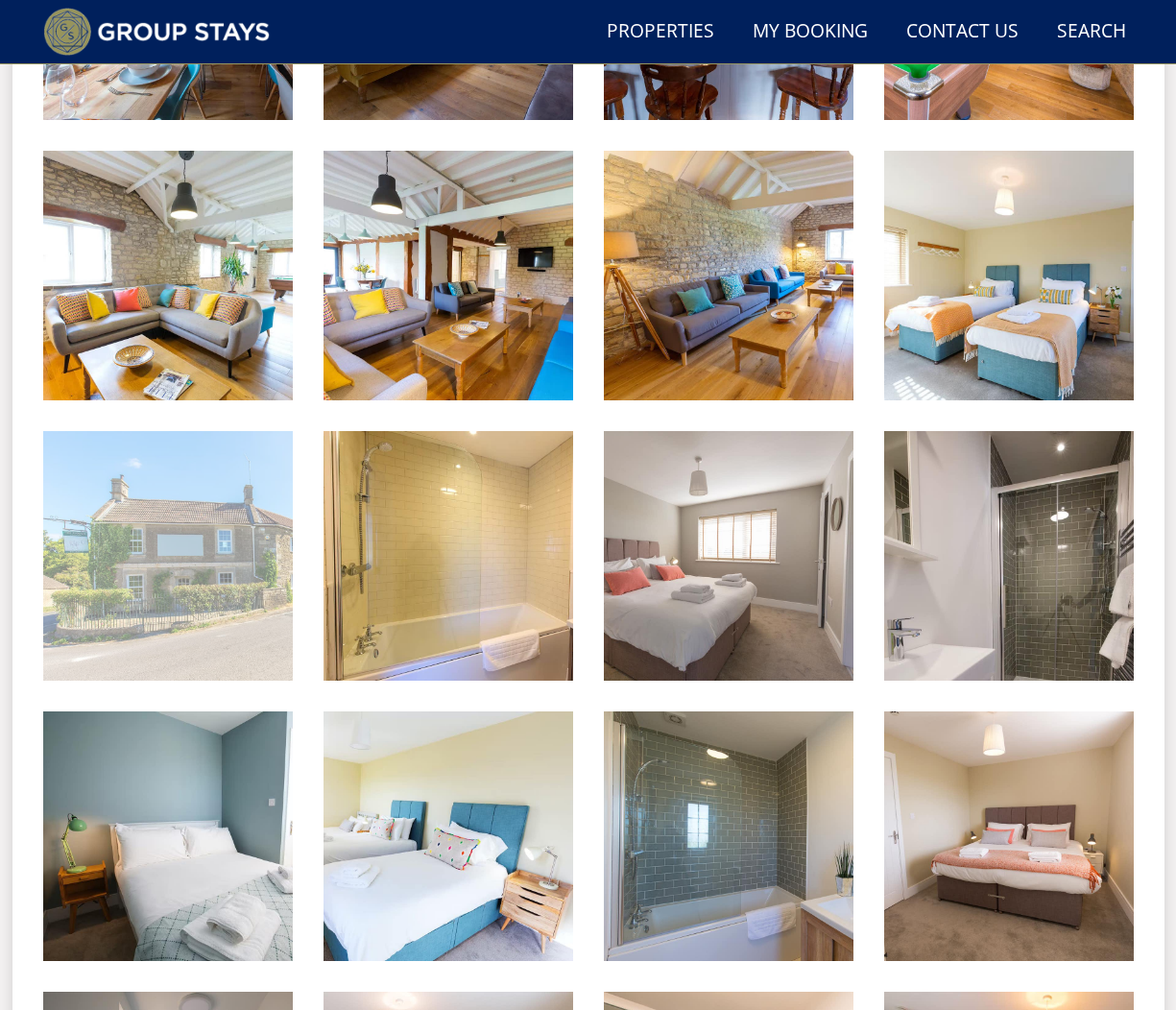 click at bounding box center (168, 556) 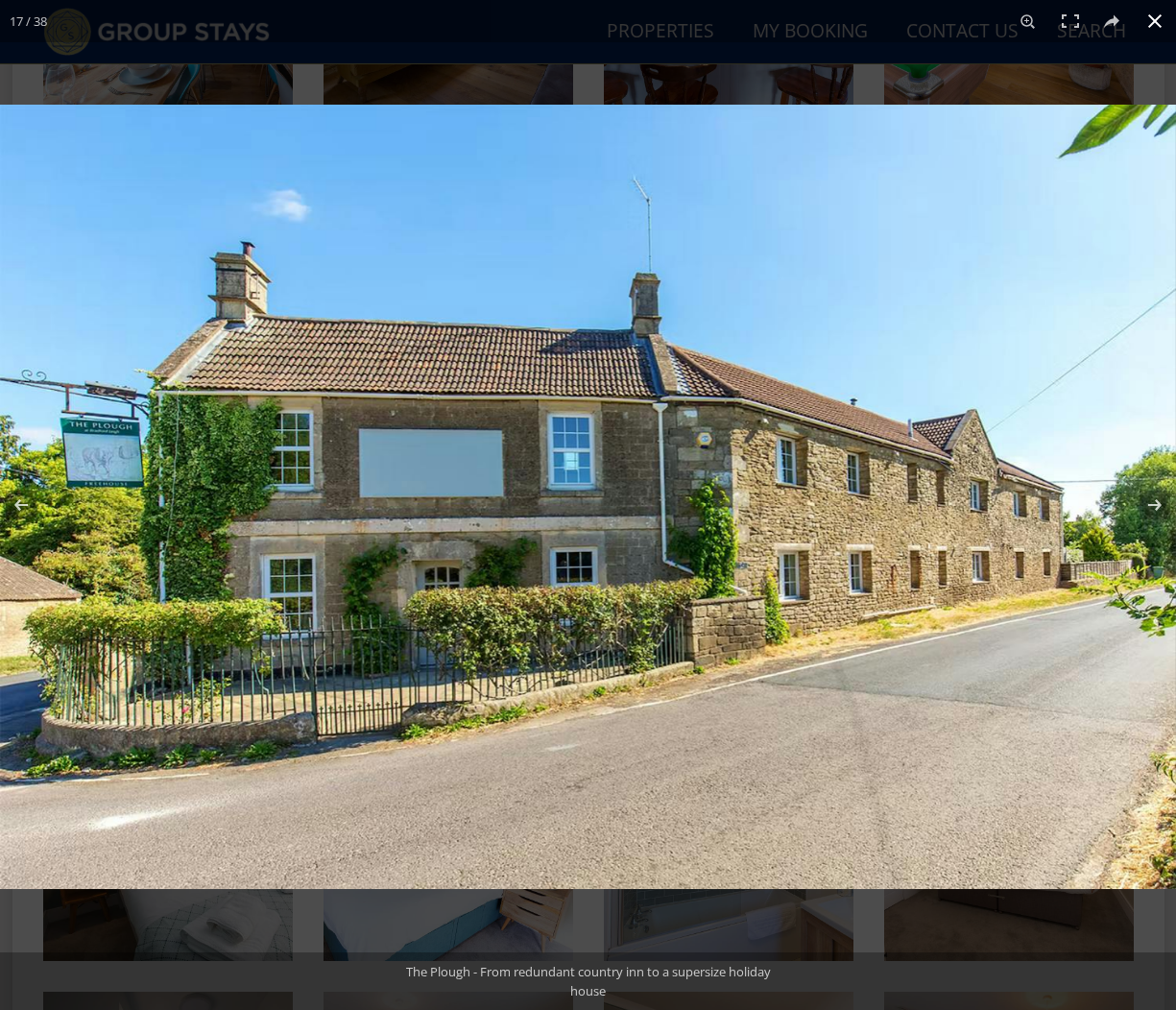click at bounding box center [1155, 21] 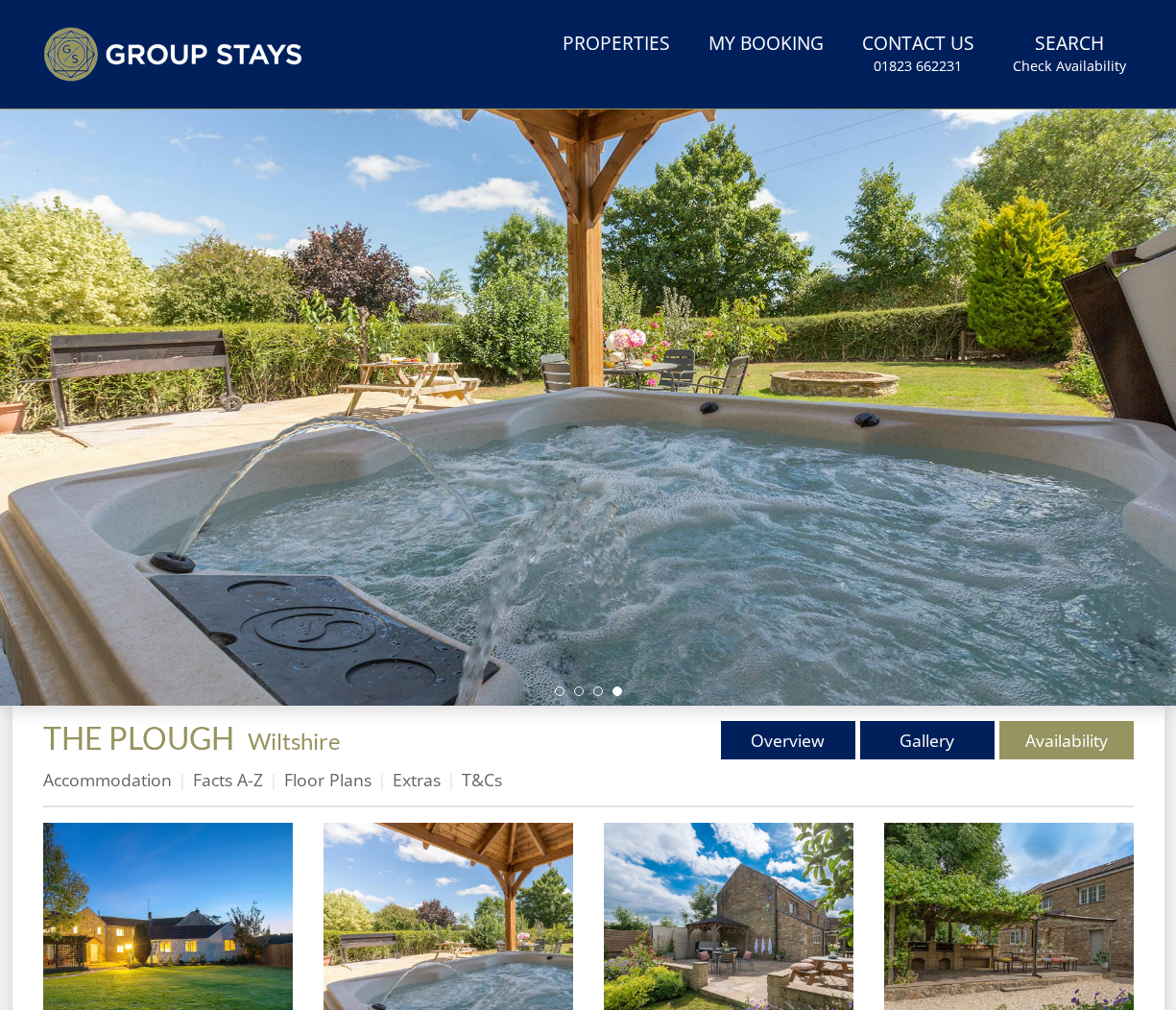 scroll, scrollTop: 0, scrollLeft: 0, axis: both 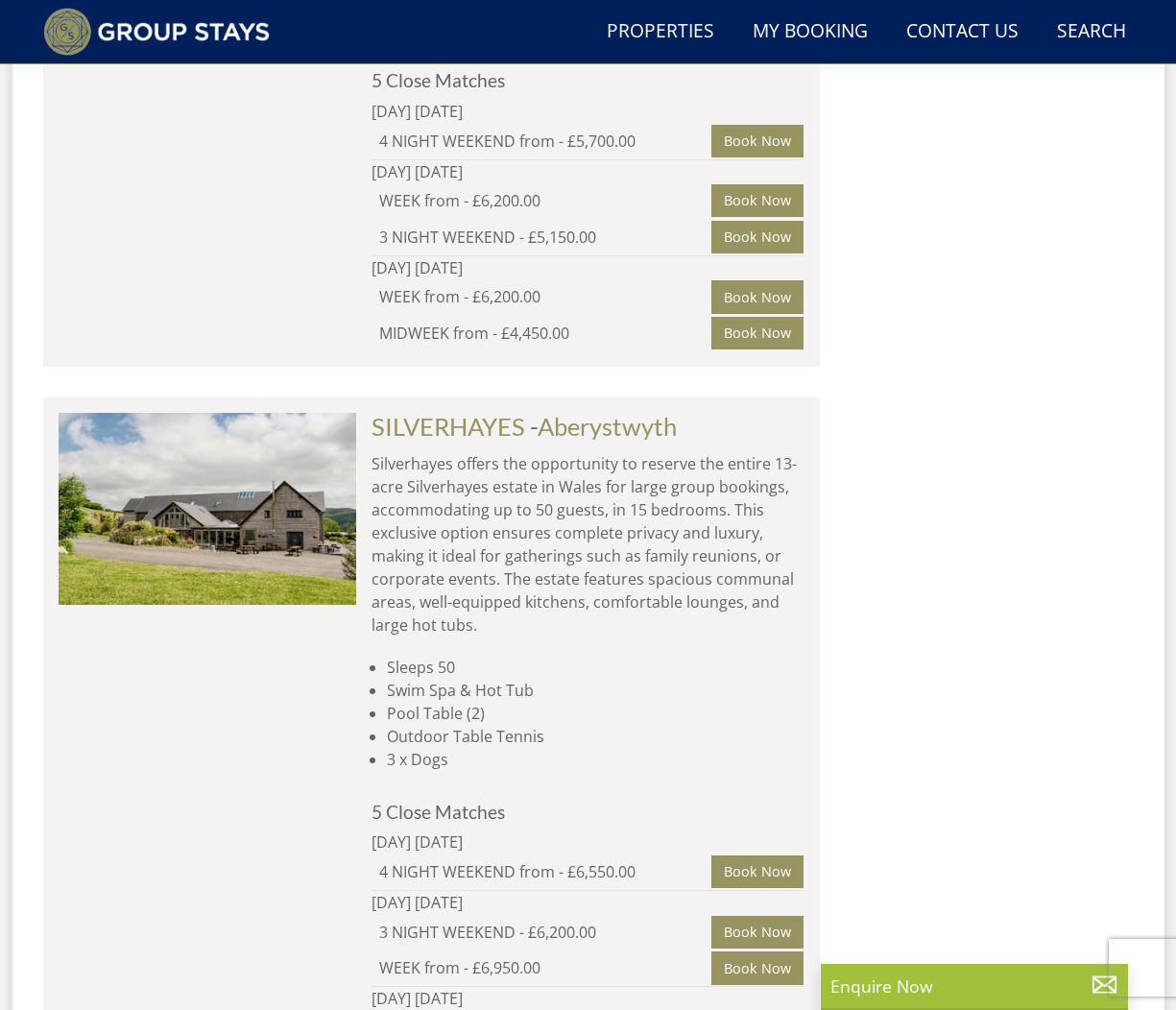 click on "THE PLOUGH
-  [STATE]
Converted country pub in a quiet [STATE] hamlet just a short drive from [CITY]. Sleeps 27 in 11 ensuite bedrooms, with room for 2 extra beds charged per person. Games room with pool table and private bar, covered hot tub, garden with lawns and patios. 3 cots (age 2 yrs and under). Sorry, no pets.
Sleeps 27 + 2
Hot Tub
Games Room
Charcoal BBQ (Easter to end Sept)
No Pets
4 Close Matches
[DAY] [DATE]
WEEK from - £4,500.00
Book Now
WEEKEND from - £4,300.00
Book Now
[DAY] [DATE]
MID WEEK from - £2,950.00
Book Now
WEEK from - £4,500.00
Book Now" at bounding box center [580, -1218] 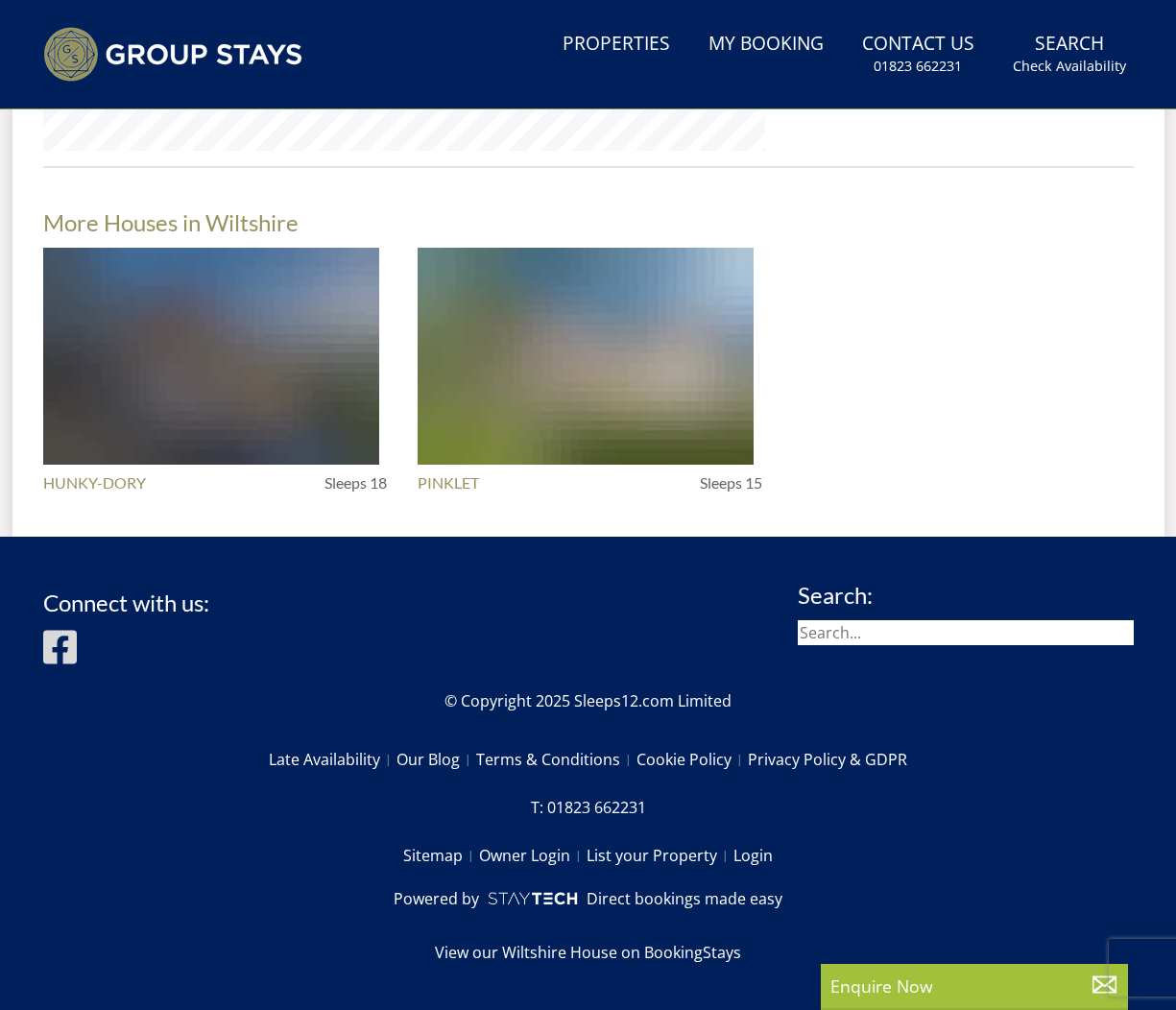 scroll, scrollTop: 0, scrollLeft: 0, axis: both 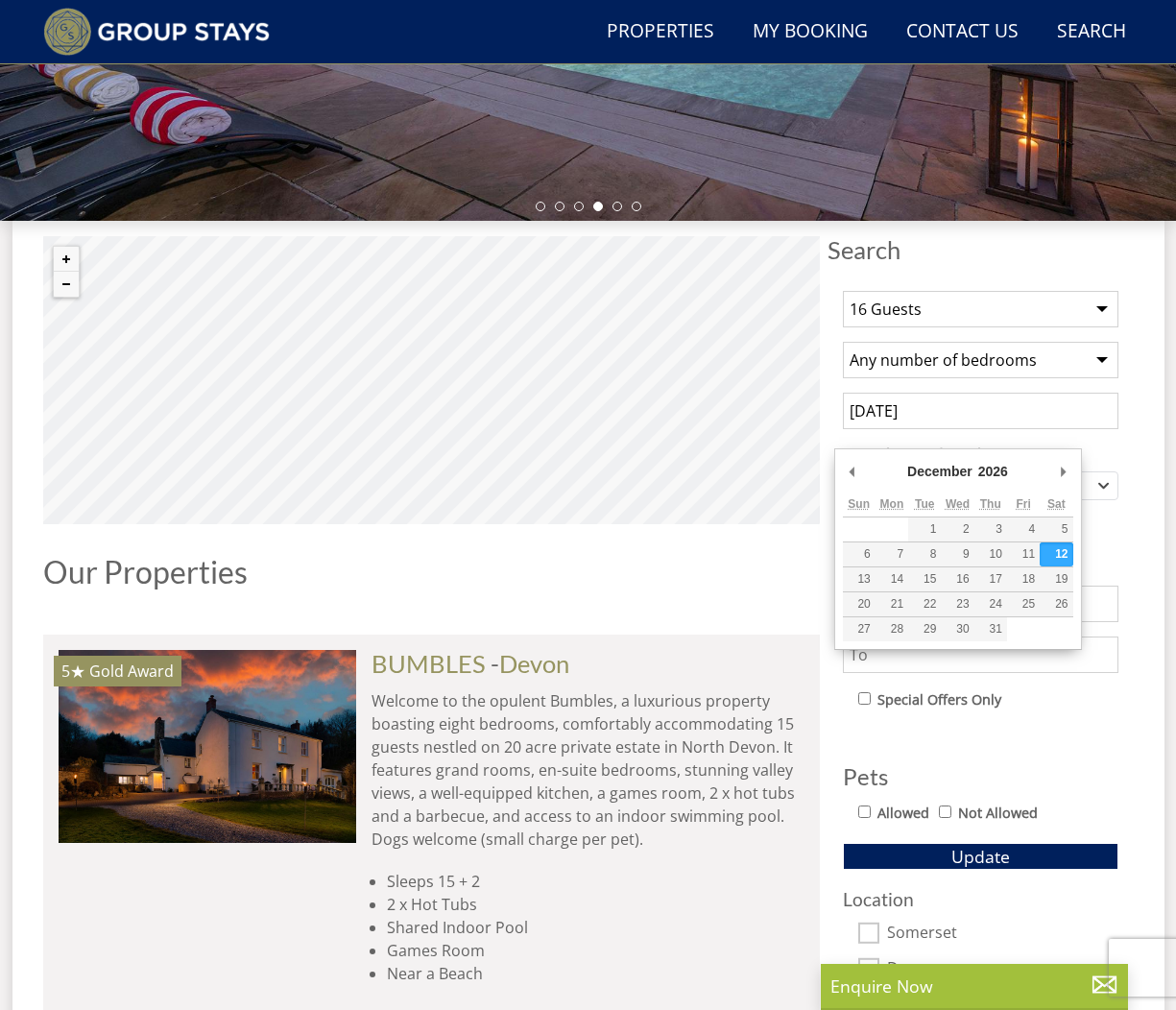 click on "[DATE]" at bounding box center (980, 411) 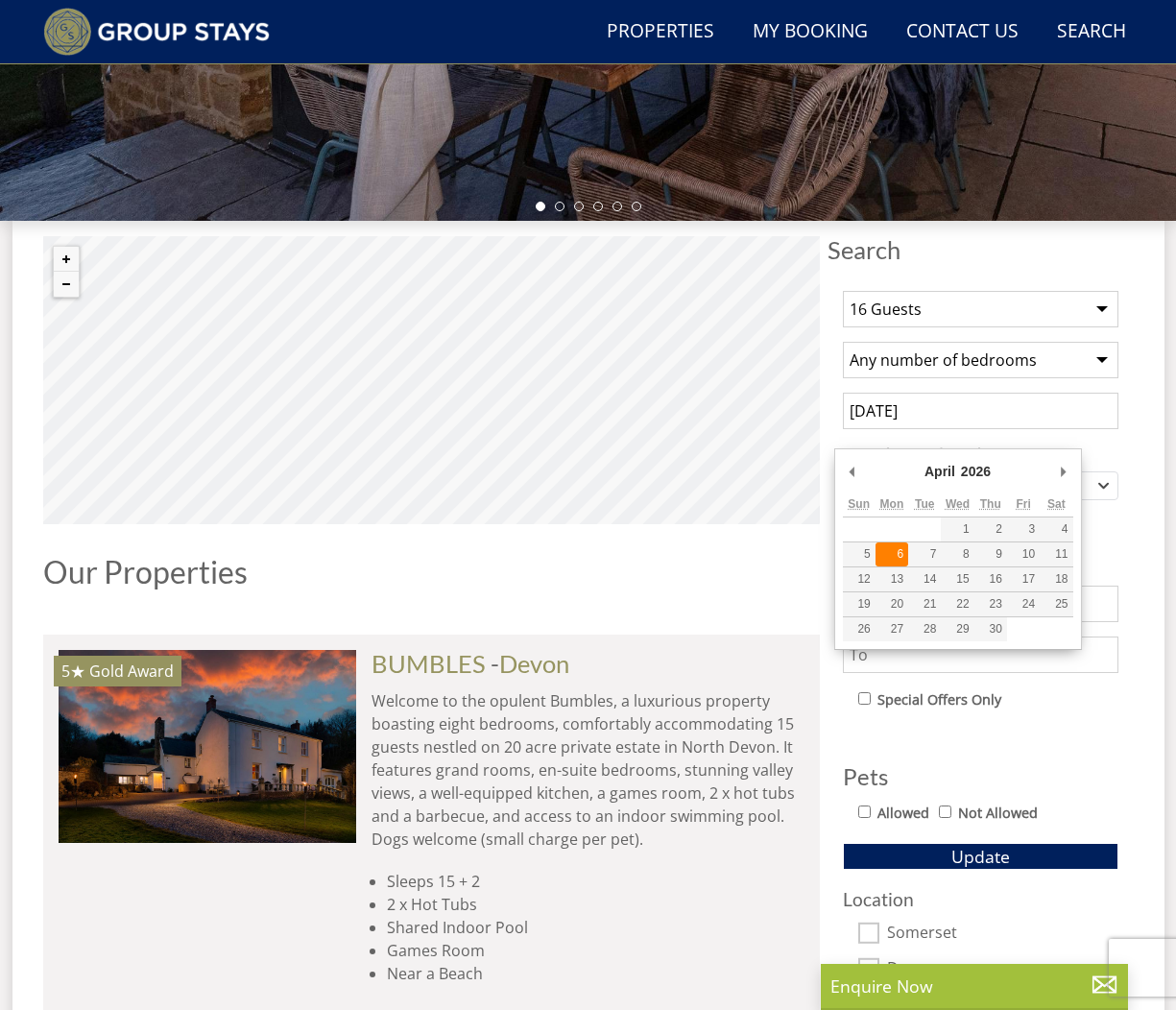 type on "06/04/2026" 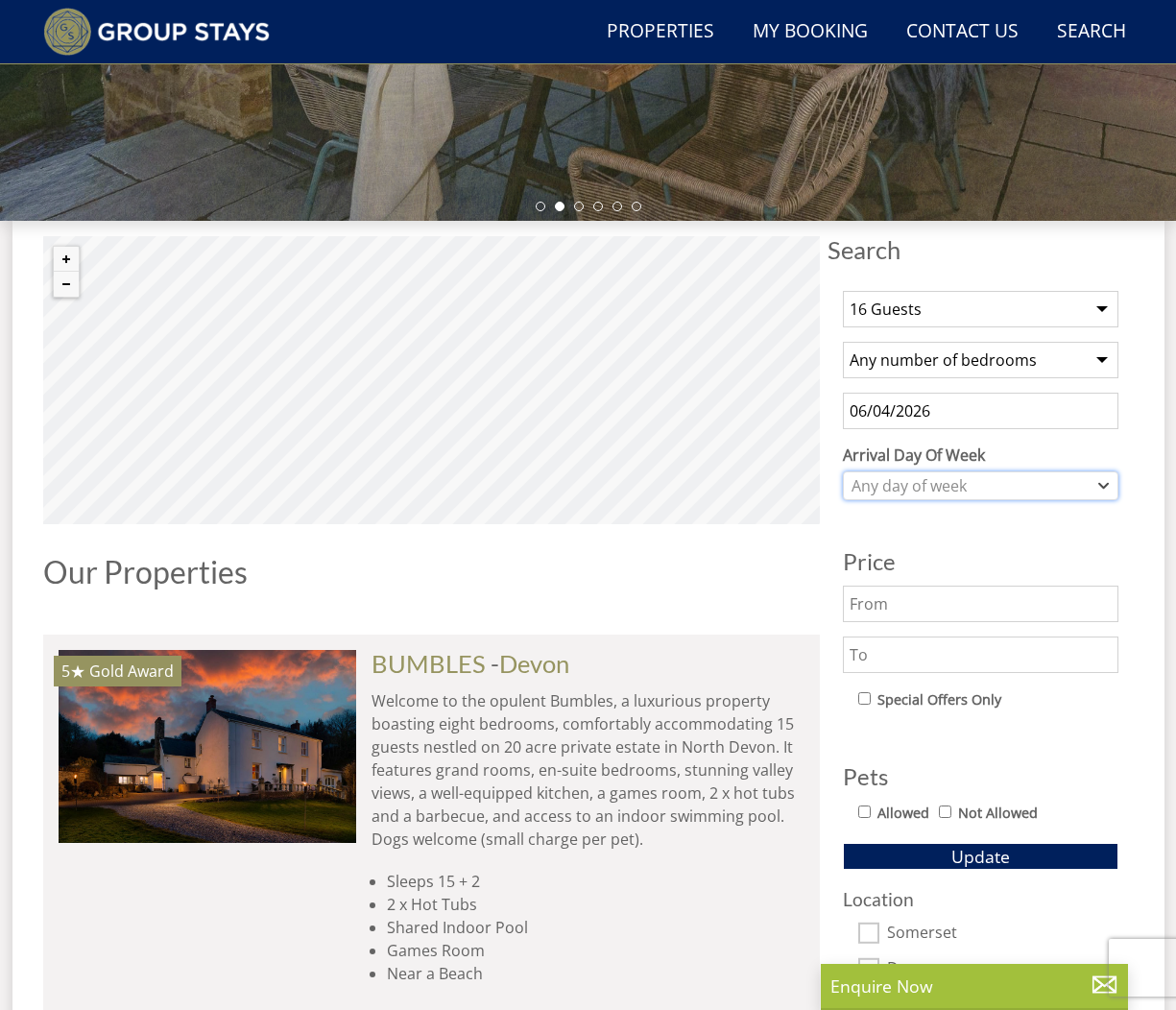 click on "Any day of week" at bounding box center [971, 486] 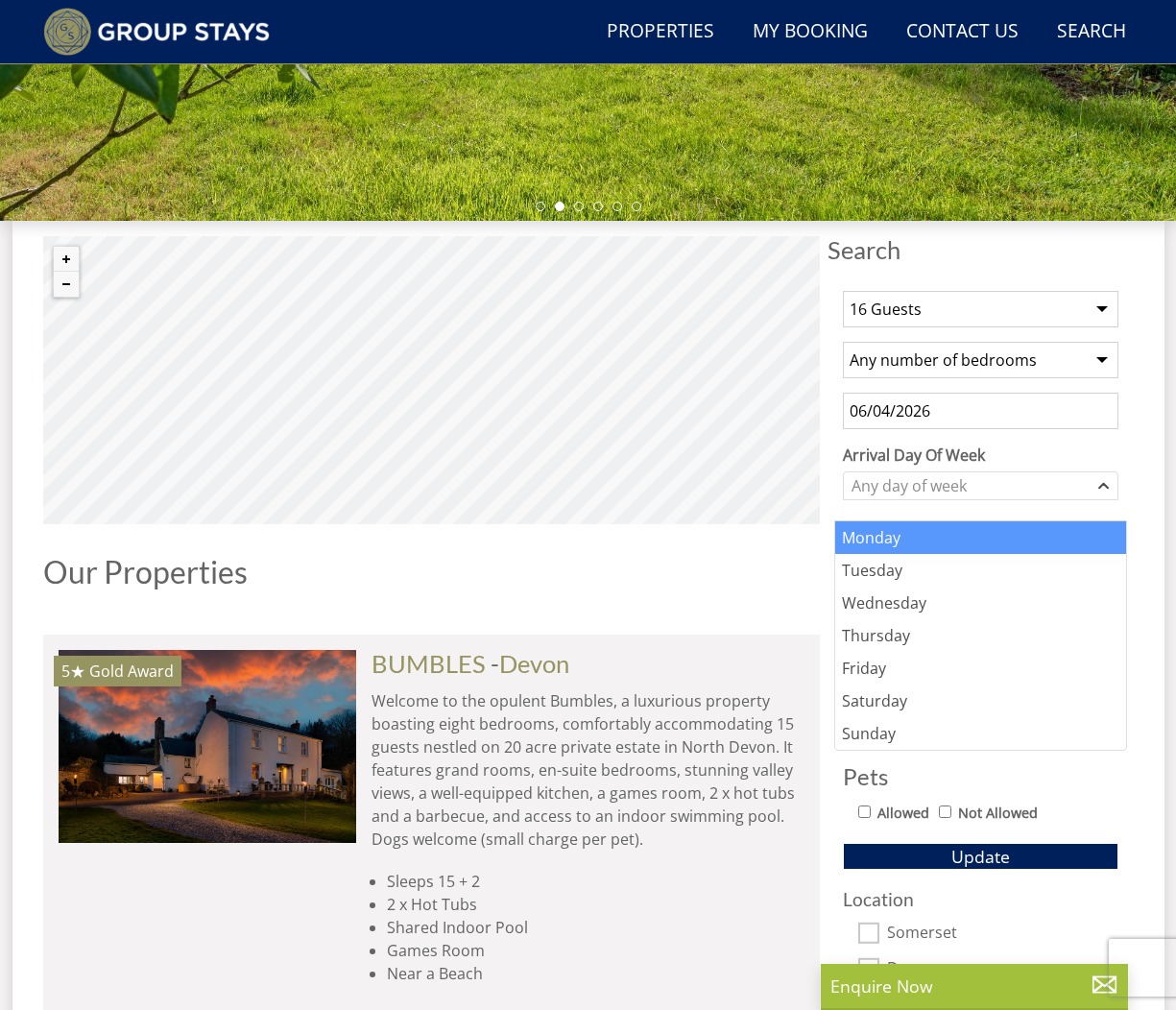 click on "Monday" at bounding box center [981, 538] 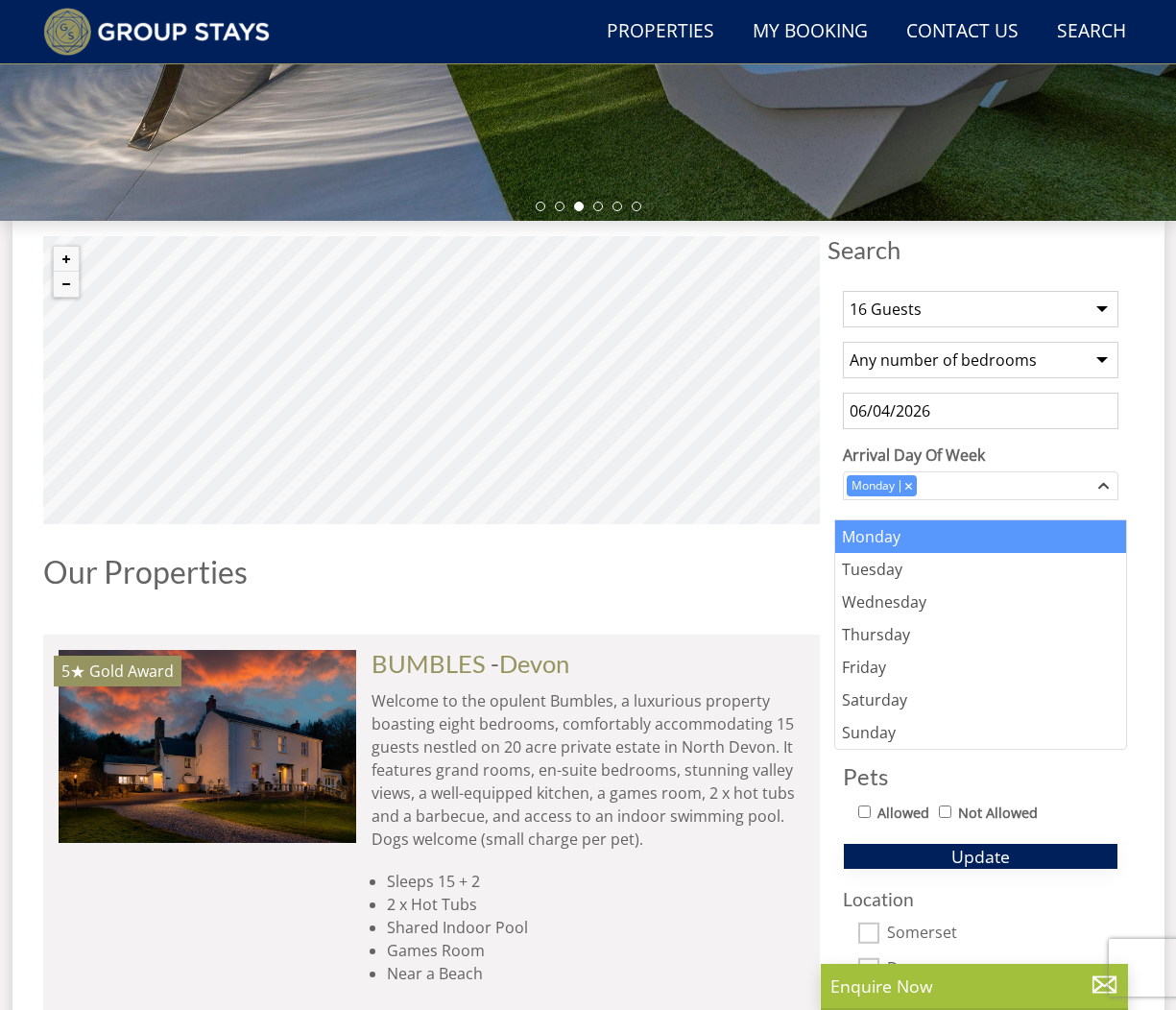 drag, startPoint x: 1031, startPoint y: 897, endPoint x: 1181, endPoint y: 759, distance: 203.82345 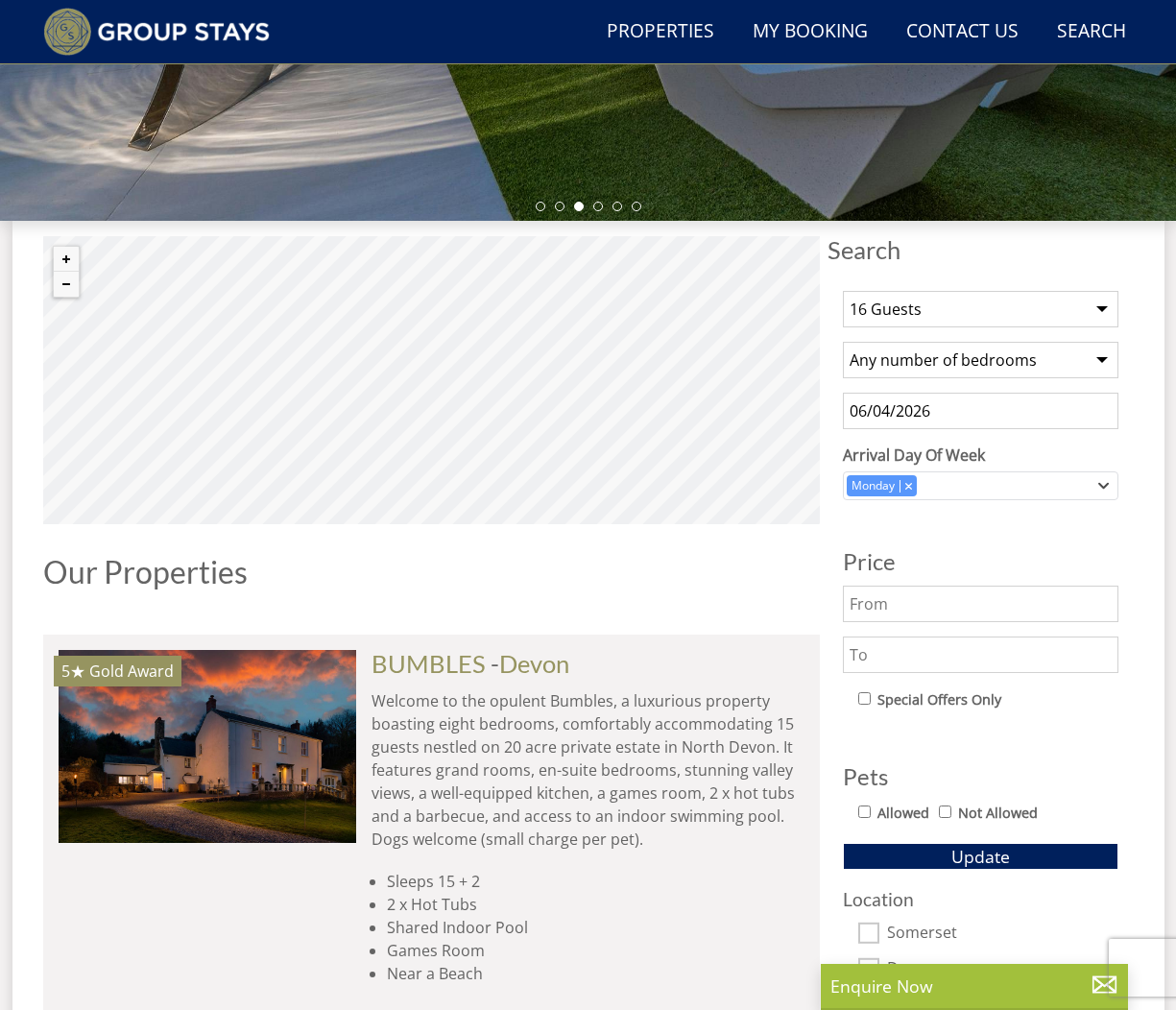 click on "1 Guest
2 Guests
3 Guests
4 Guests
5 Guests
6 Guests
7 Guests
8 Guests
9 Guests
10 Guests
11 Guests
12 Guests
13 Guests
14 Guests
15 Guests
16 Guests
17 Guests
18 Guests
19 Guests
20 Guests
21 Guests
22 Guests
23 Guests
24 Guests
25 Guests
26 Guests
27 Guests
28 Guests
29 Guests
30 Guests
31 Guests
32 Guests" at bounding box center [980, 309] 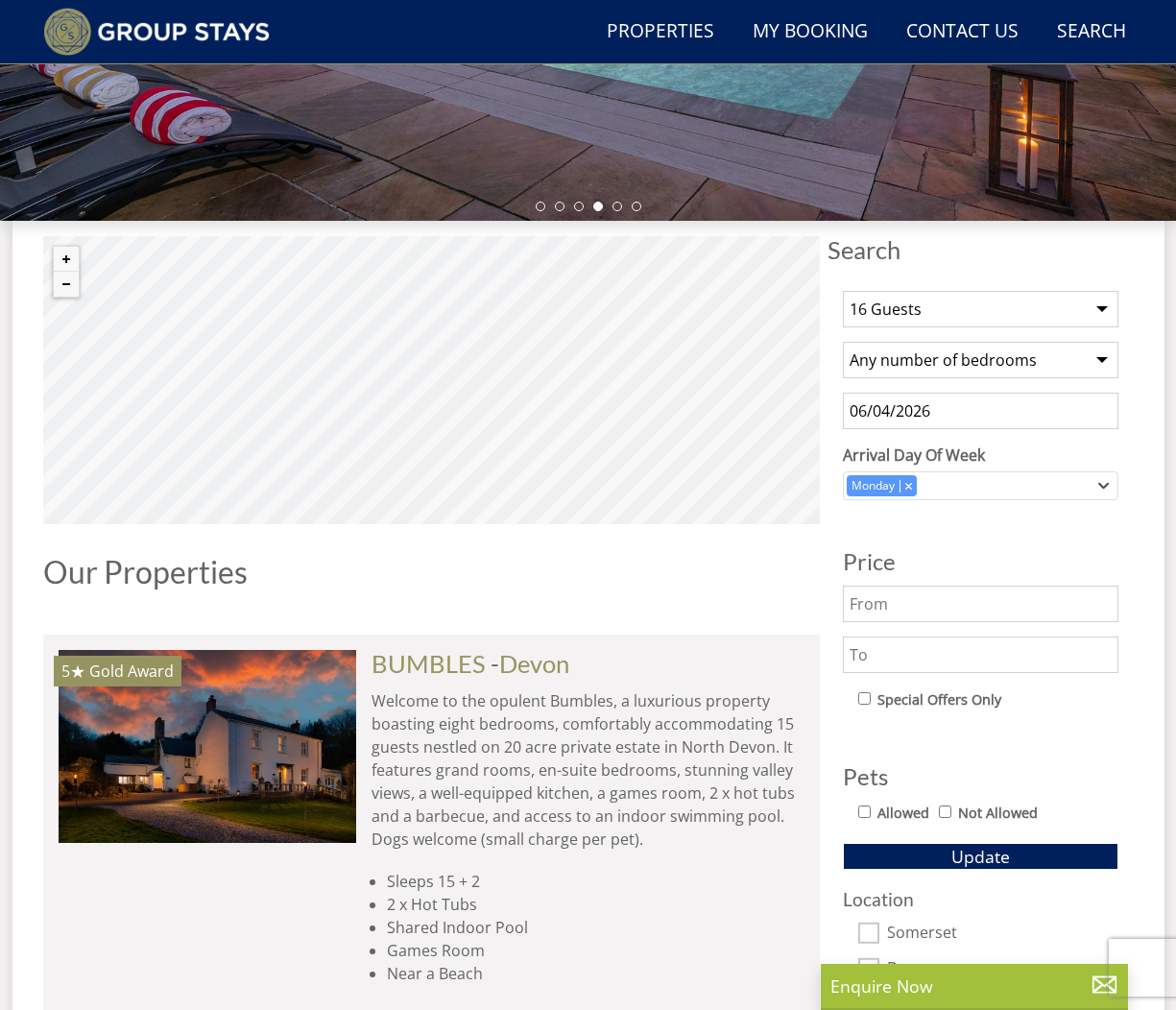 select on "18" 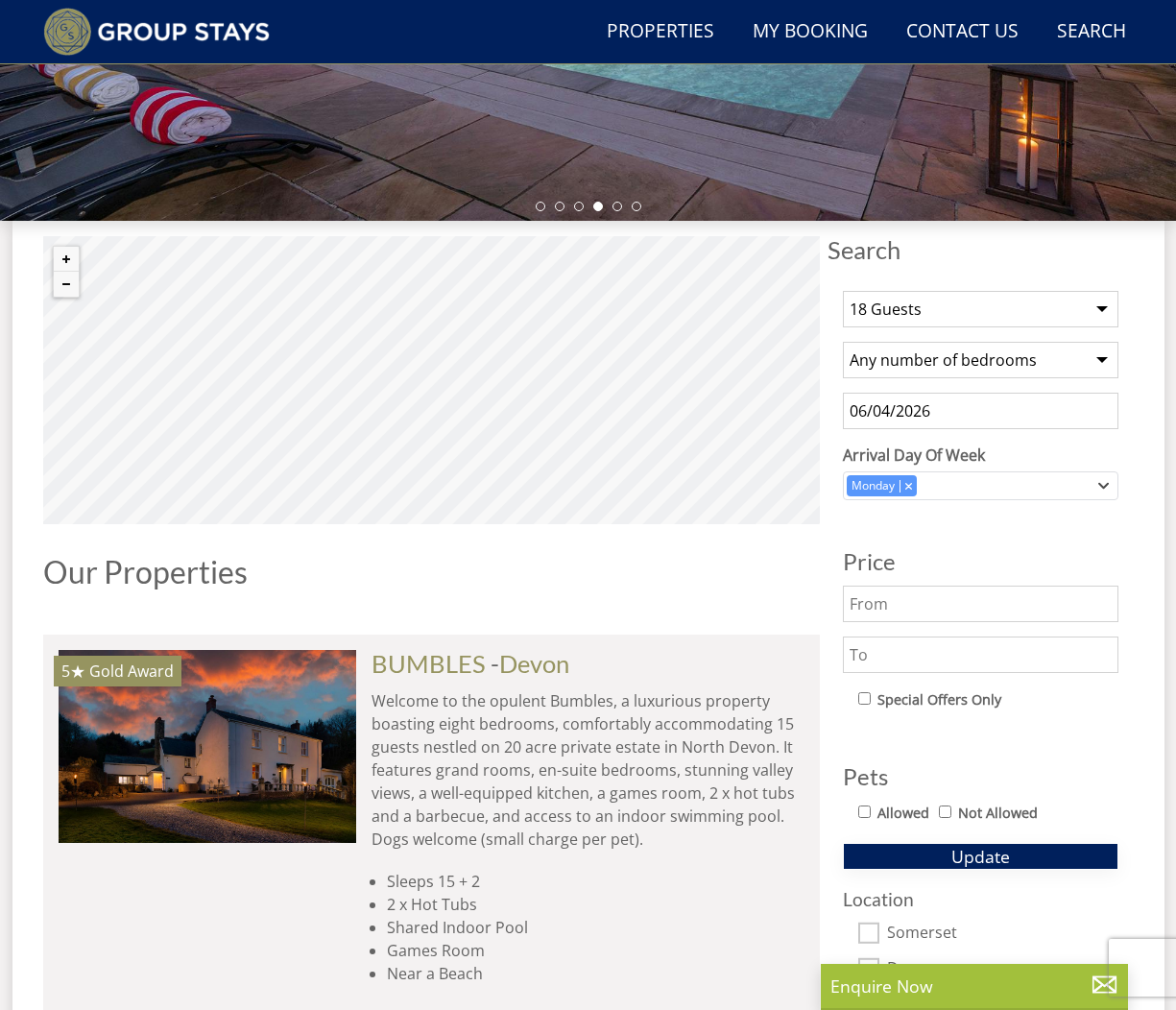 click on "Update" at bounding box center [980, 856] 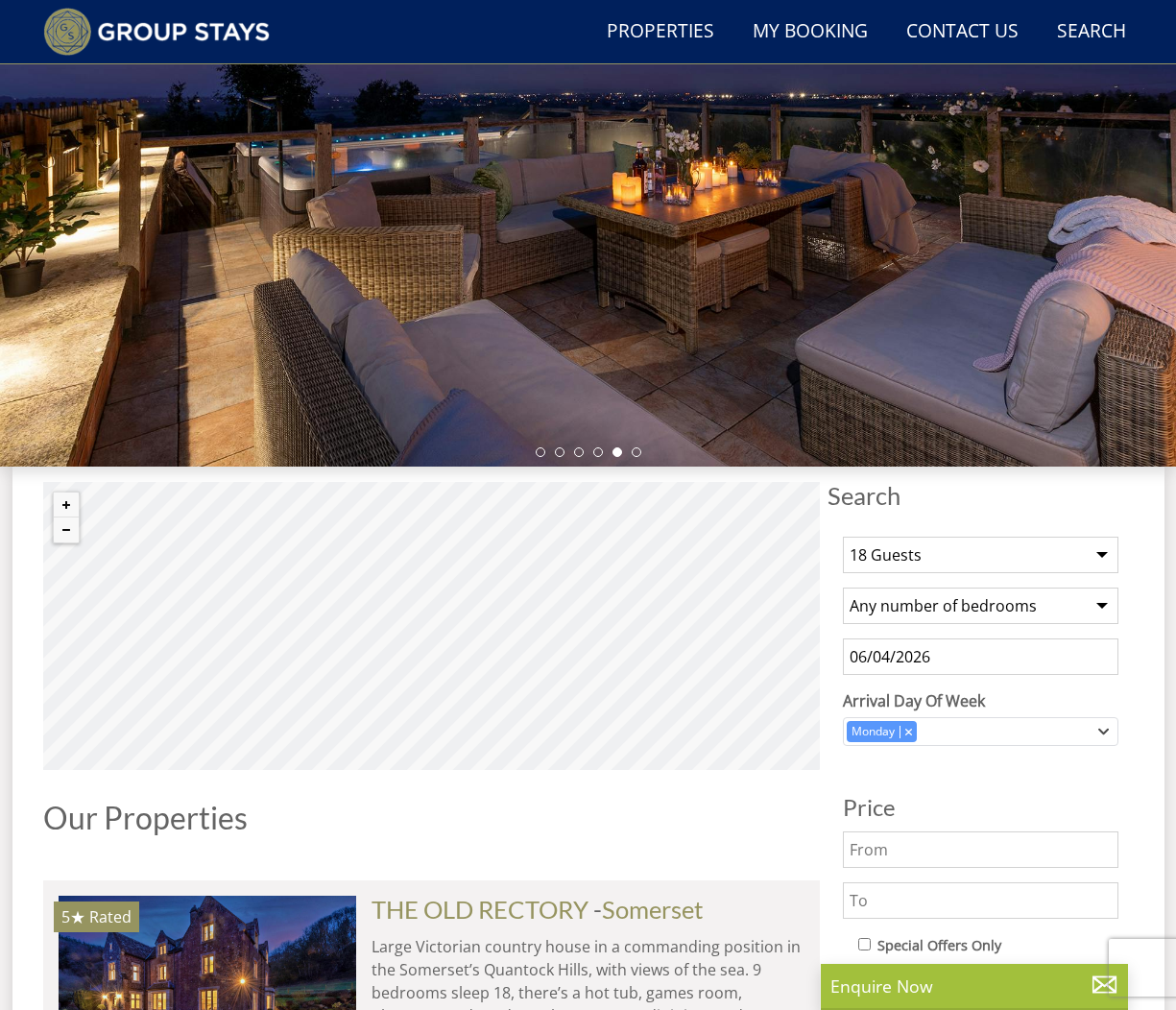 scroll, scrollTop: 351, scrollLeft: 0, axis: vertical 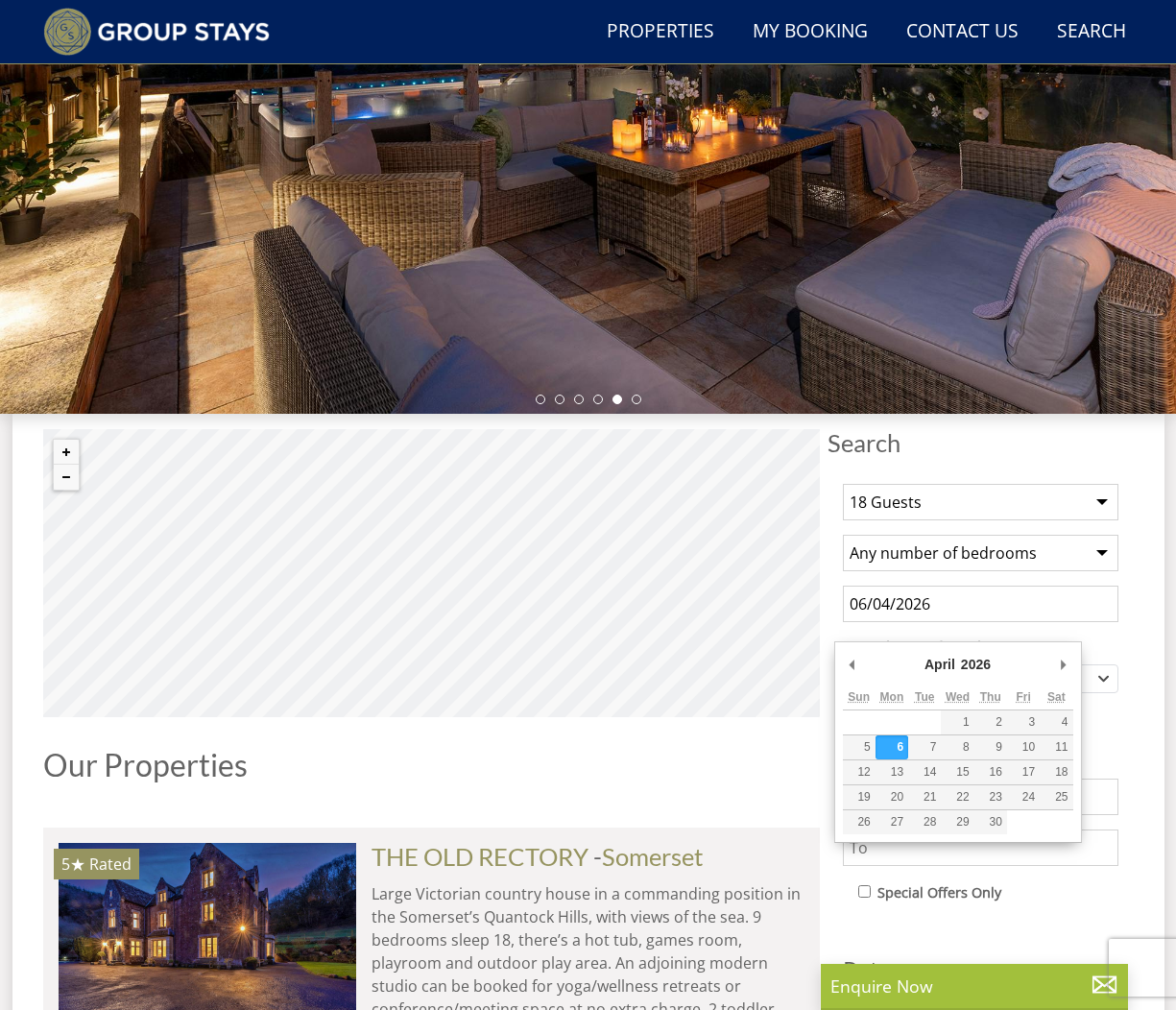 click on "06/04/2026" at bounding box center [980, 604] 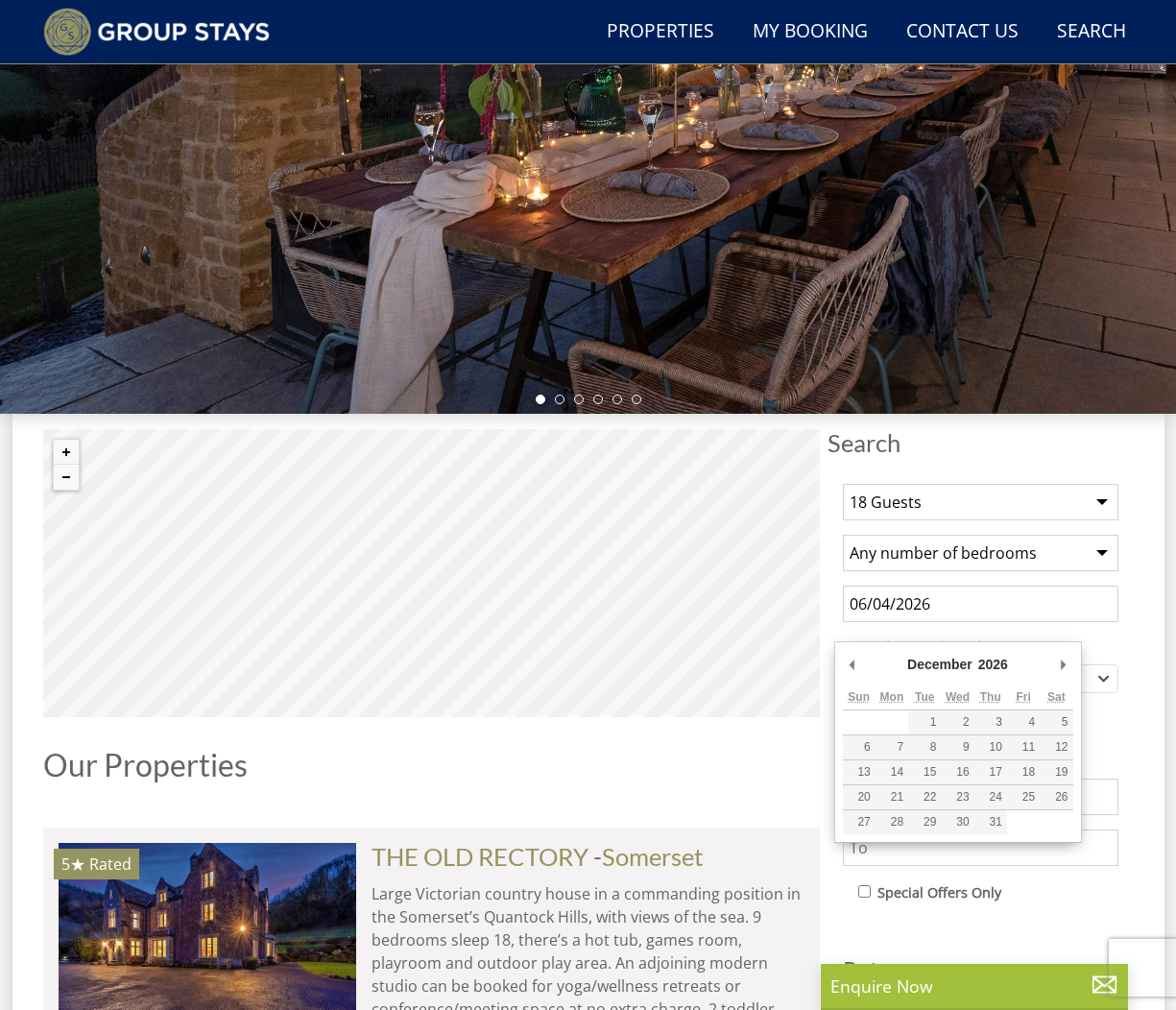 click on "Search" at bounding box center [980, 443] 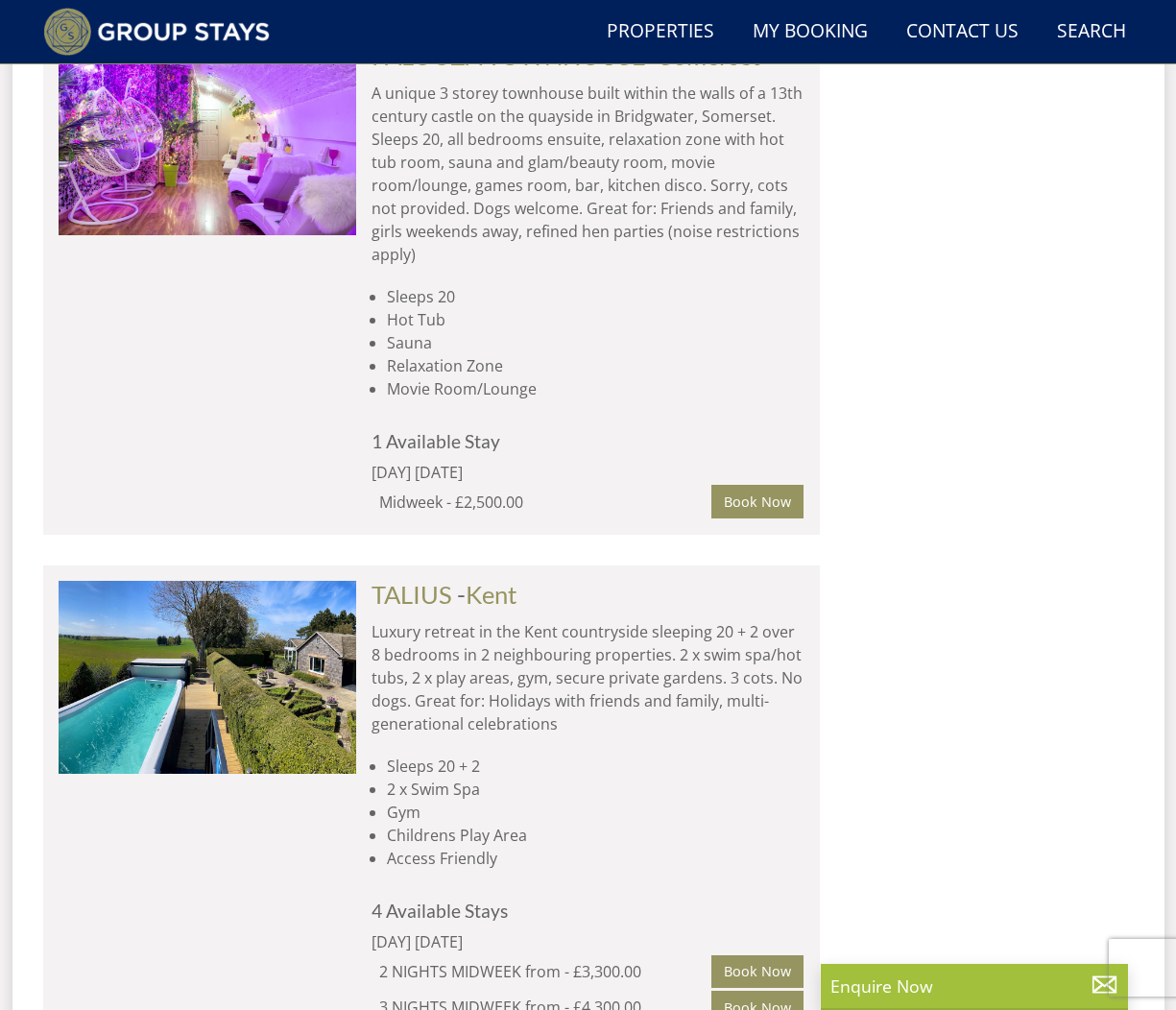 scroll, scrollTop: 4447, scrollLeft: 0, axis: vertical 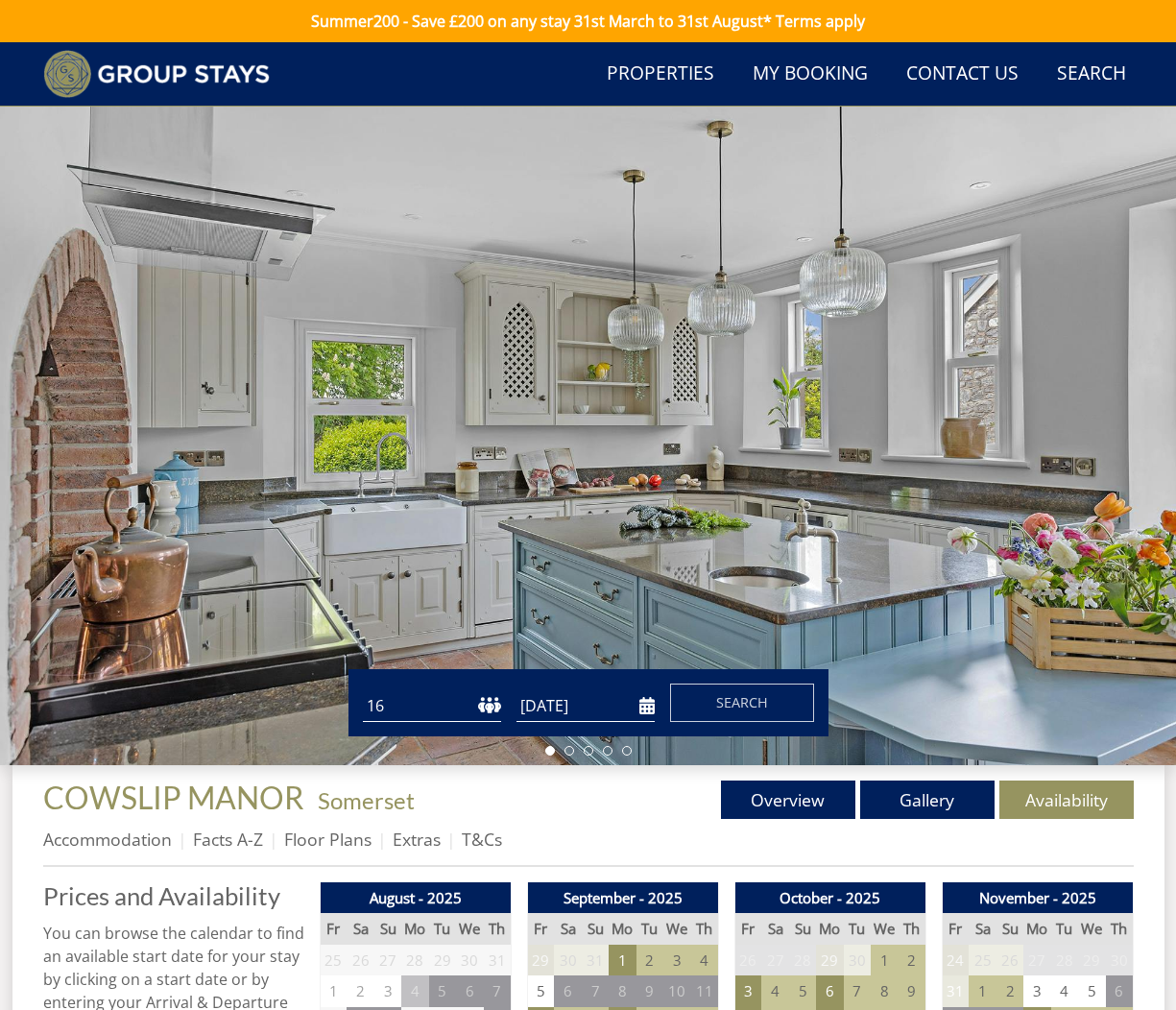 select on "16" 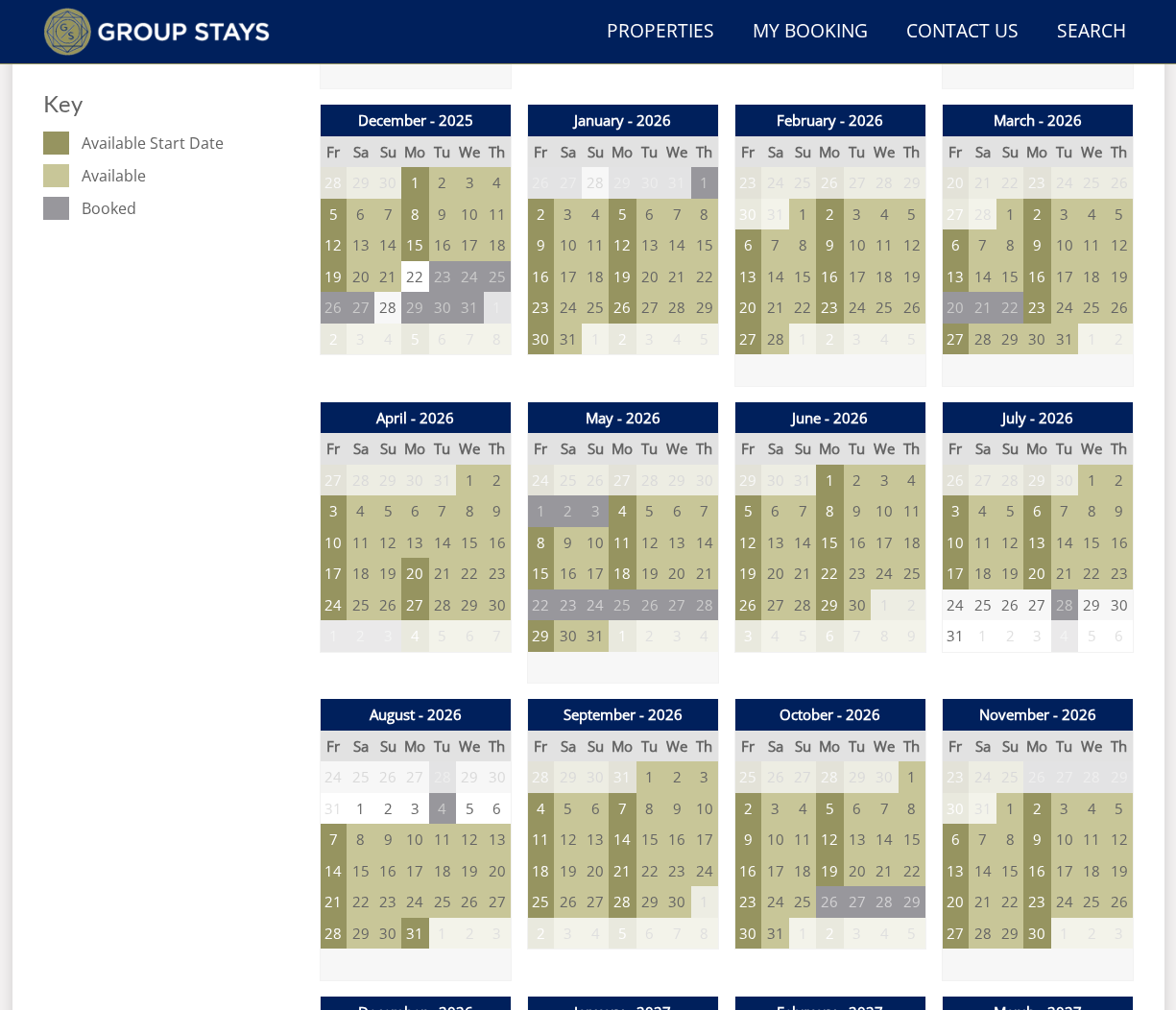 scroll, scrollTop: 1199, scrollLeft: 0, axis: vertical 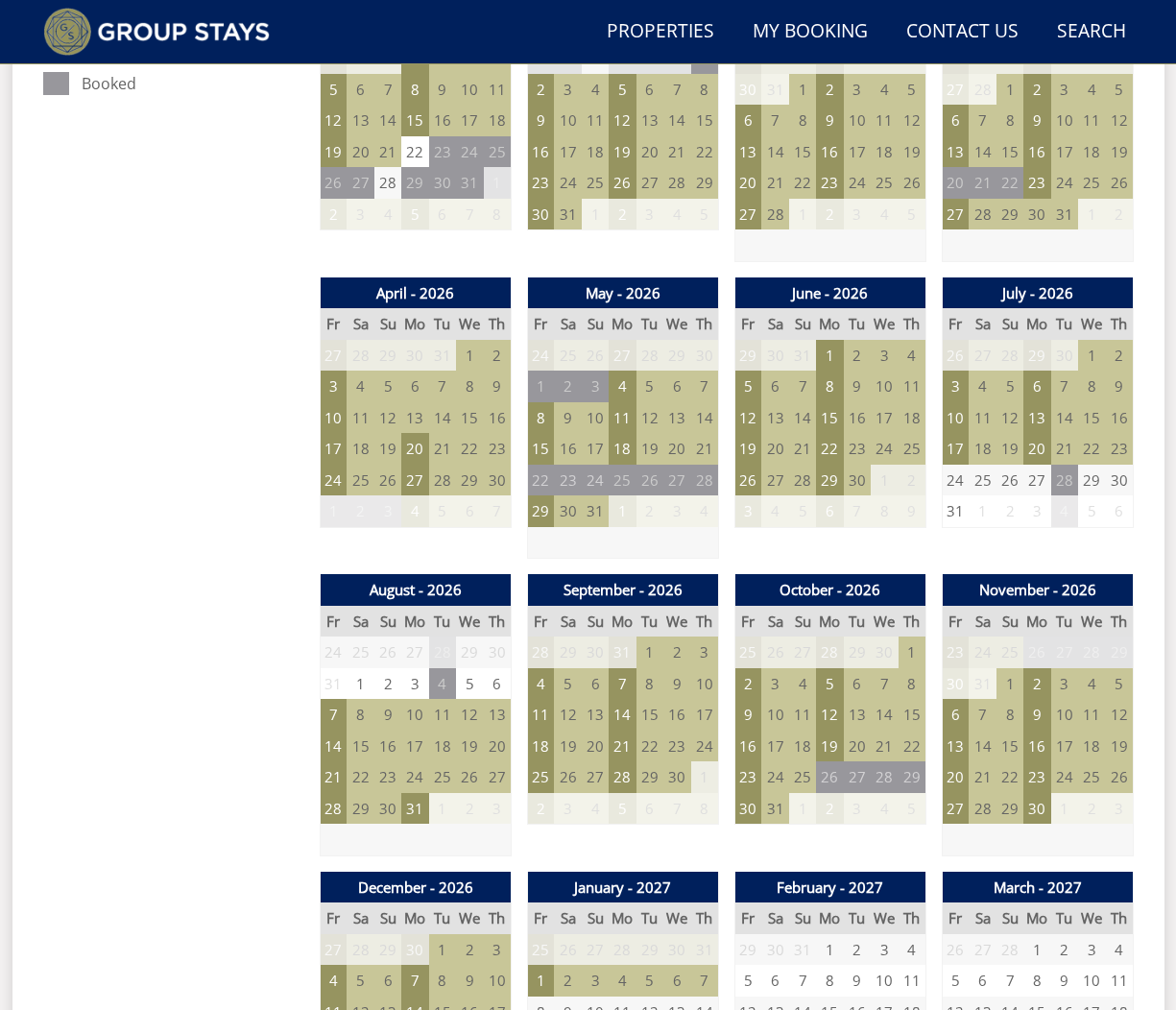 click on "8" at bounding box center (469, 386) 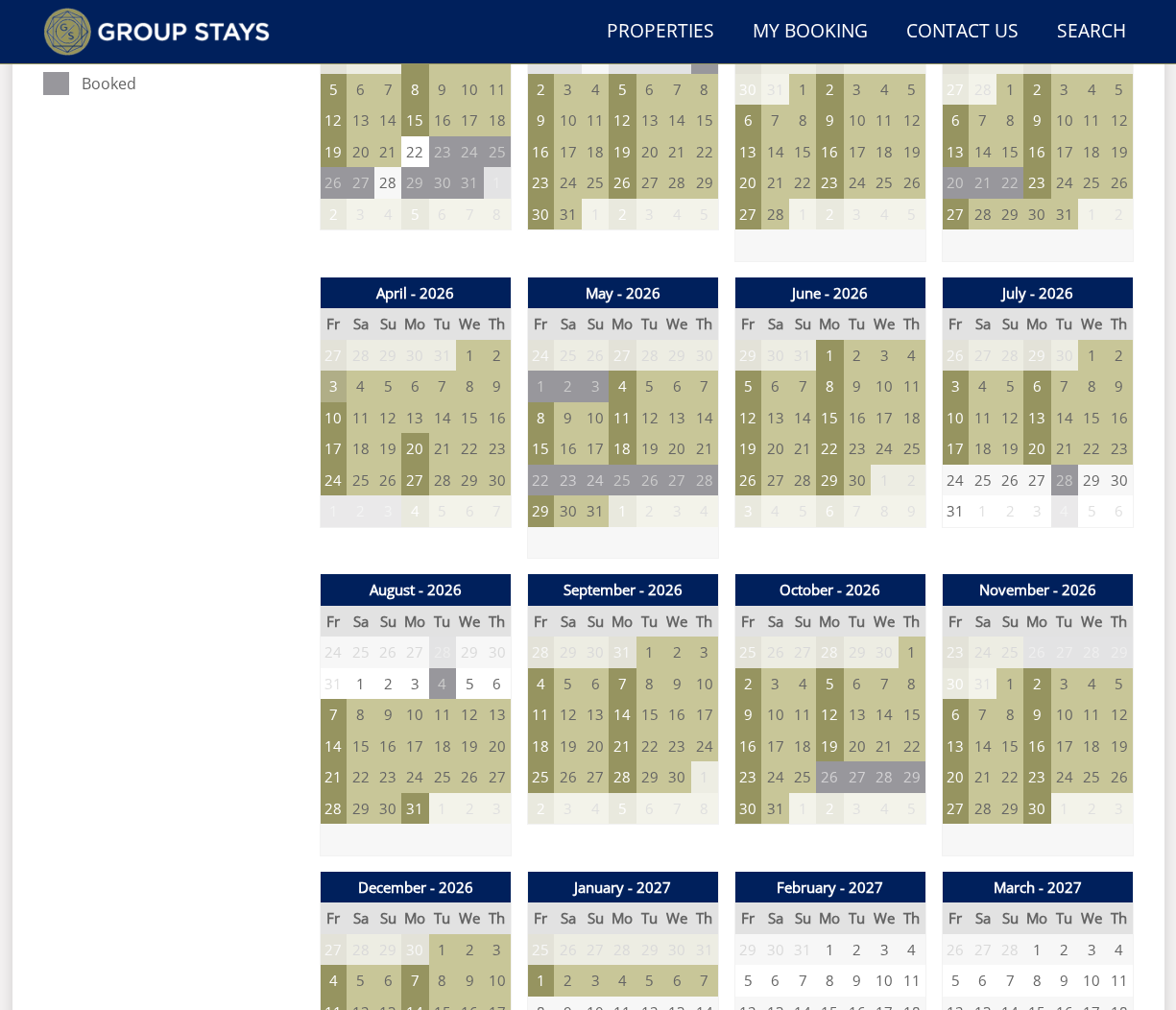 click on "3" at bounding box center [333, 386] 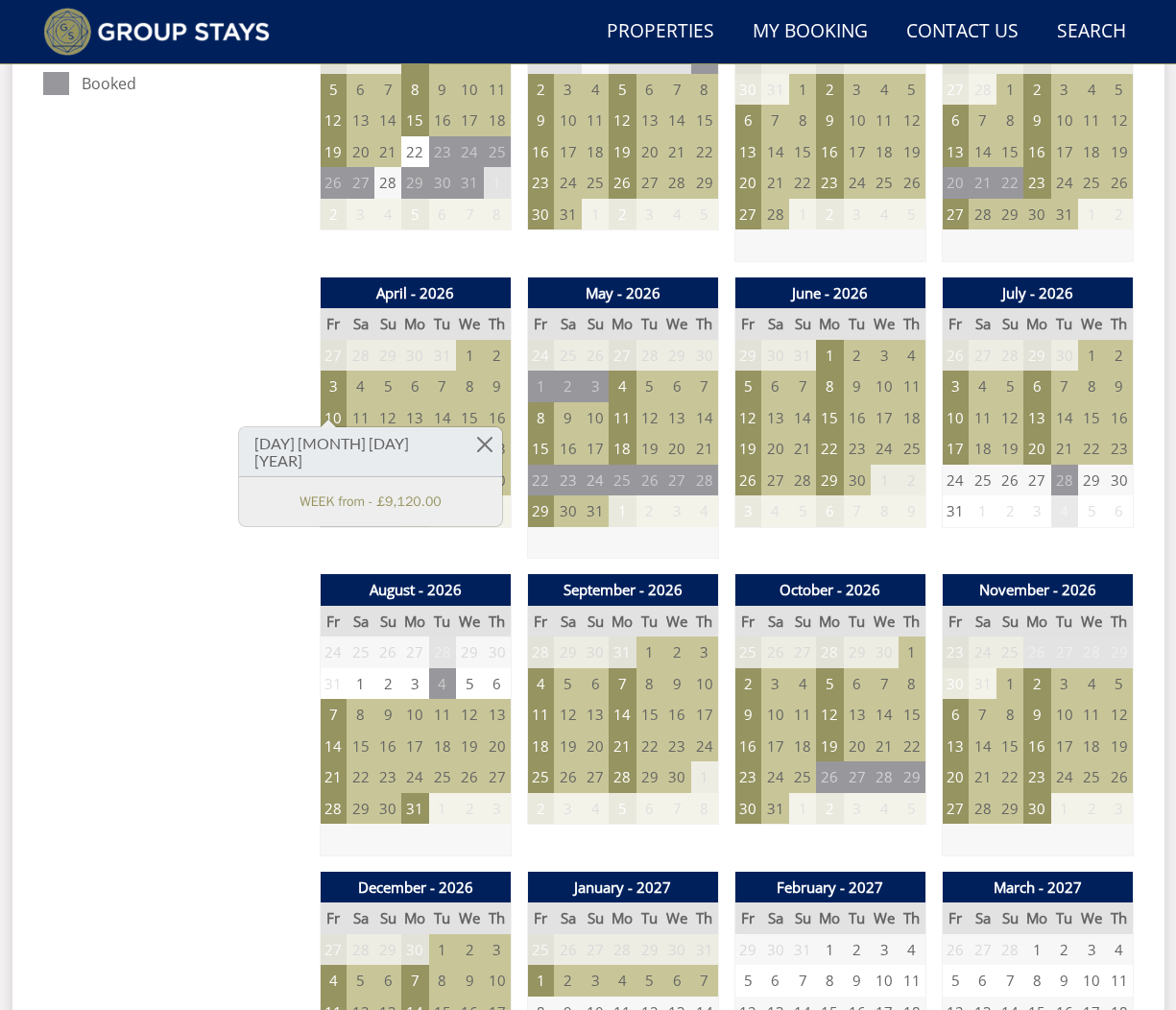 click on "5" at bounding box center [388, 386] 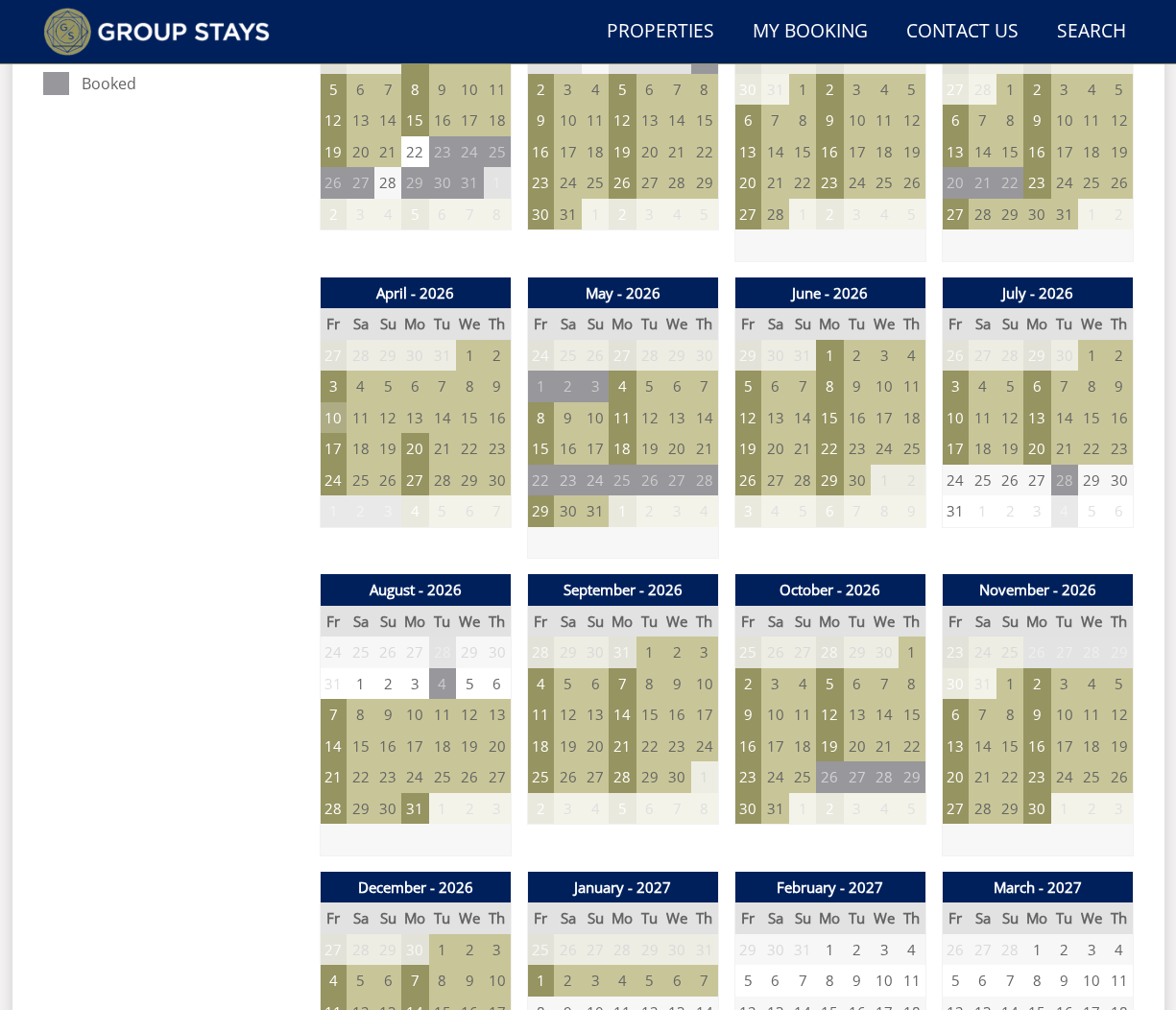 click on "10" at bounding box center [333, 418] 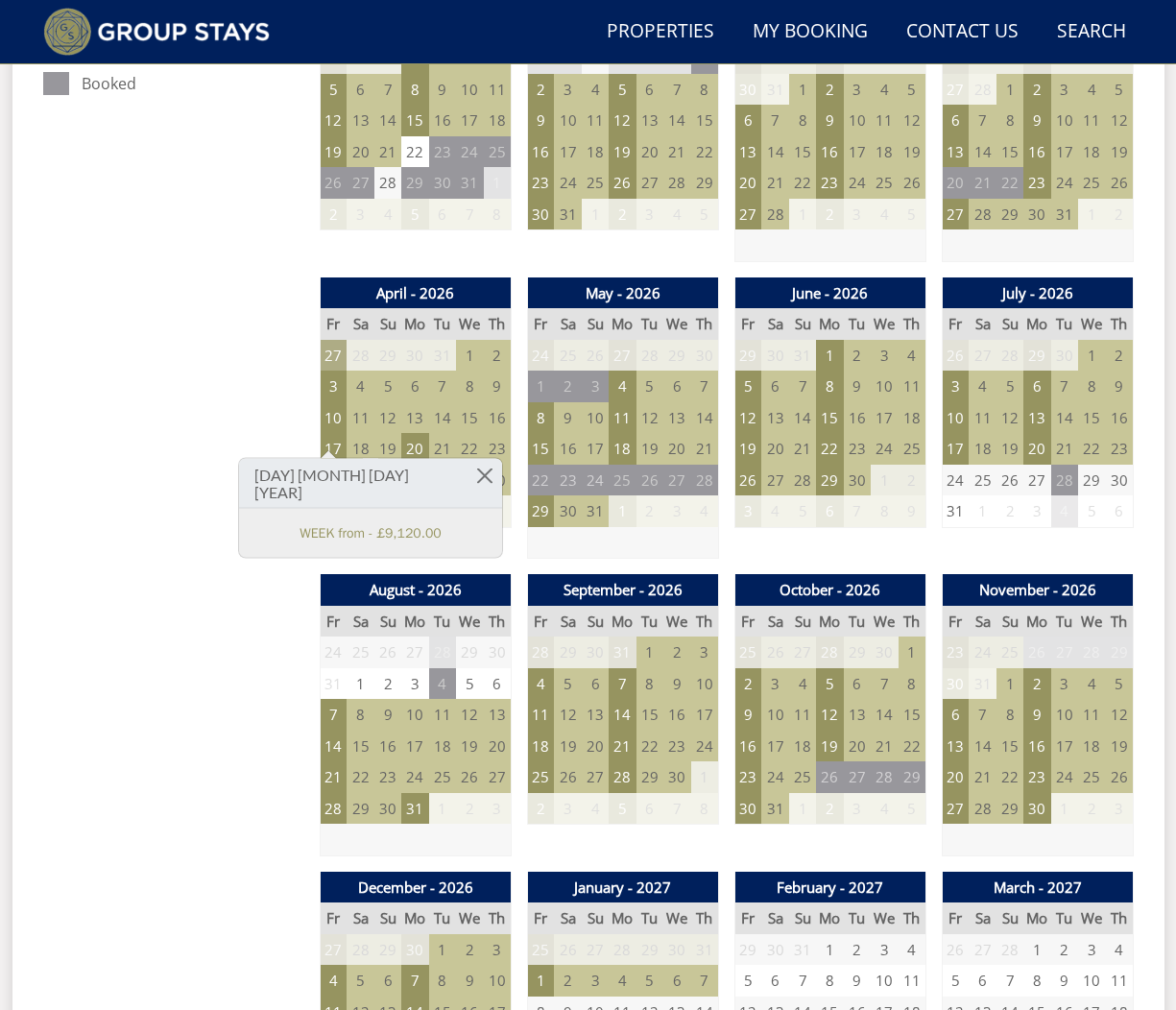 click on "27" at bounding box center (333, 355) 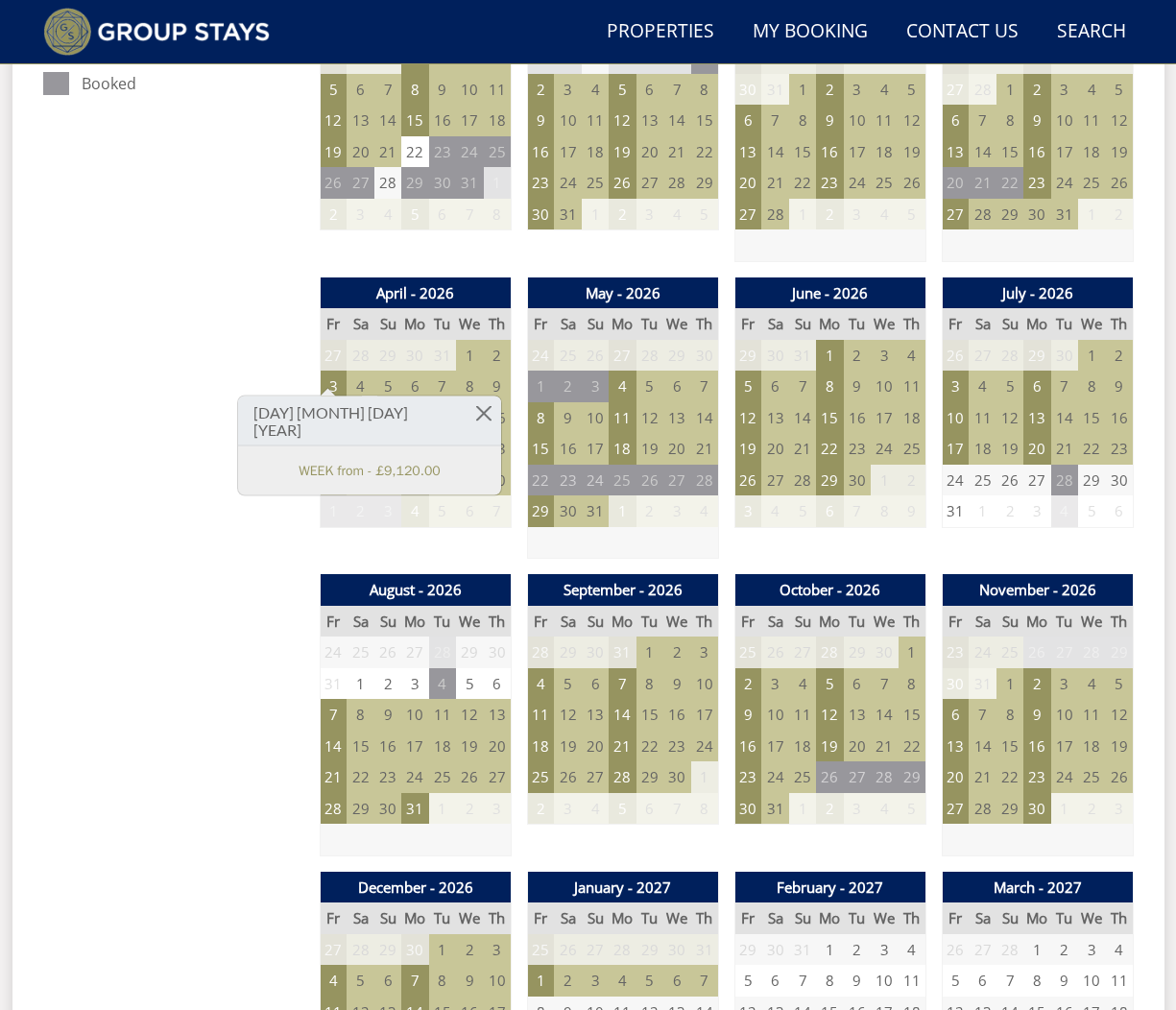 click on "24" at bounding box center (333, 480) 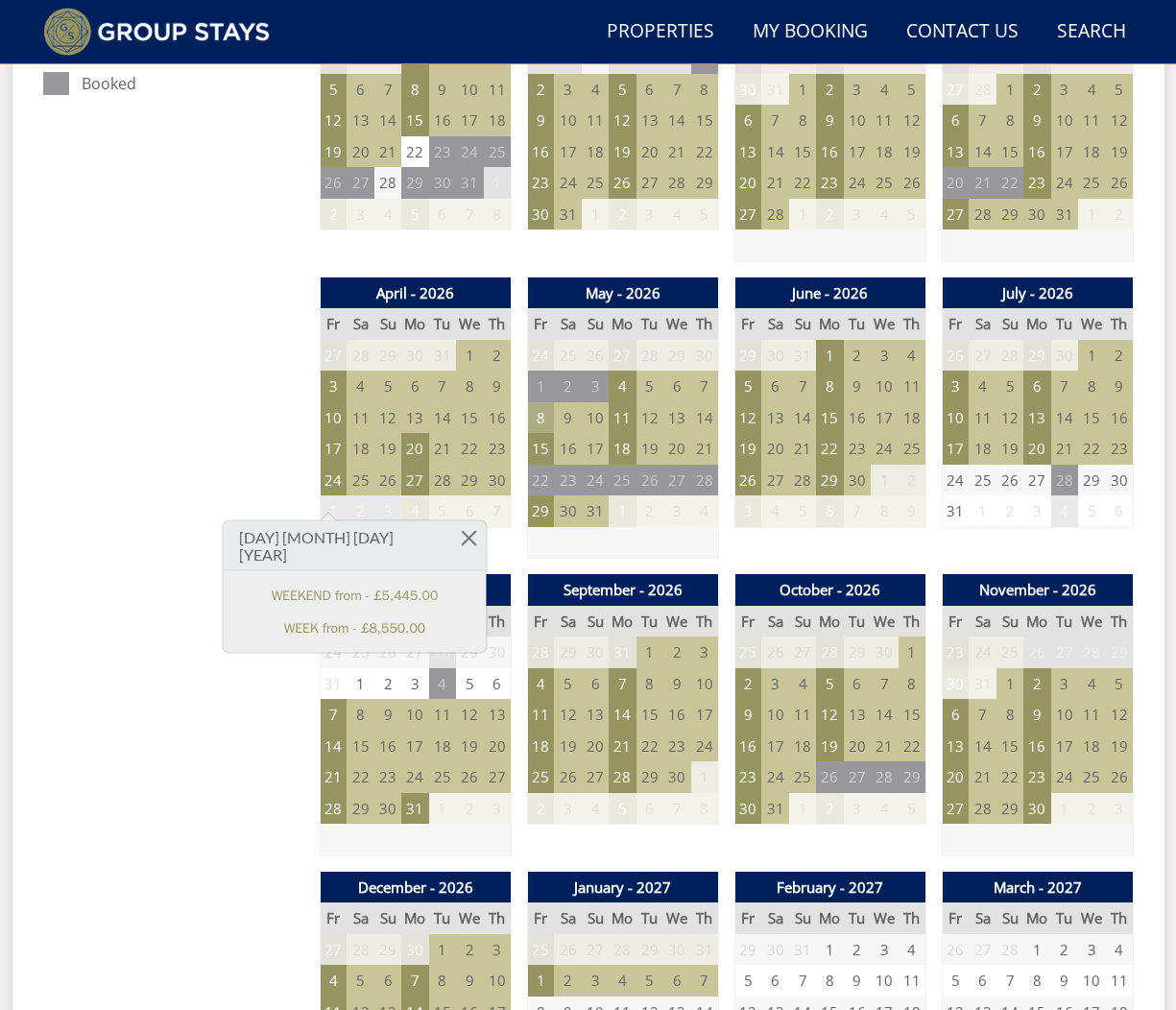click on "8" at bounding box center [540, 418] 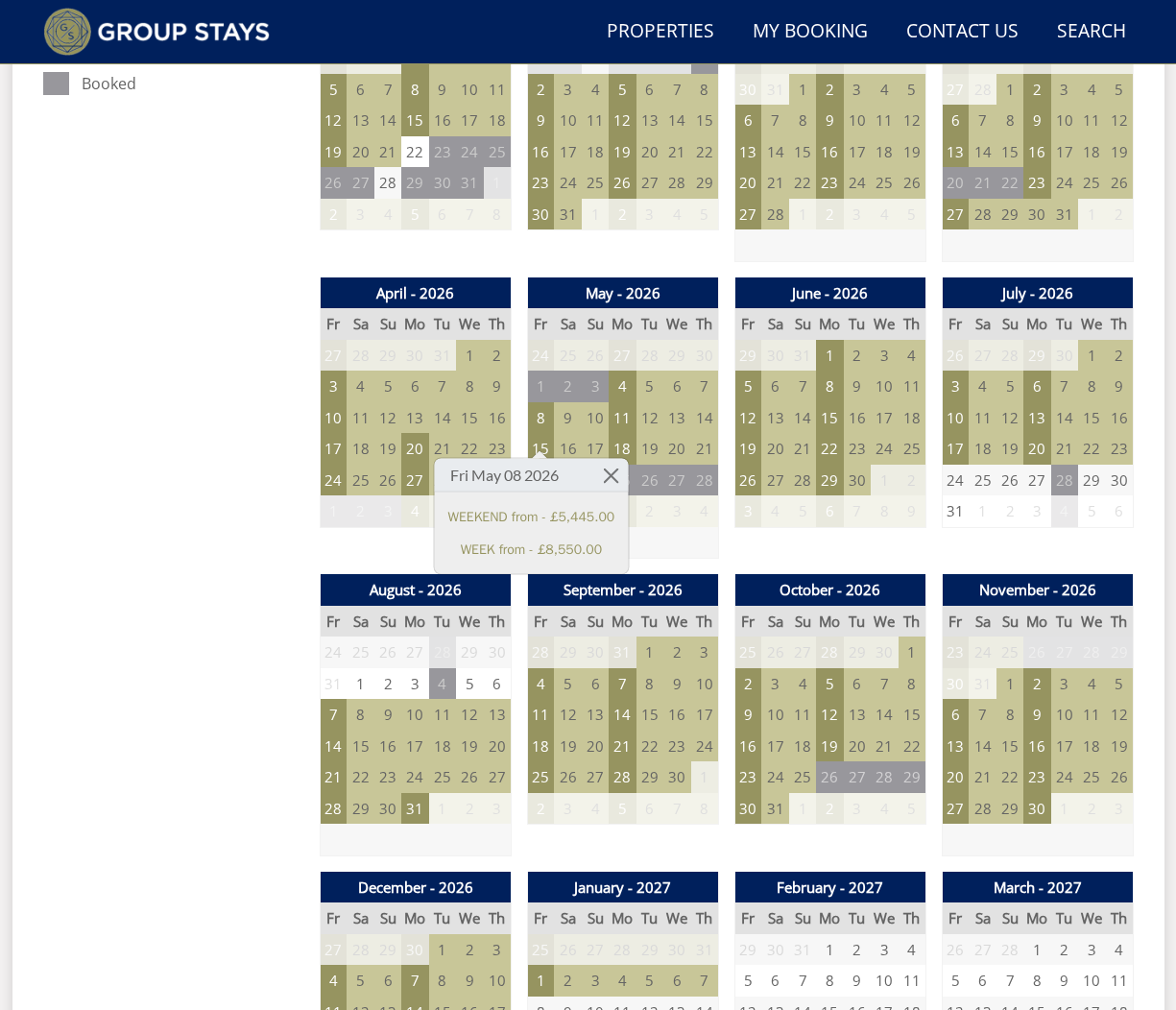scroll, scrollTop: 605, scrollLeft: 0, axis: vertical 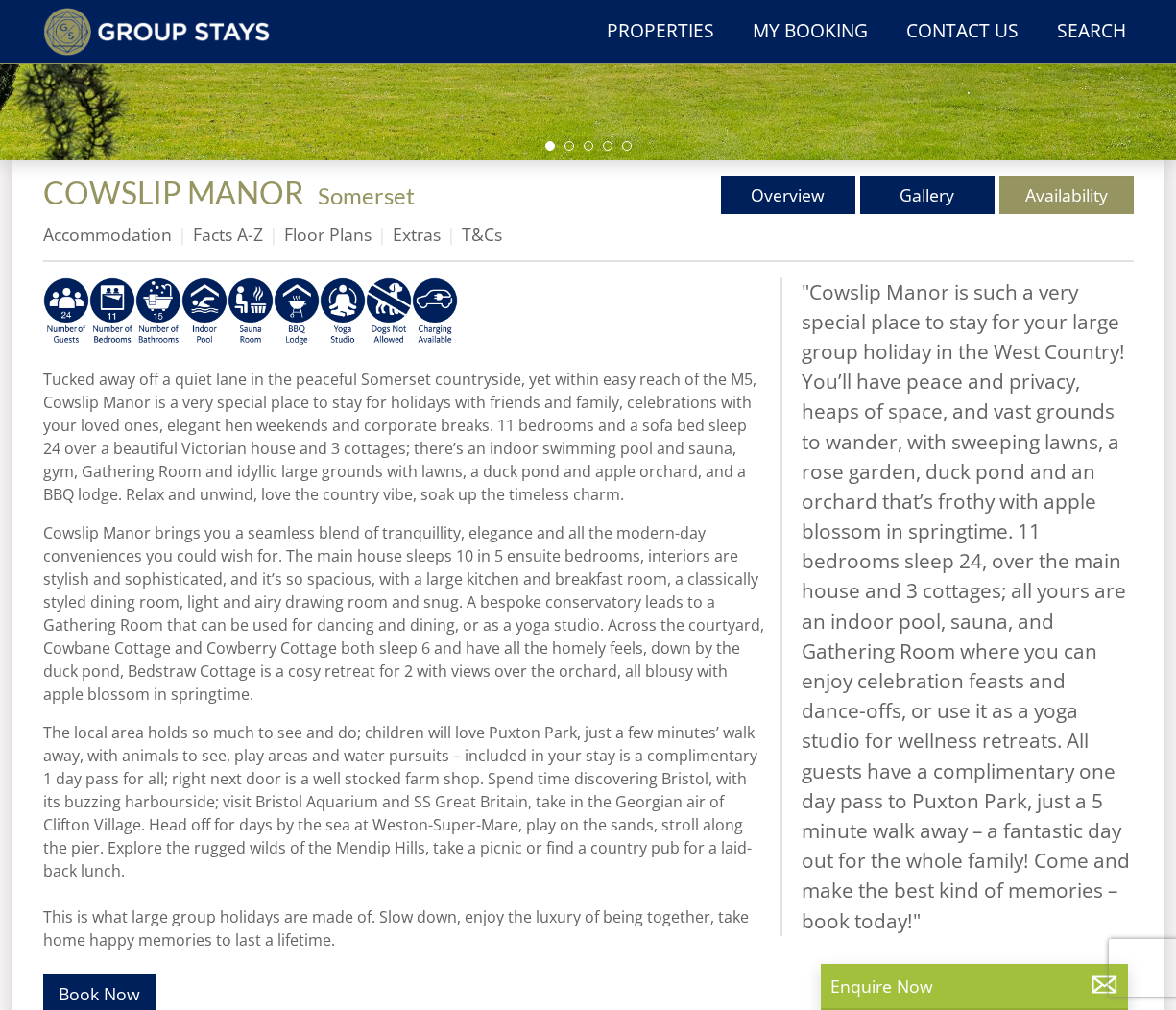 select on "16" 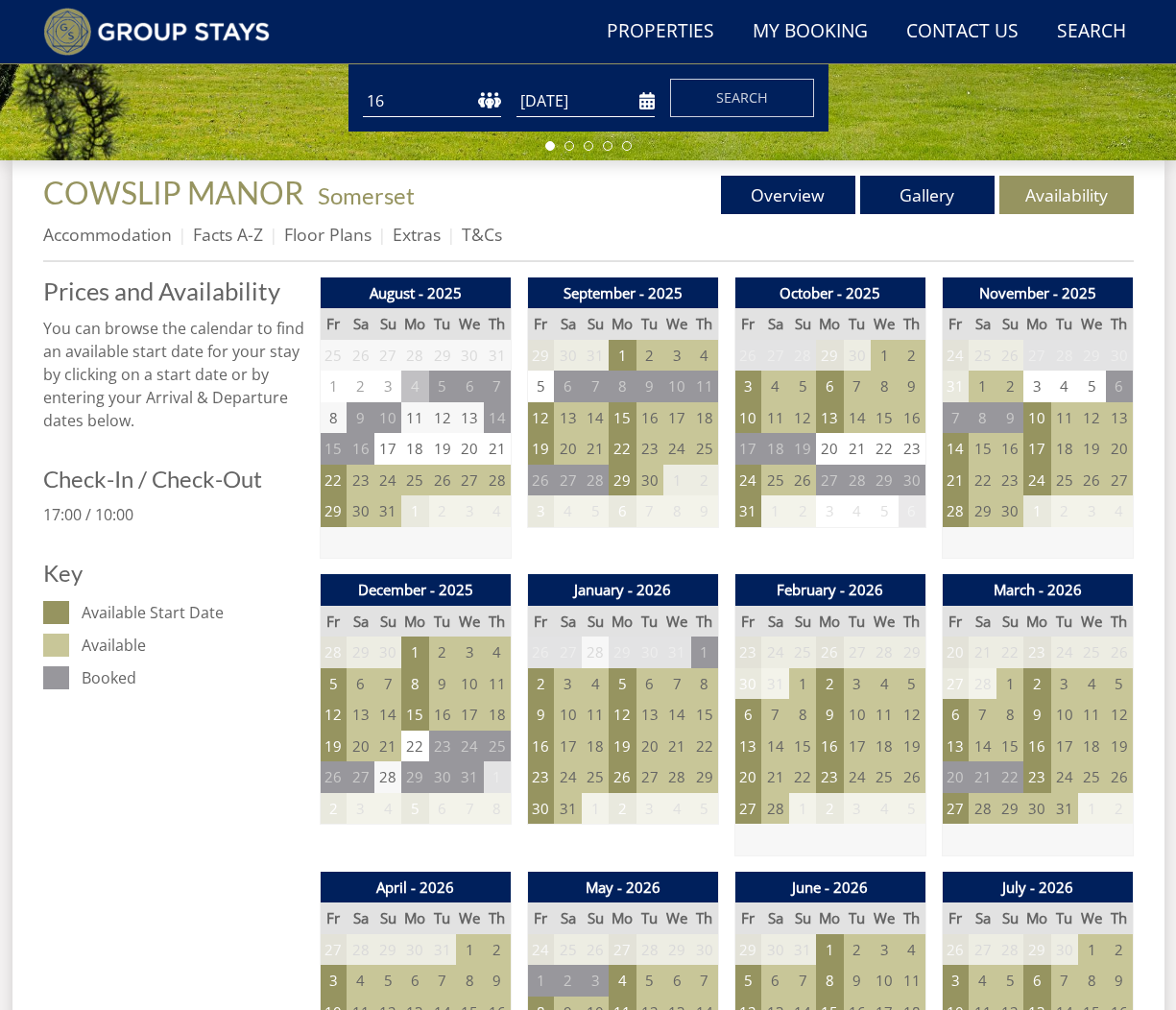 scroll, scrollTop: 1199, scrollLeft: 0, axis: vertical 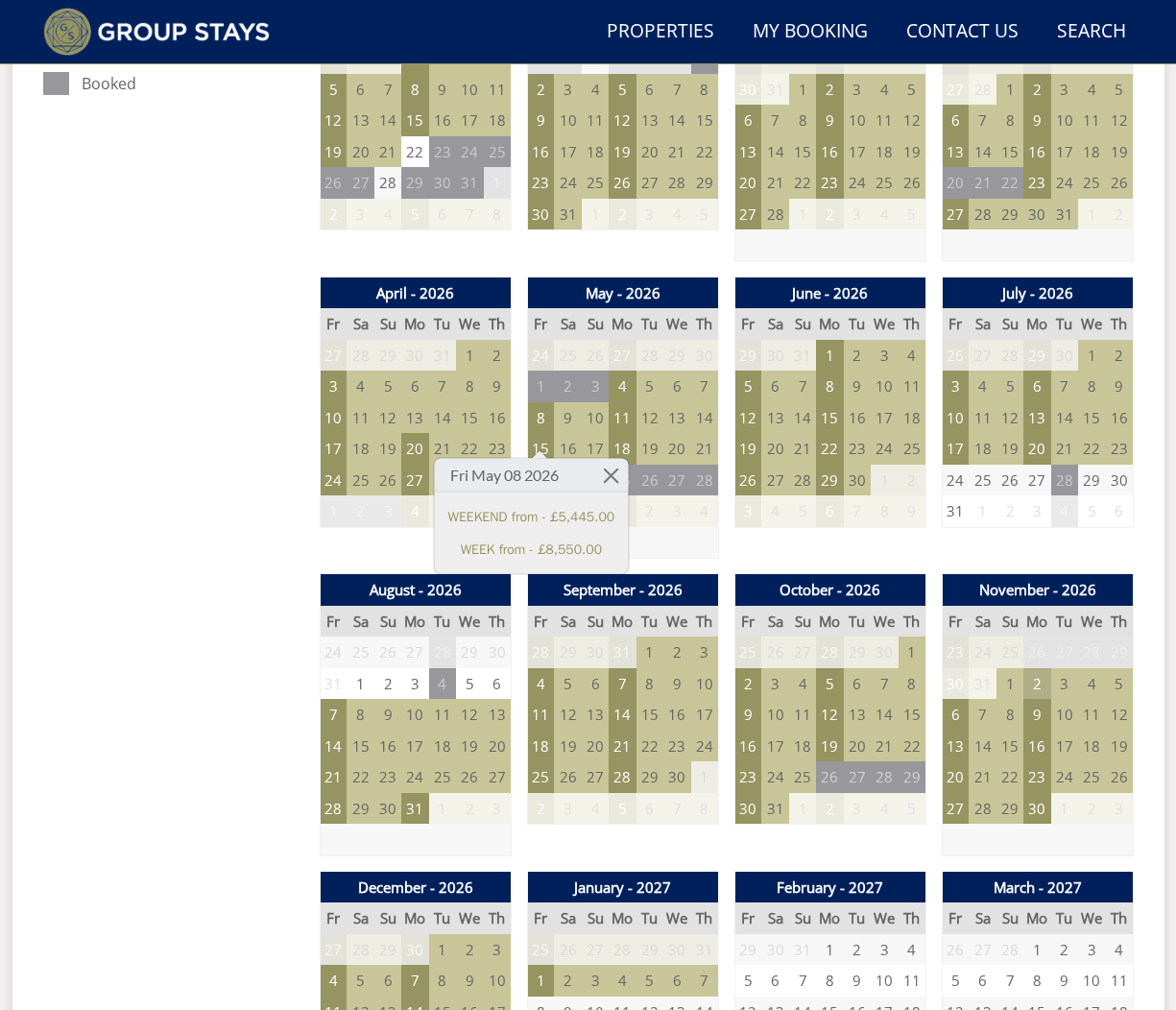 click on "2" at bounding box center (1037, 684) 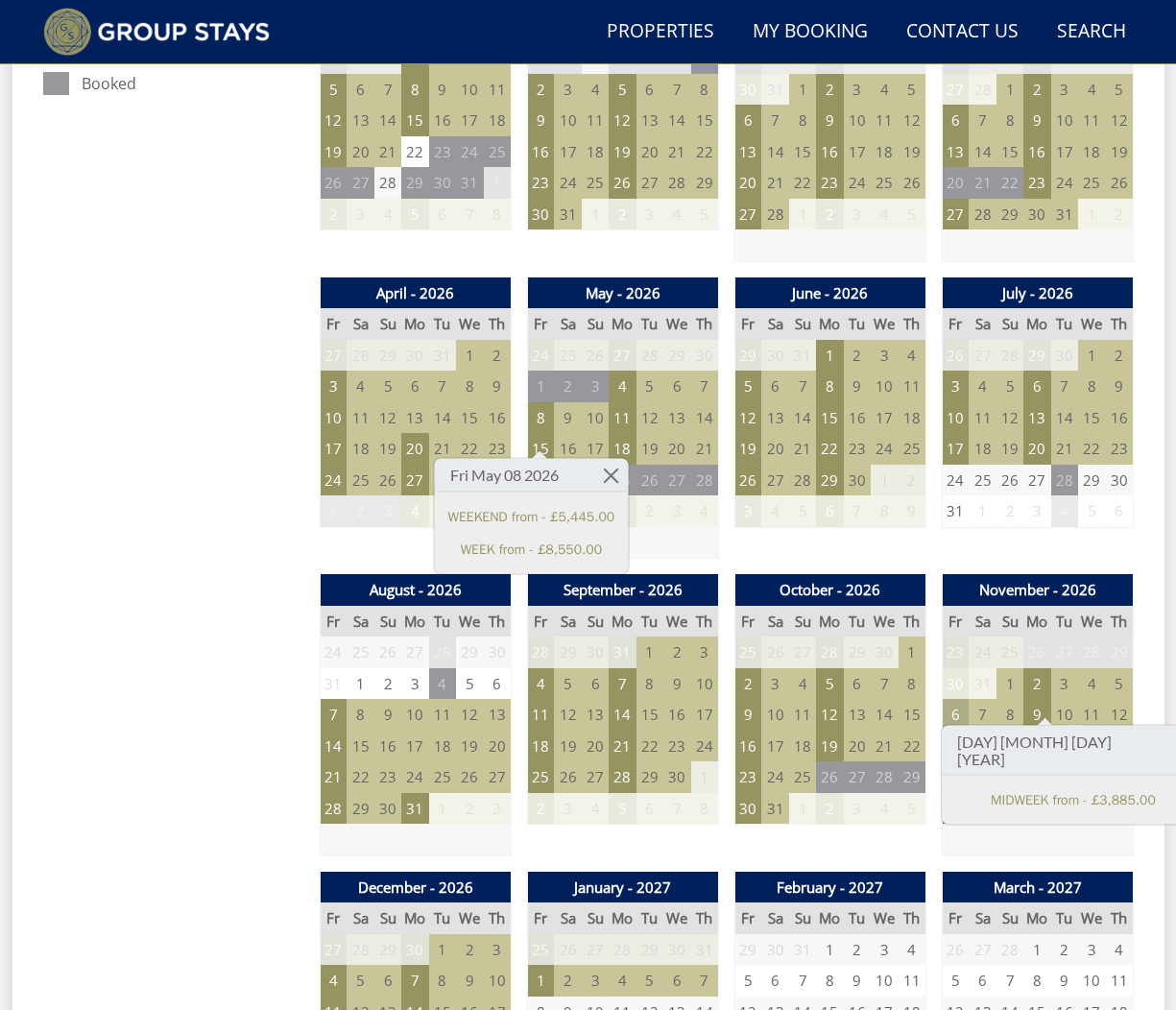 click on "6" at bounding box center (955, 714) 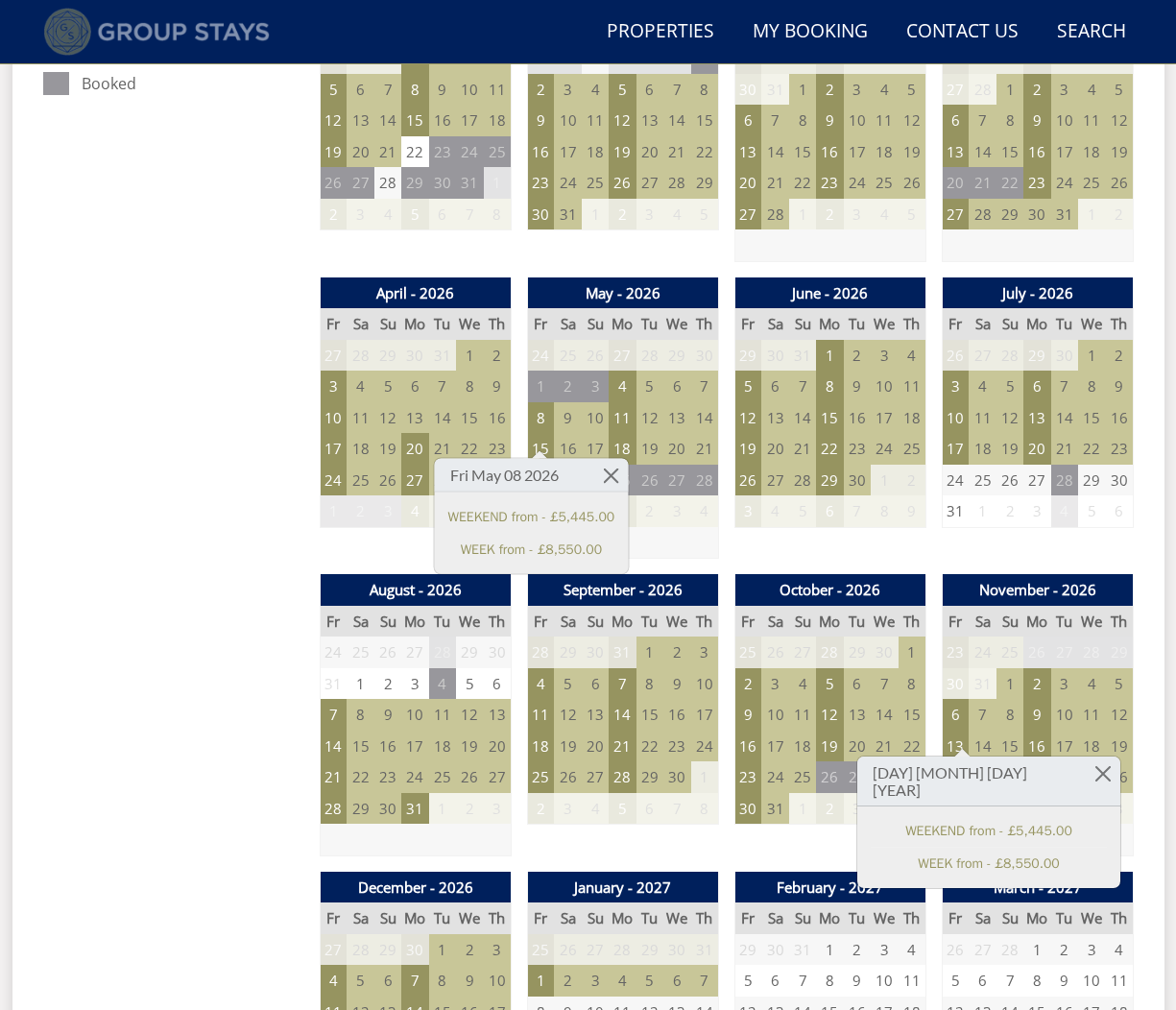 click at bounding box center (156, 32) 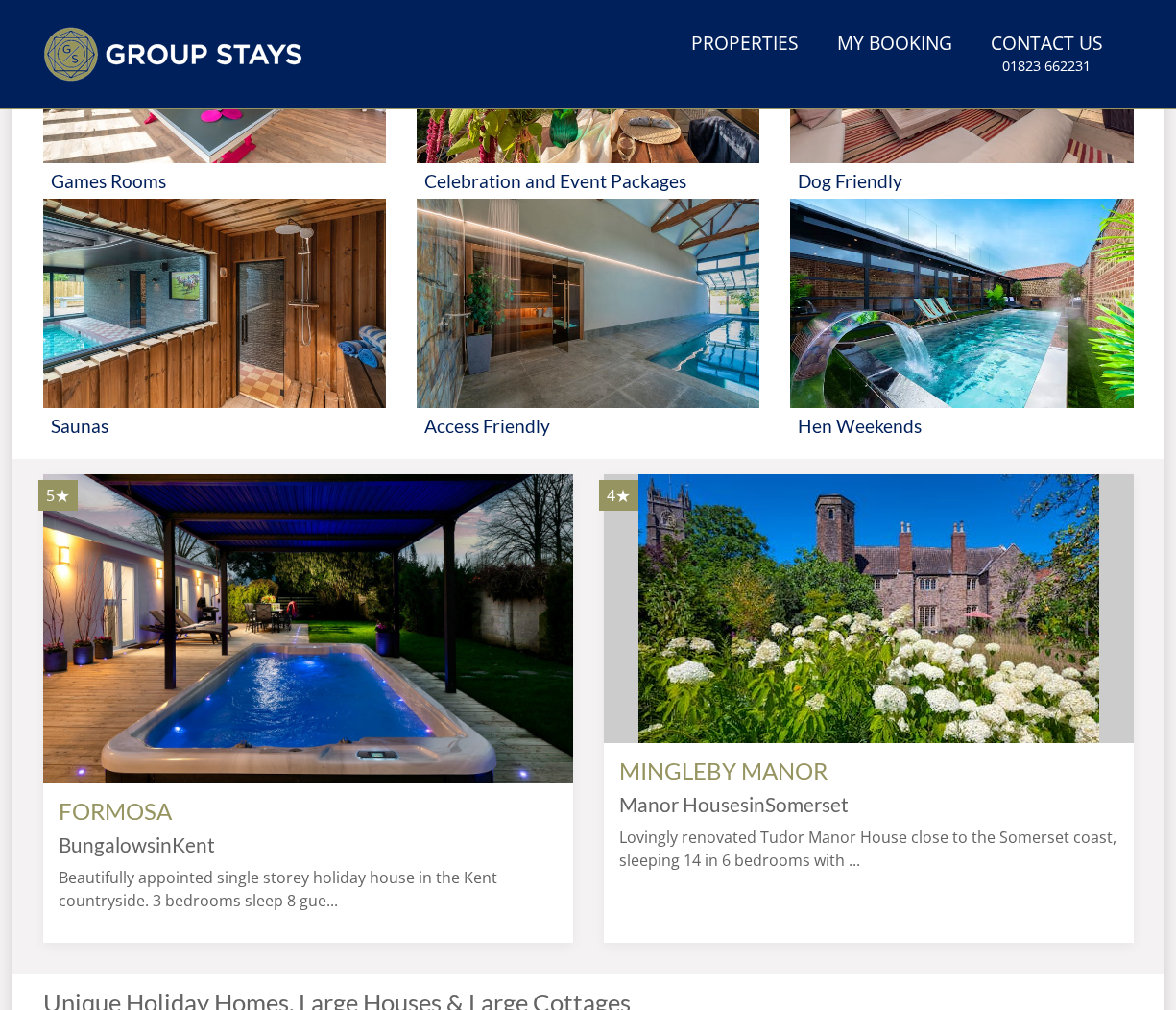 scroll, scrollTop: 0, scrollLeft: 0, axis: both 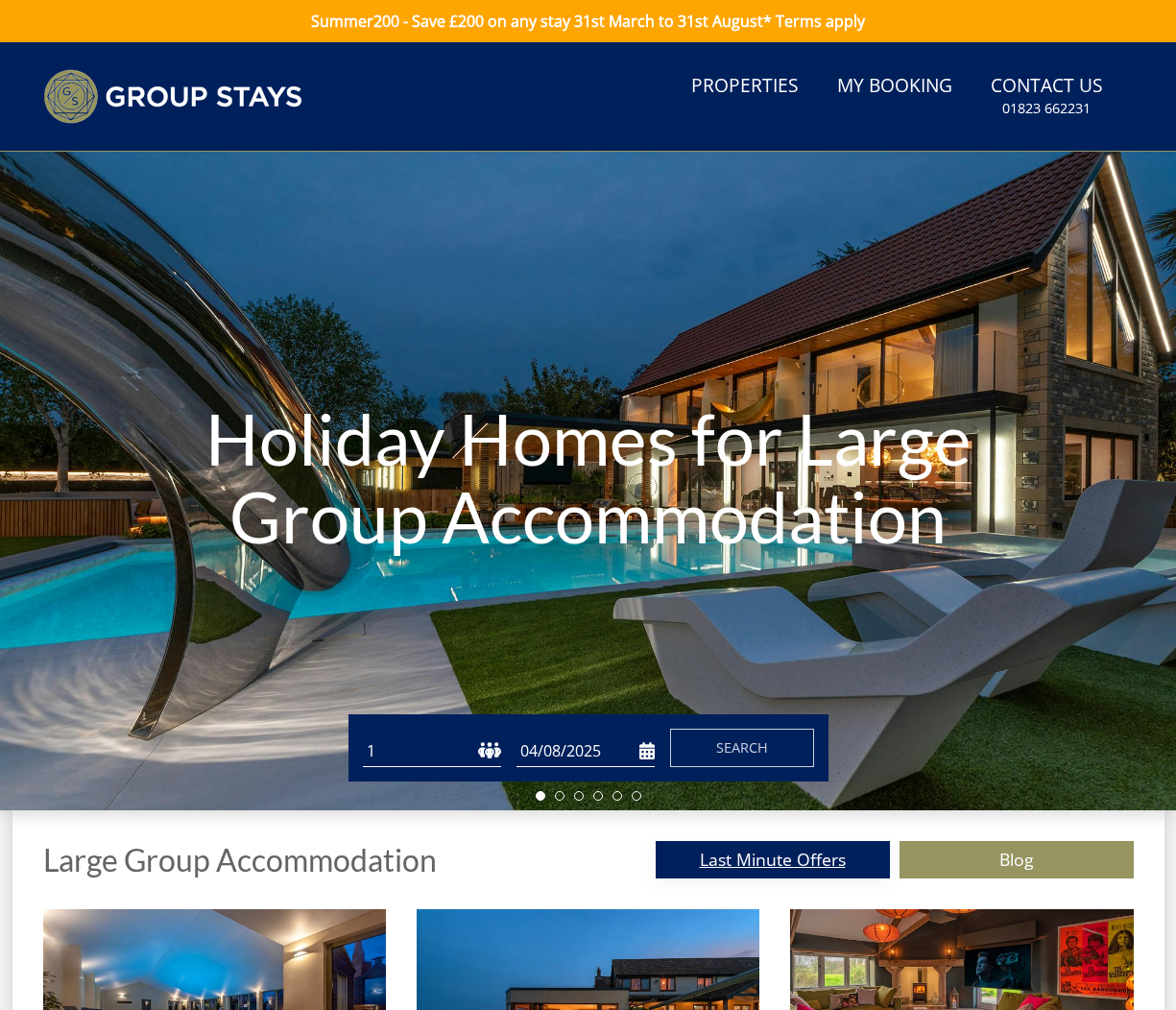 click on "Last Minute Offers" at bounding box center [773, 859] 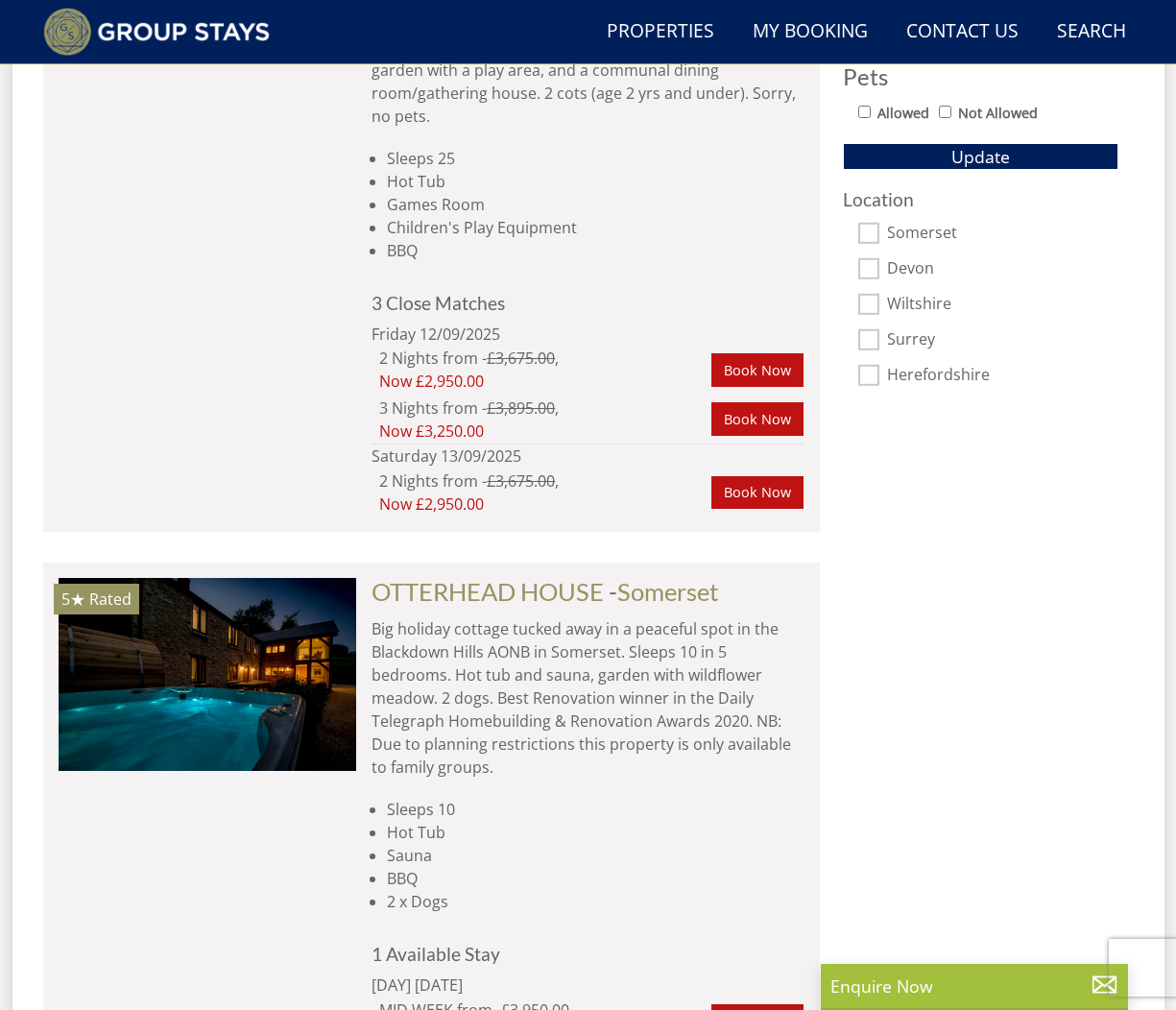 scroll, scrollTop: 1417, scrollLeft: 0, axis: vertical 